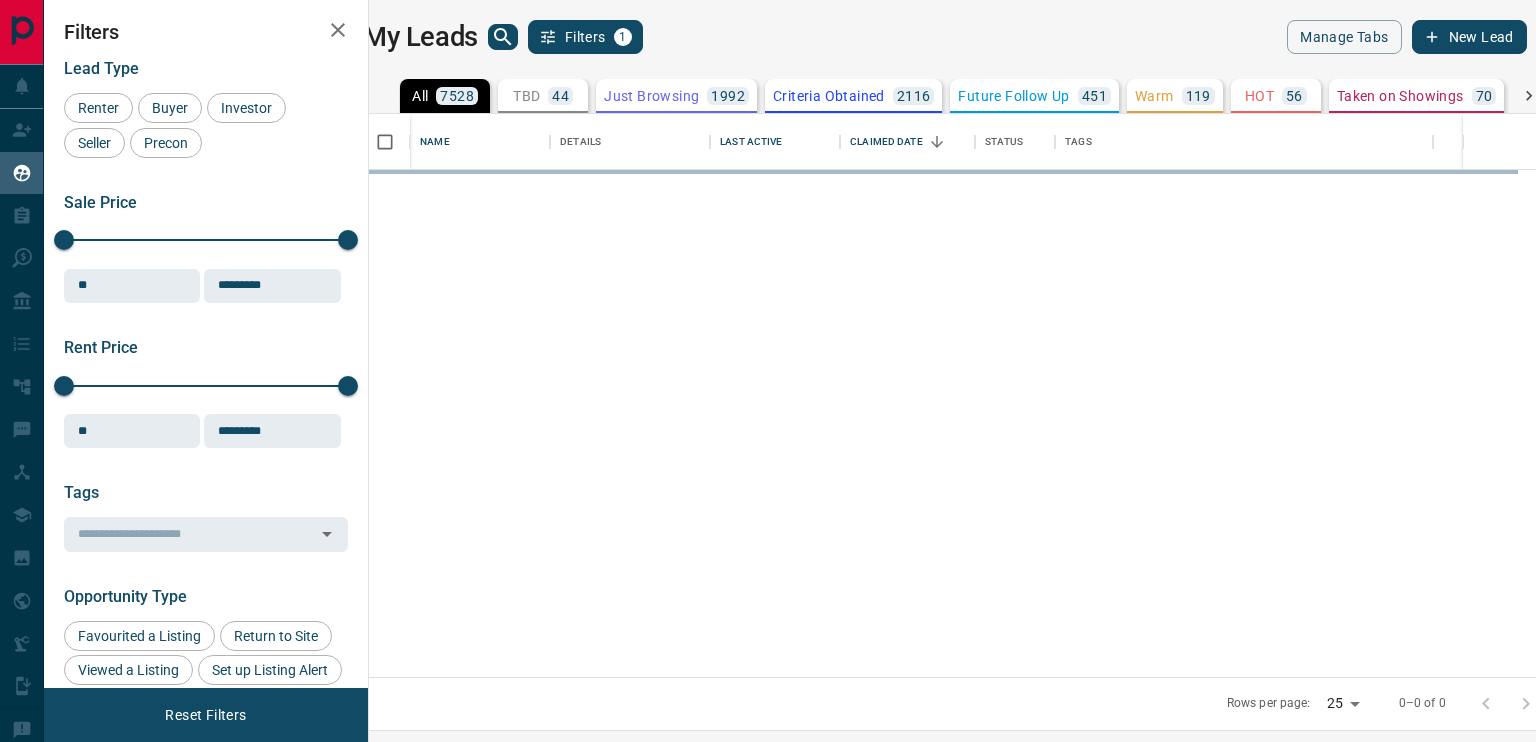 scroll, scrollTop: 0, scrollLeft: 0, axis: both 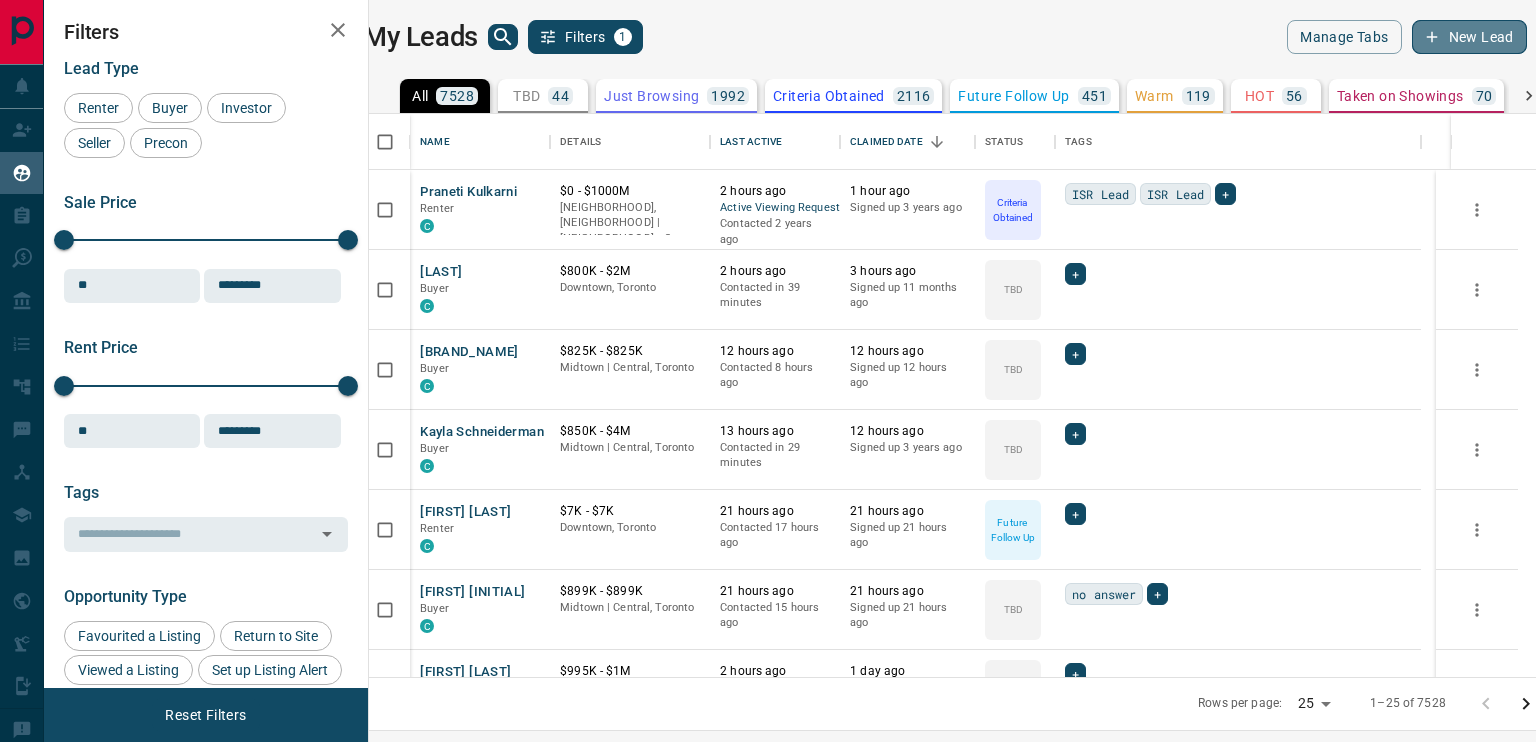 click on "New Lead" at bounding box center (1469, 37) 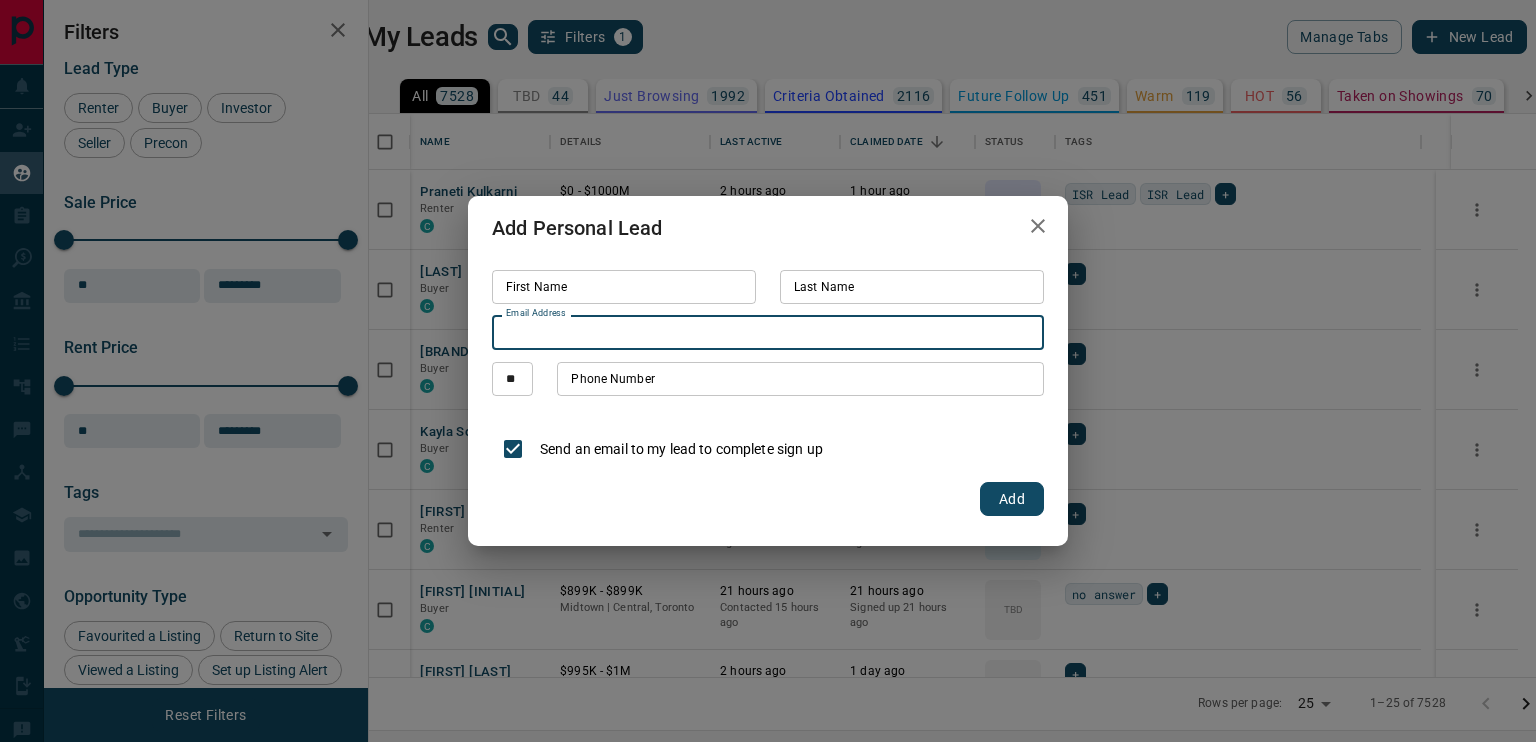 click on "Email Address" at bounding box center [768, 333] 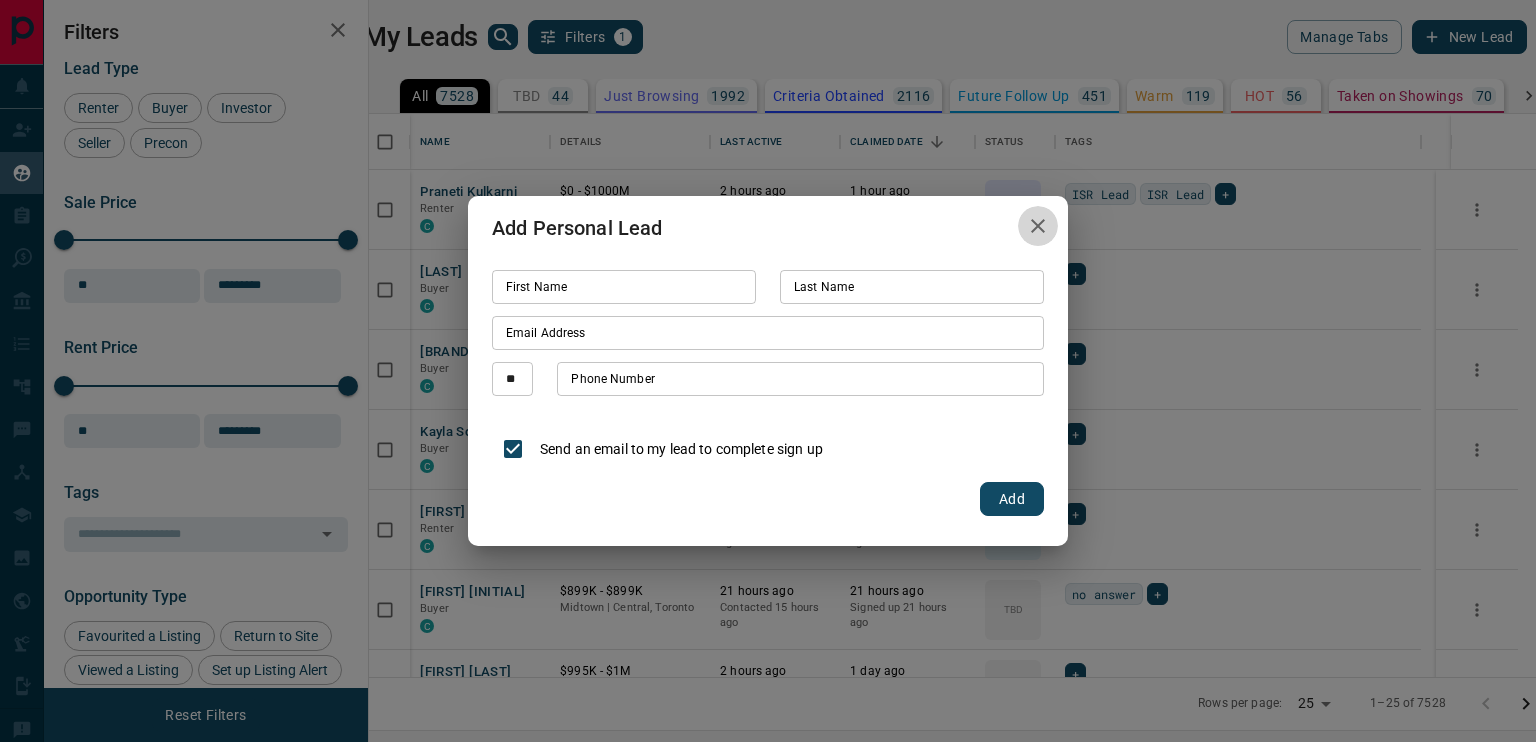 click 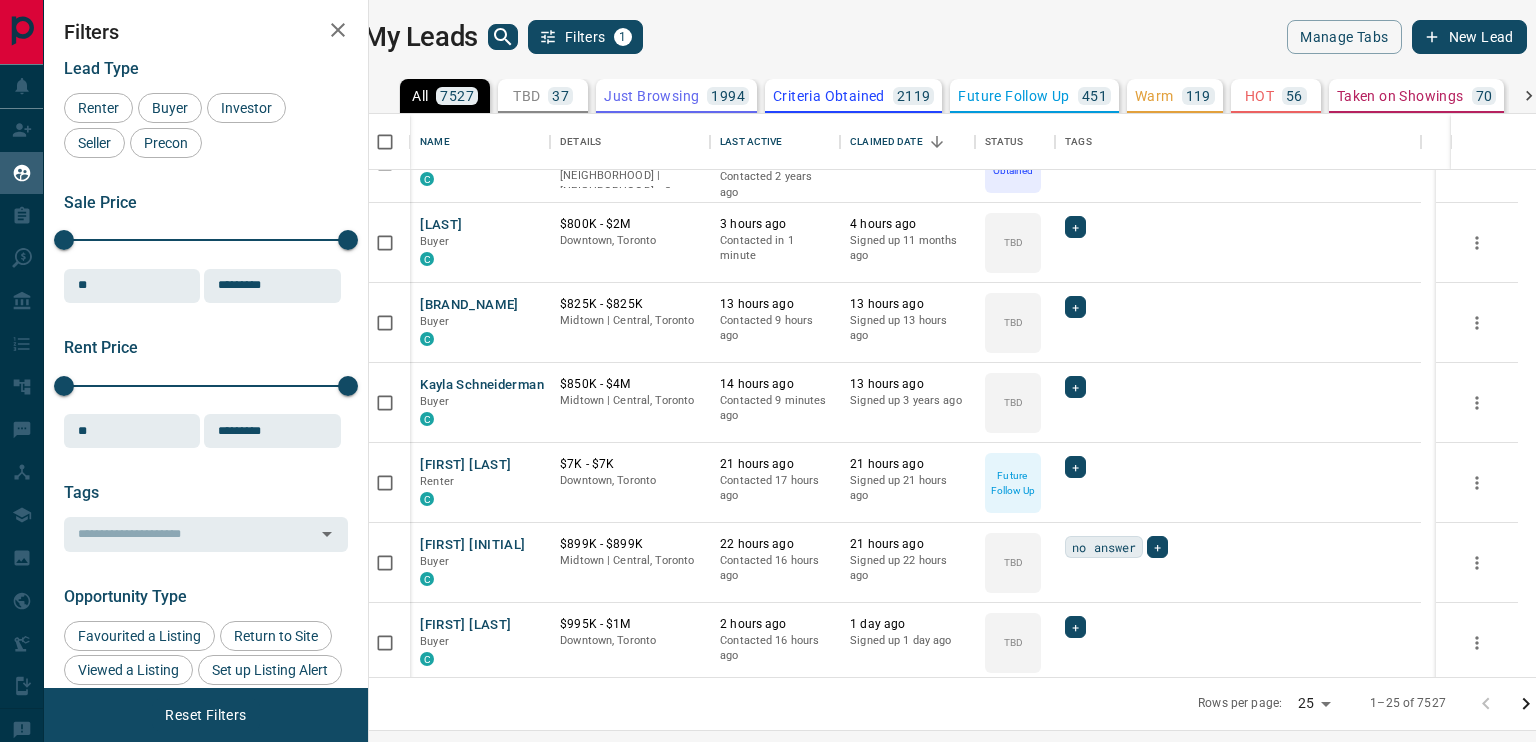 scroll, scrollTop: 34, scrollLeft: 0, axis: vertical 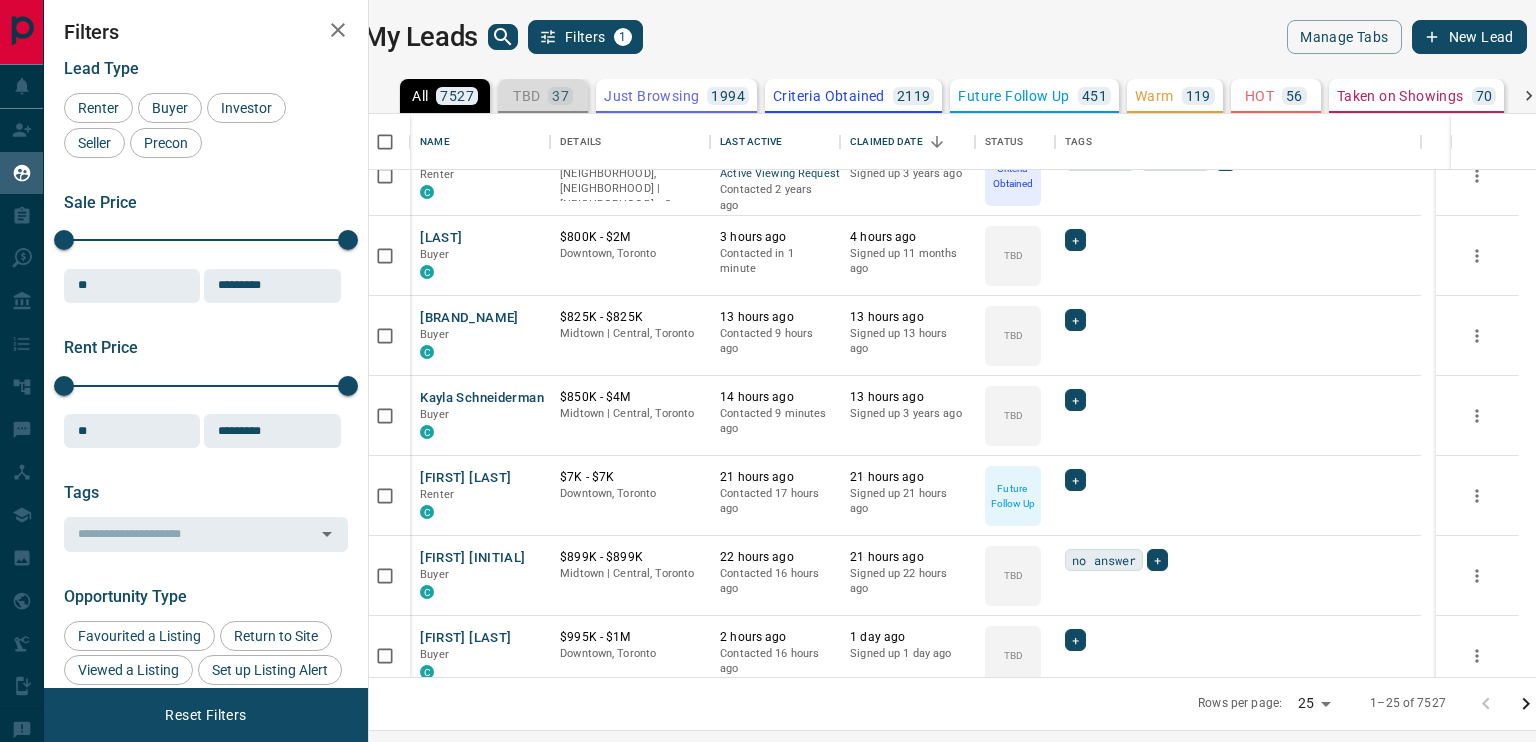 click on "TBD" at bounding box center (526, 96) 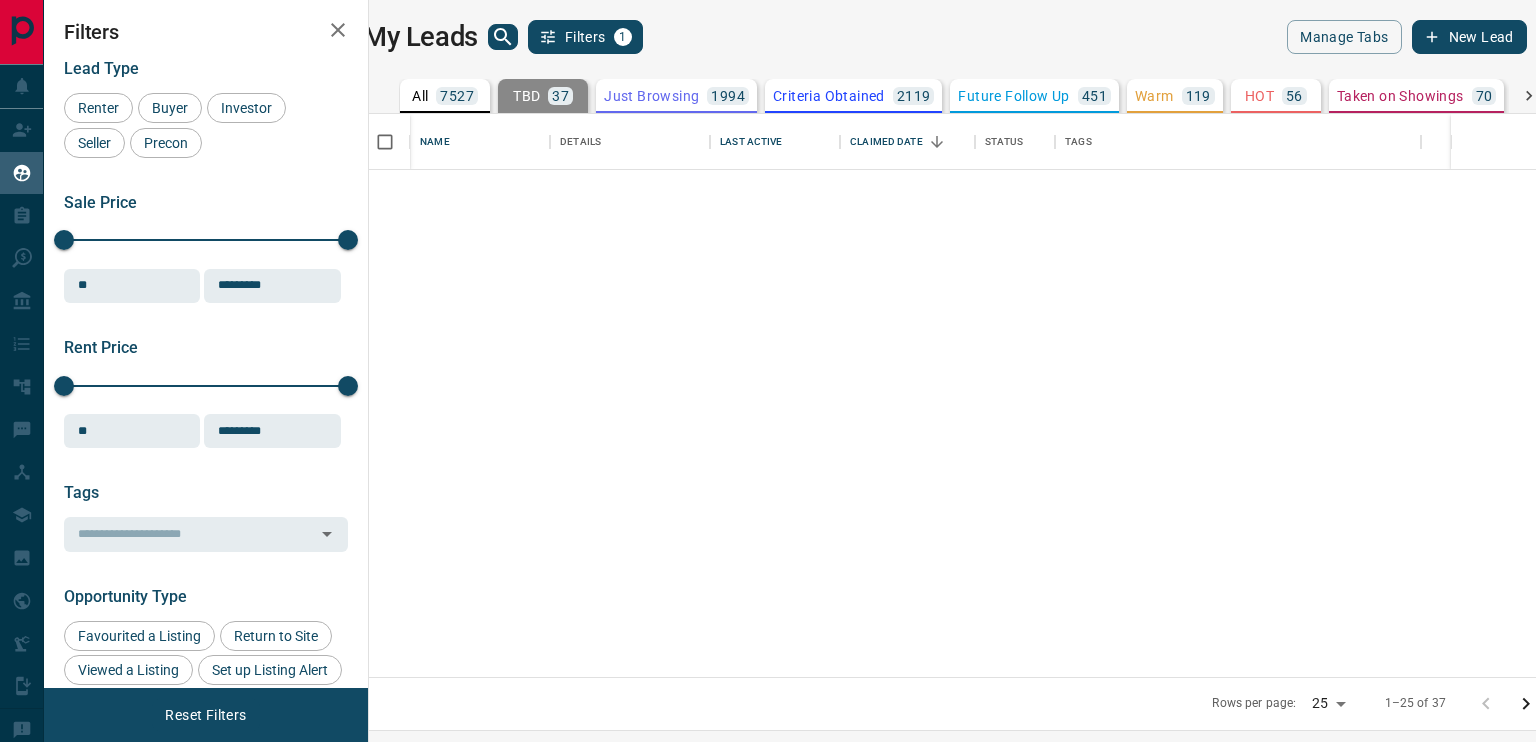 scroll, scrollTop: 1492, scrollLeft: 0, axis: vertical 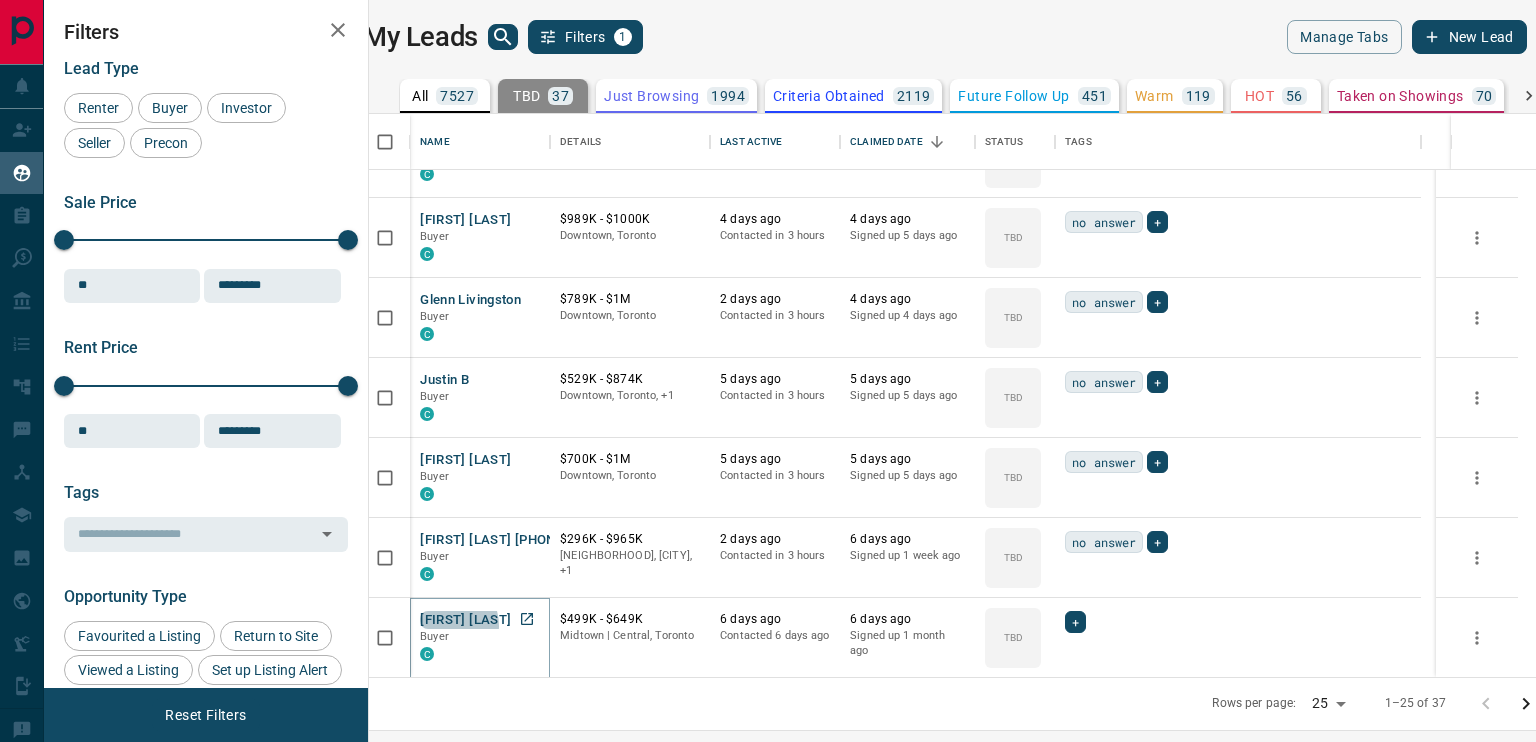 click on "[FIRST] [LAST]" at bounding box center [465, 620] 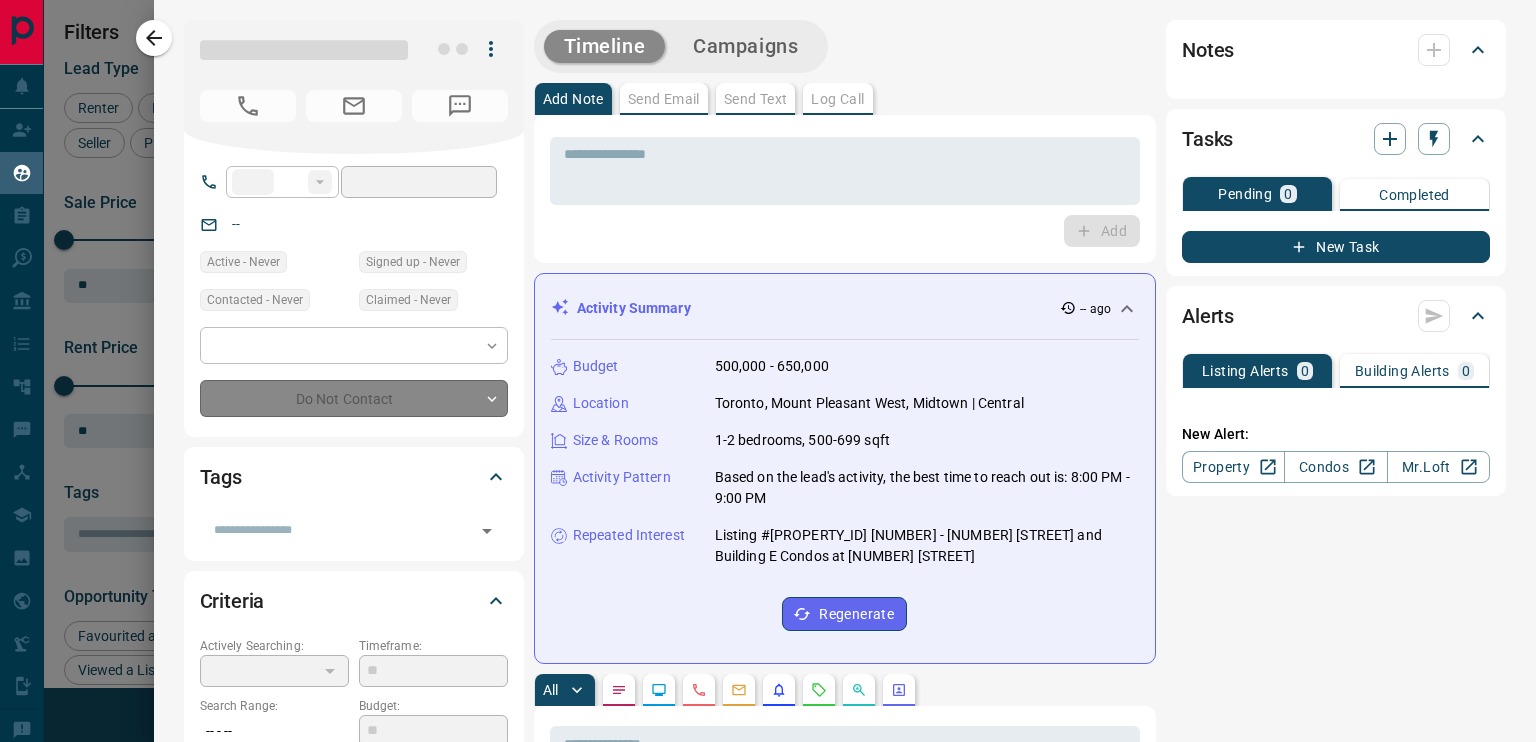 type on "**" 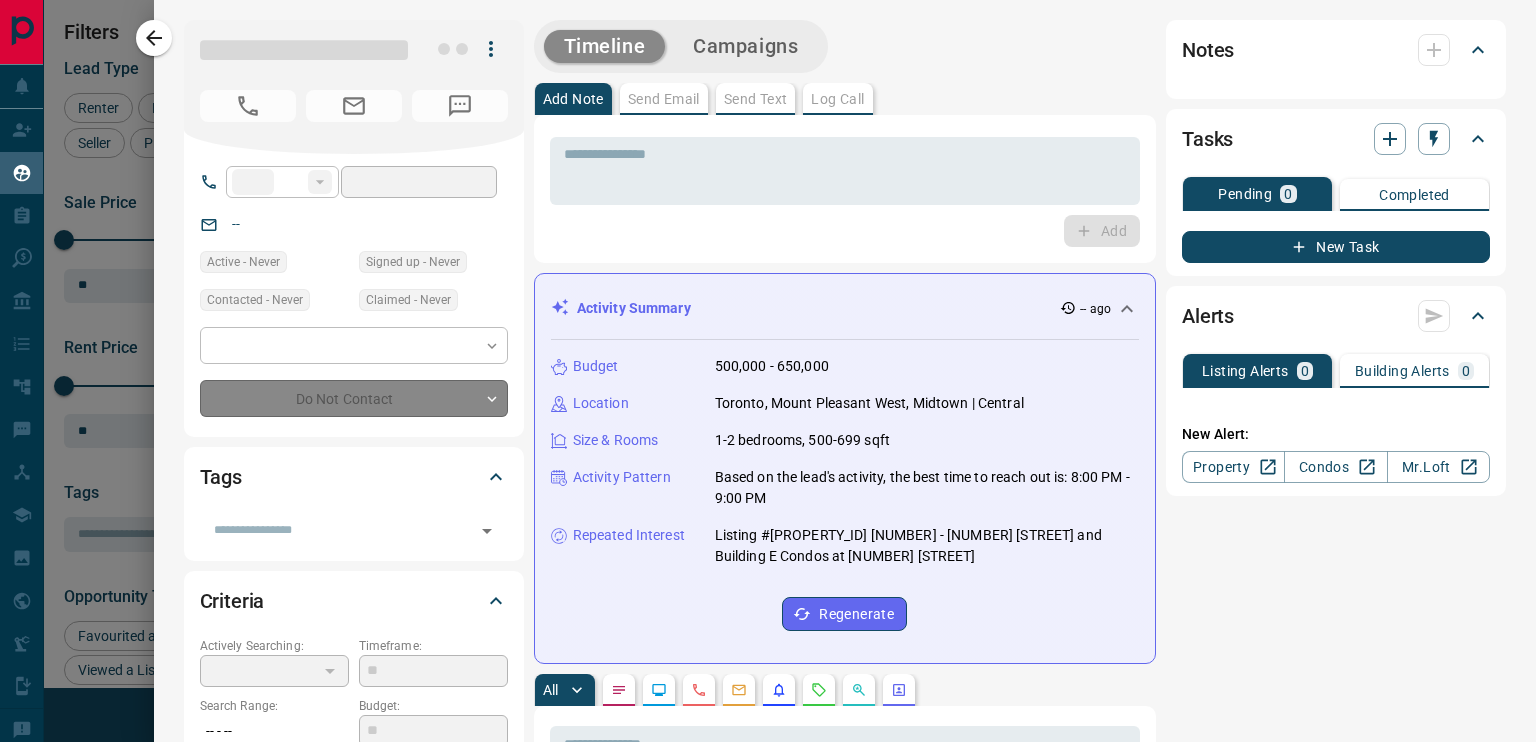 type on "**********" 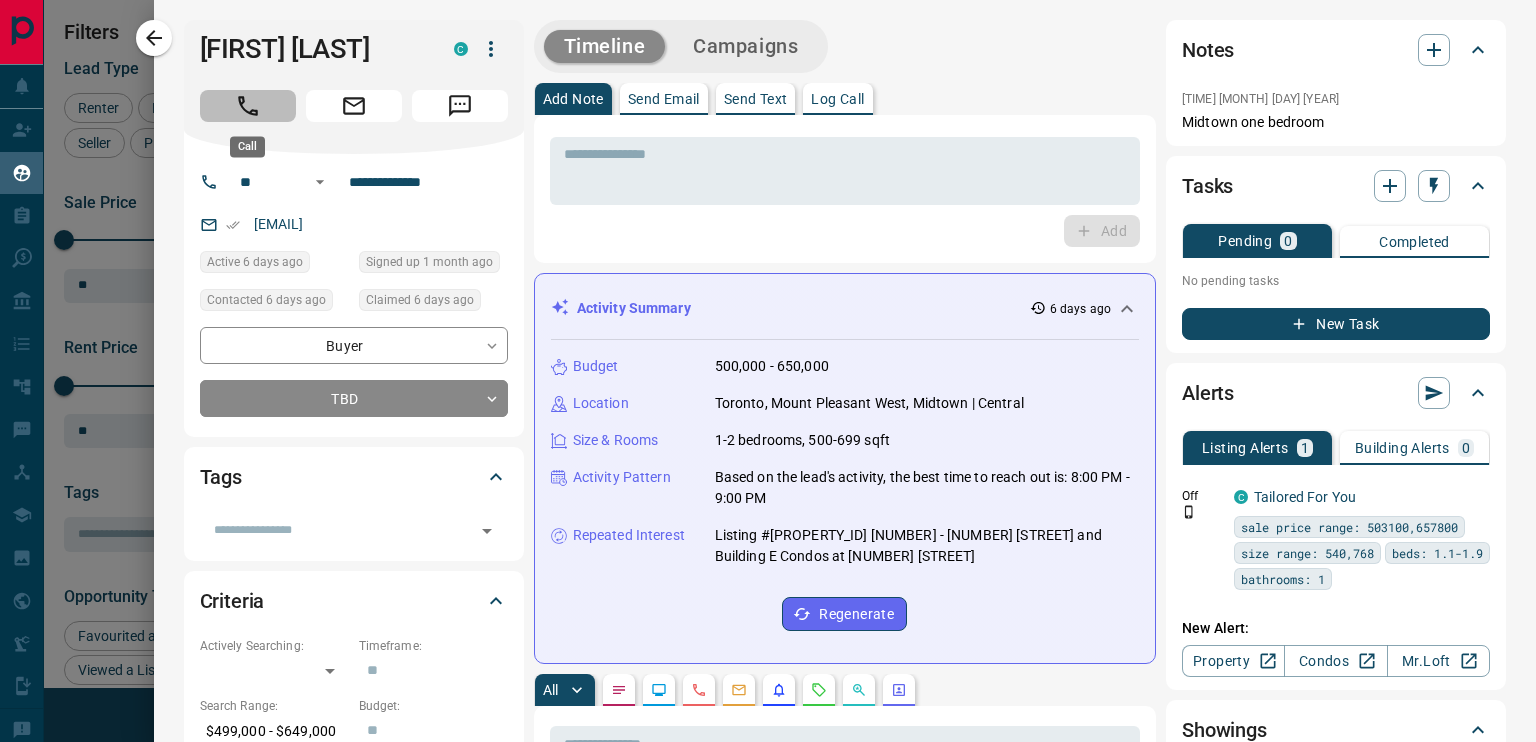click 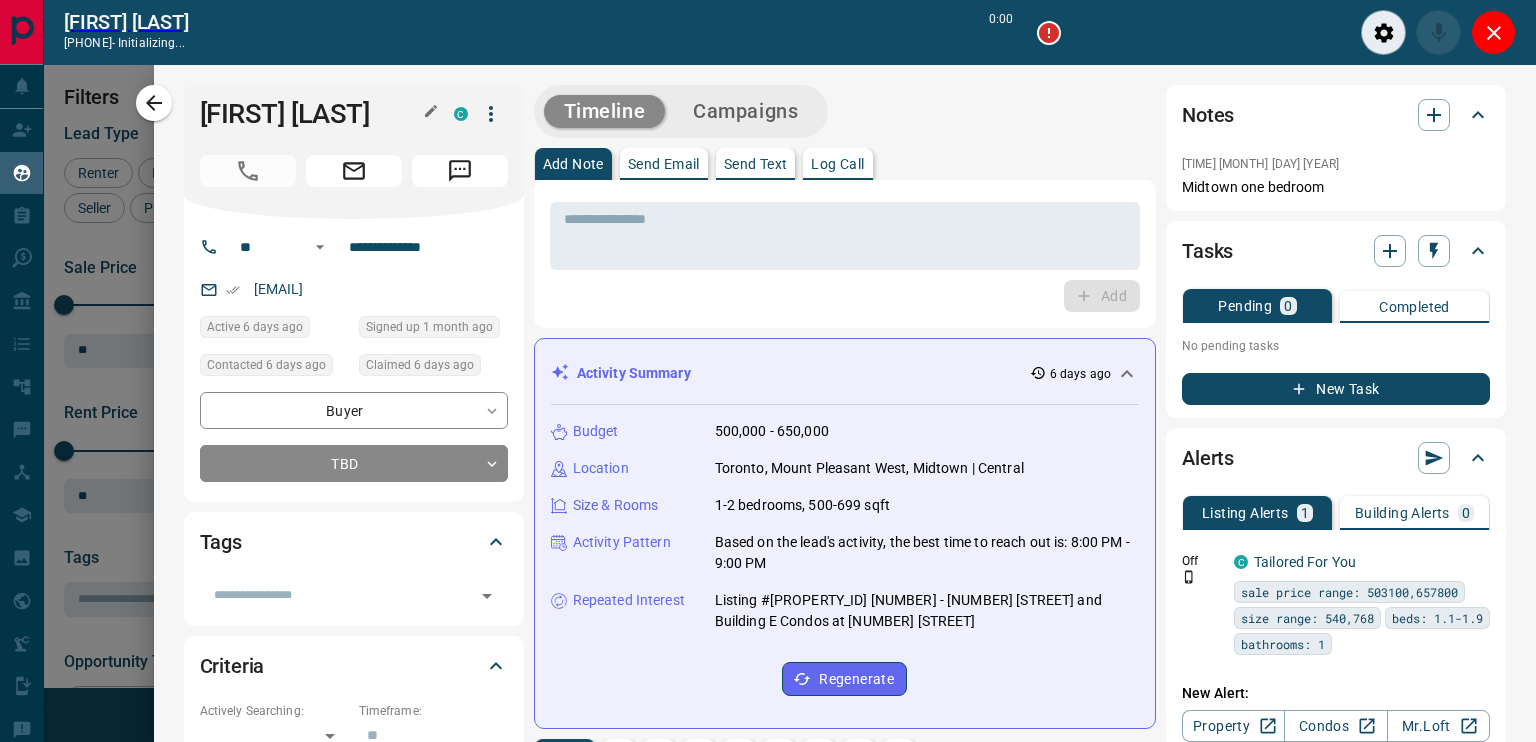 scroll, scrollTop: 486, scrollLeft: 1143, axis: both 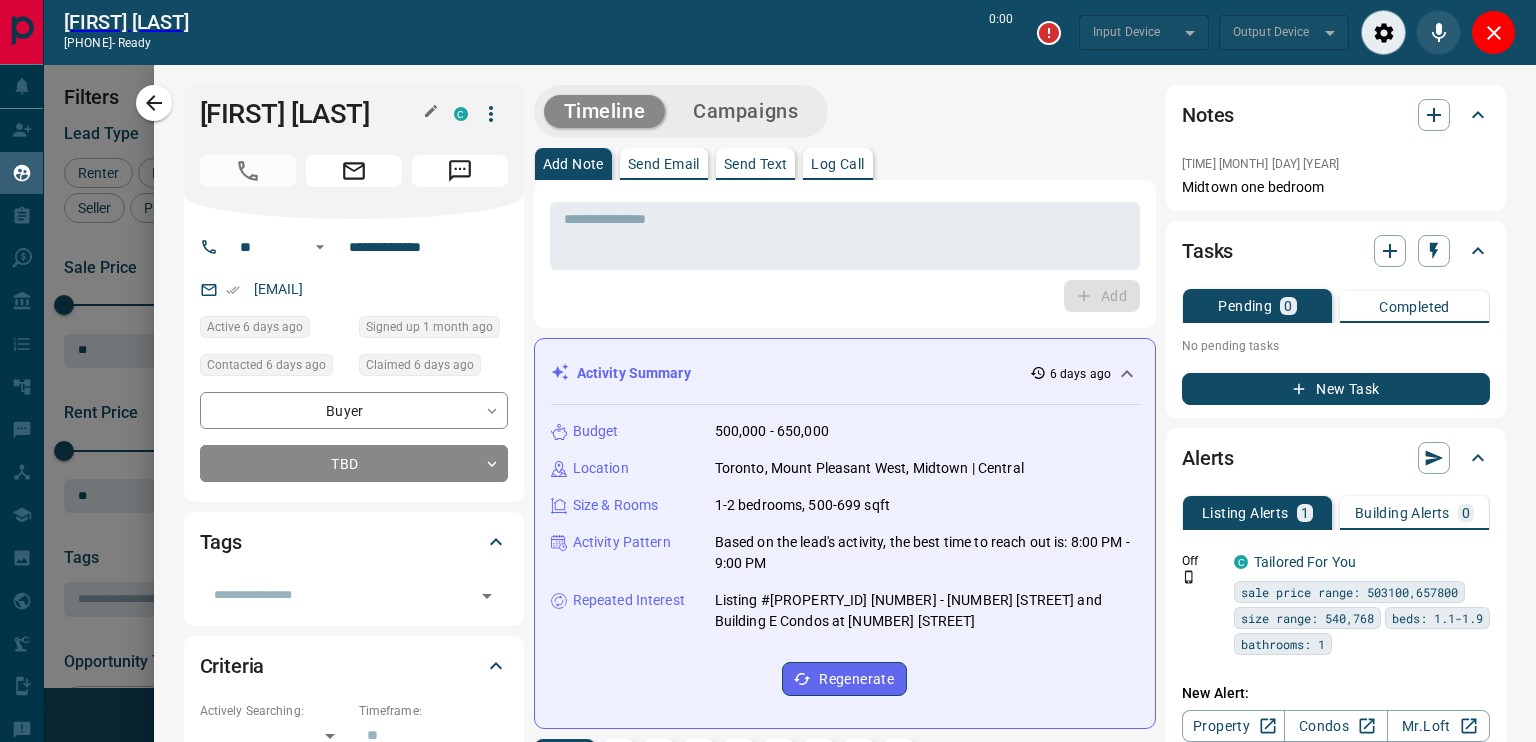 type on "*******" 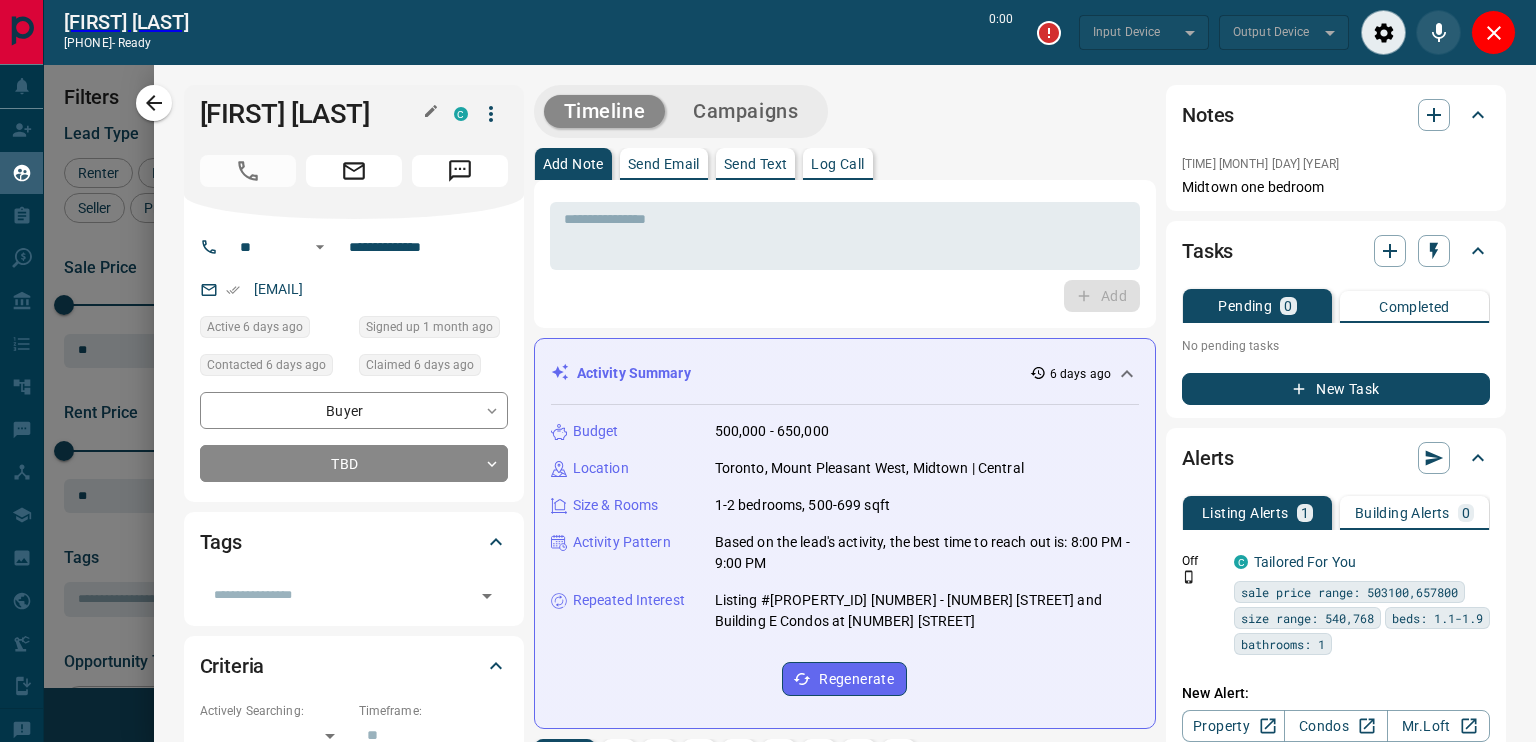 type on "*******" 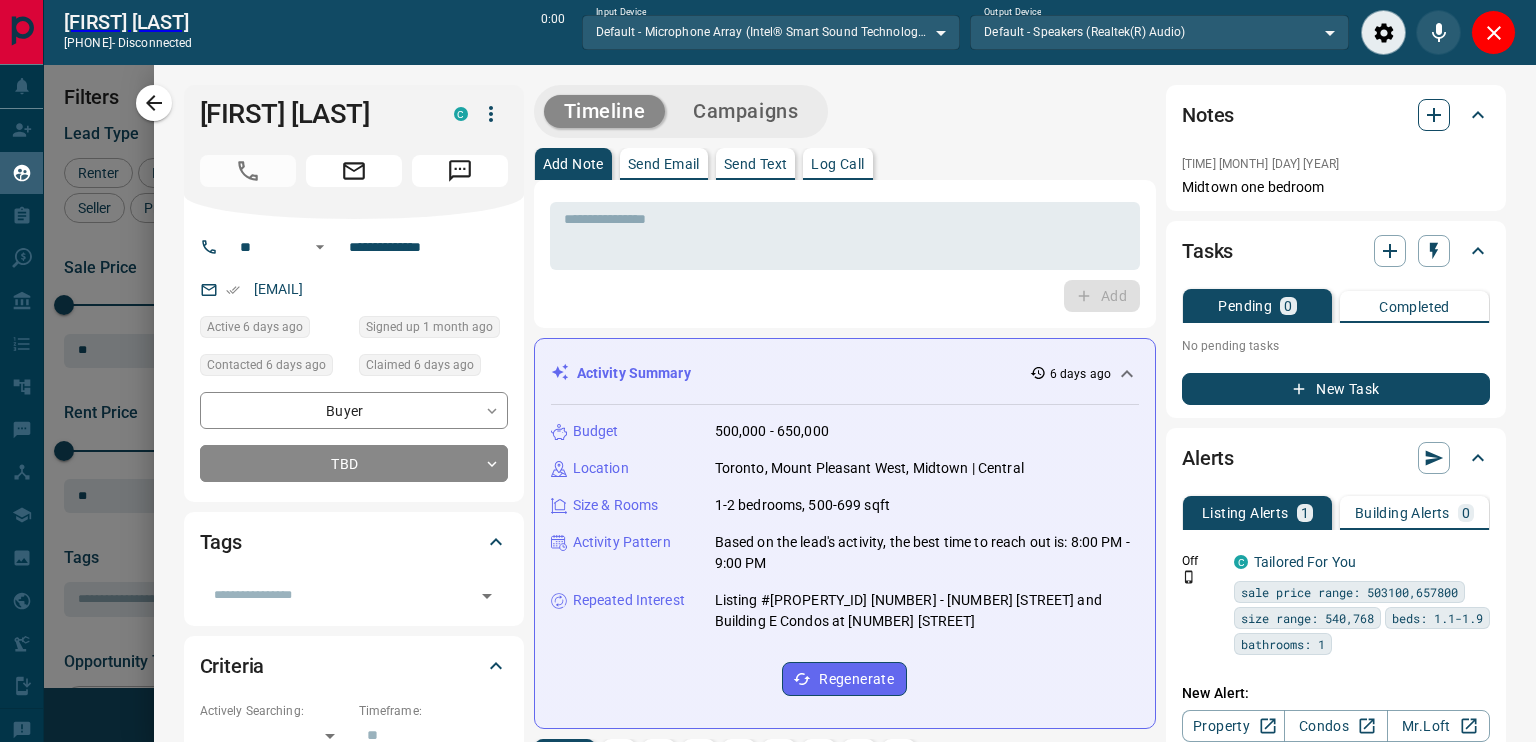 click 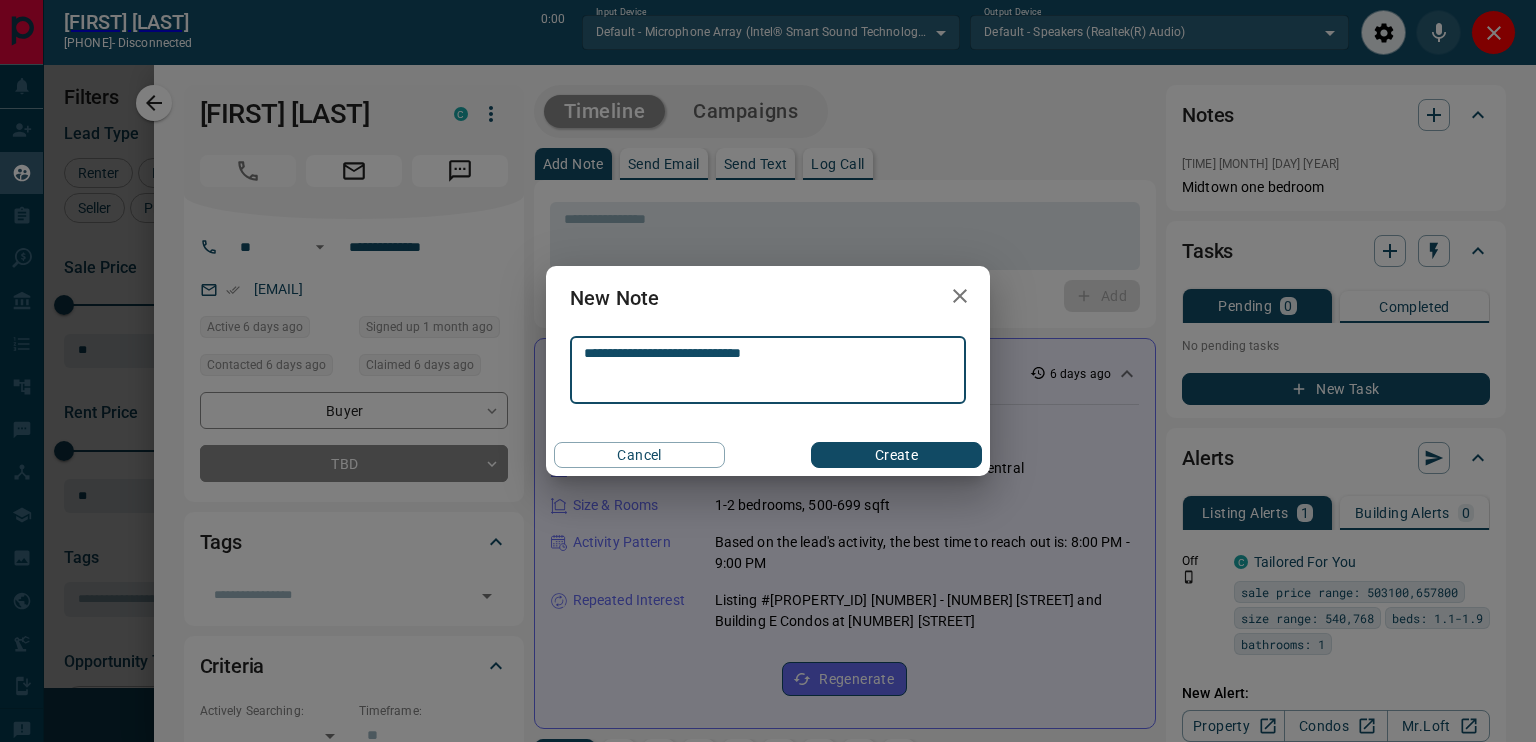type on "**********" 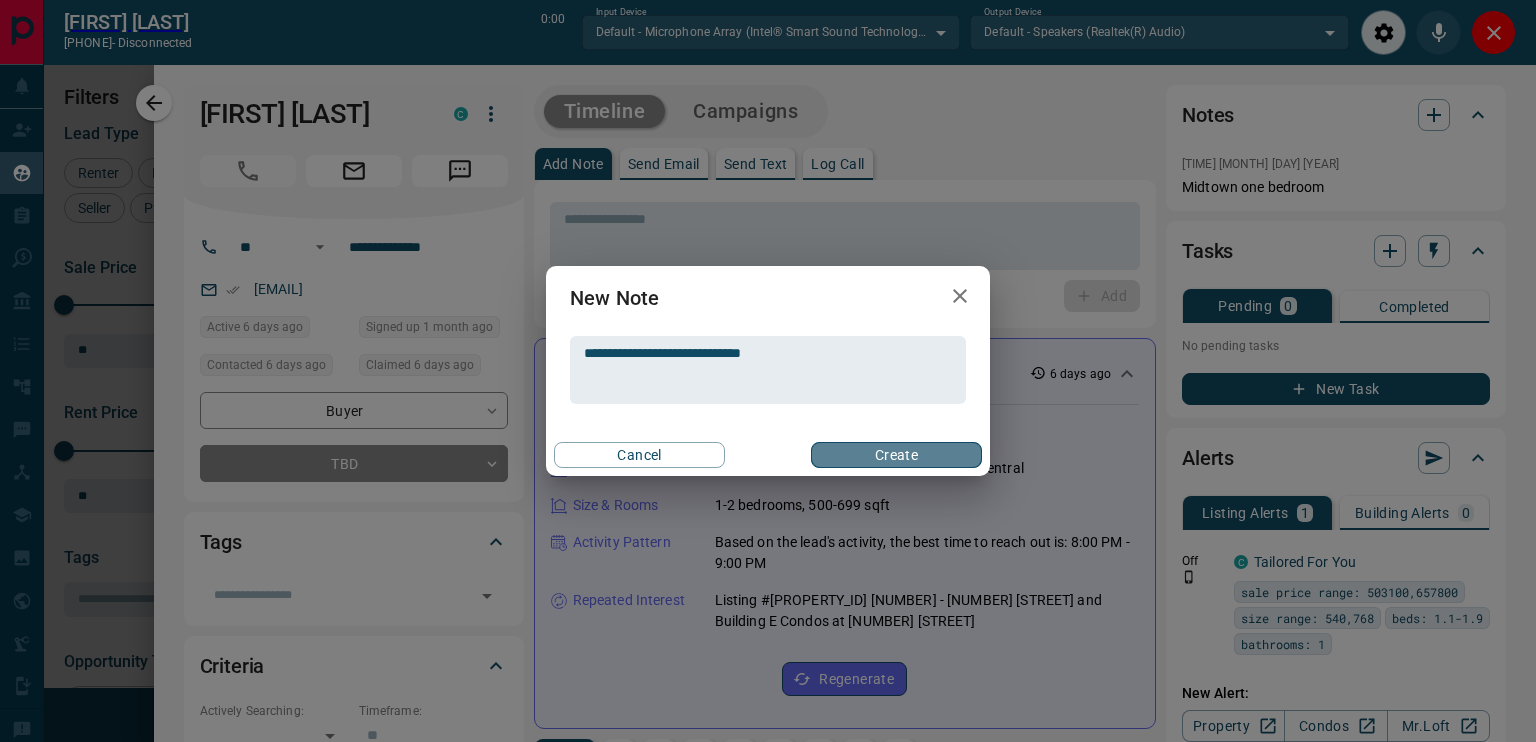 click on "Create" at bounding box center (896, 455) 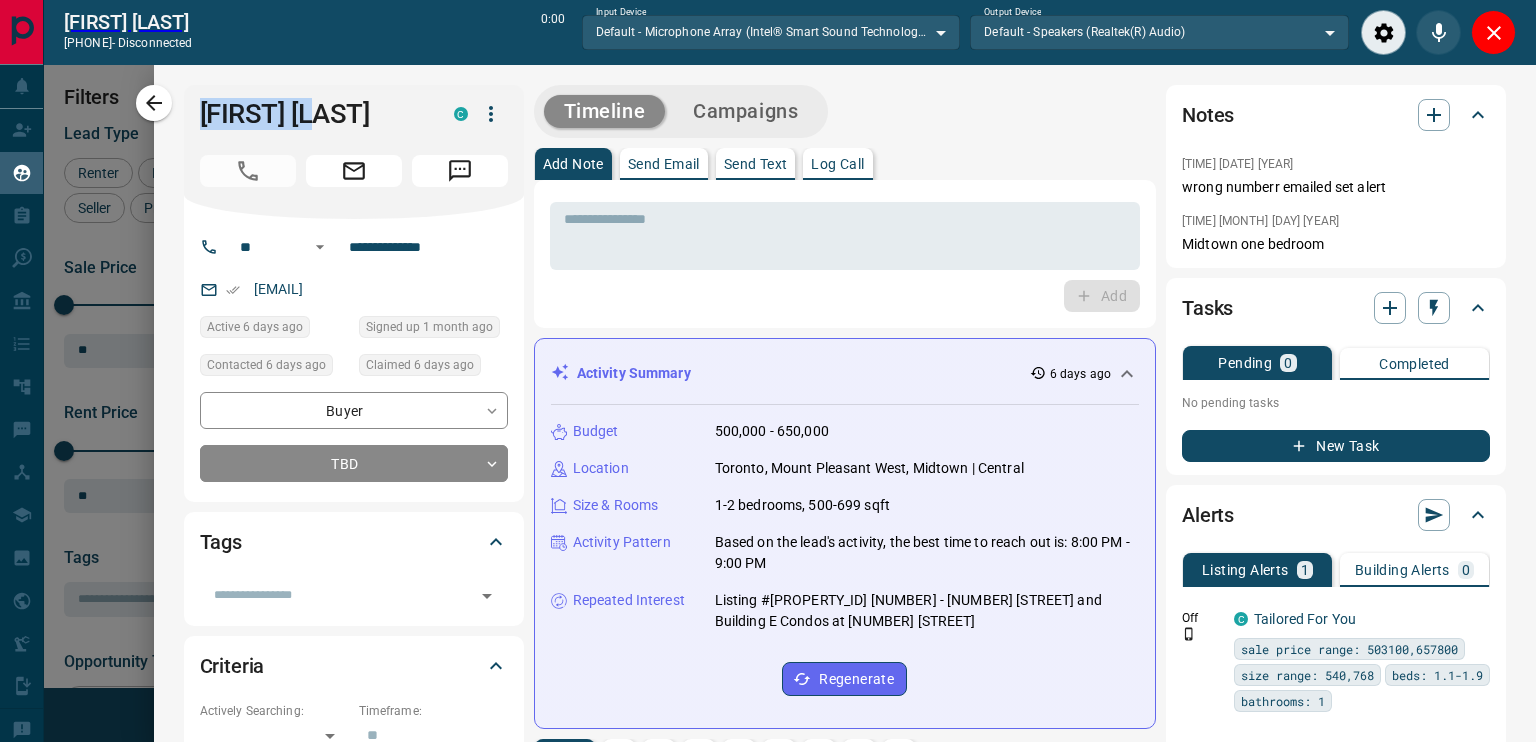 drag, startPoint x: 343, startPoint y: 118, endPoint x: 192, endPoint y: 119, distance: 151.00331 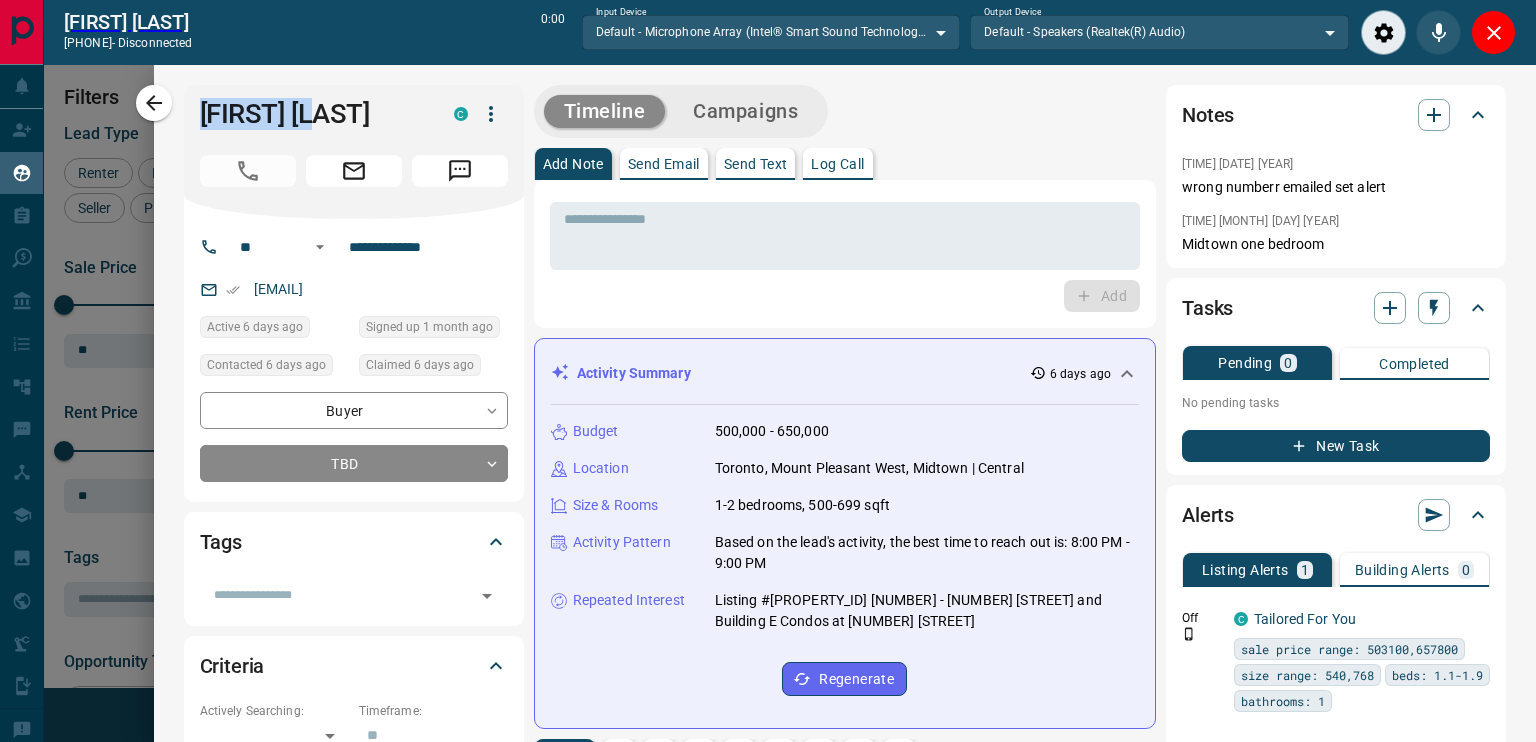 click on "[FIRST] [LAST] C" at bounding box center (354, 152) 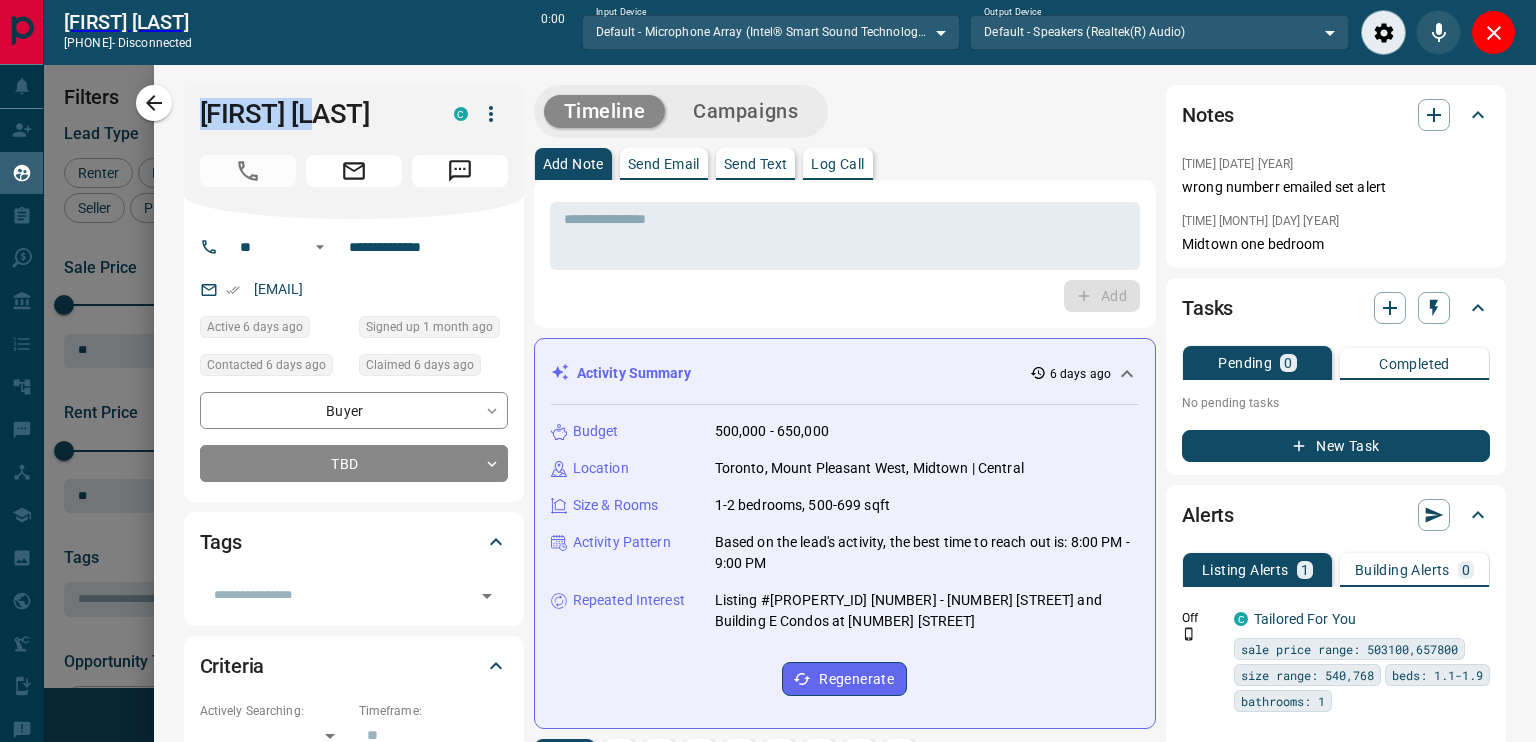 copy on "[FIRST] [LAST]" 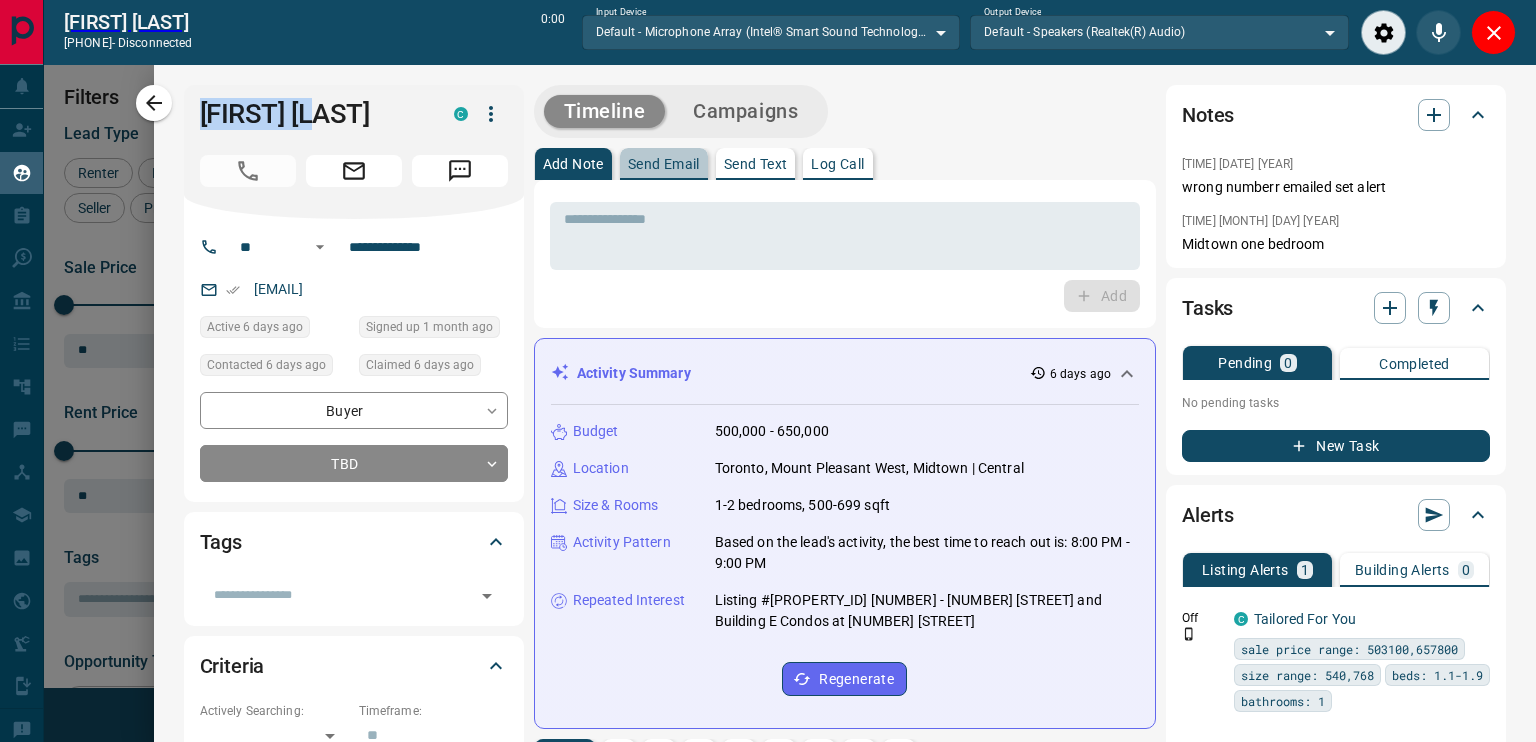 click on "Send Email" at bounding box center (664, 164) 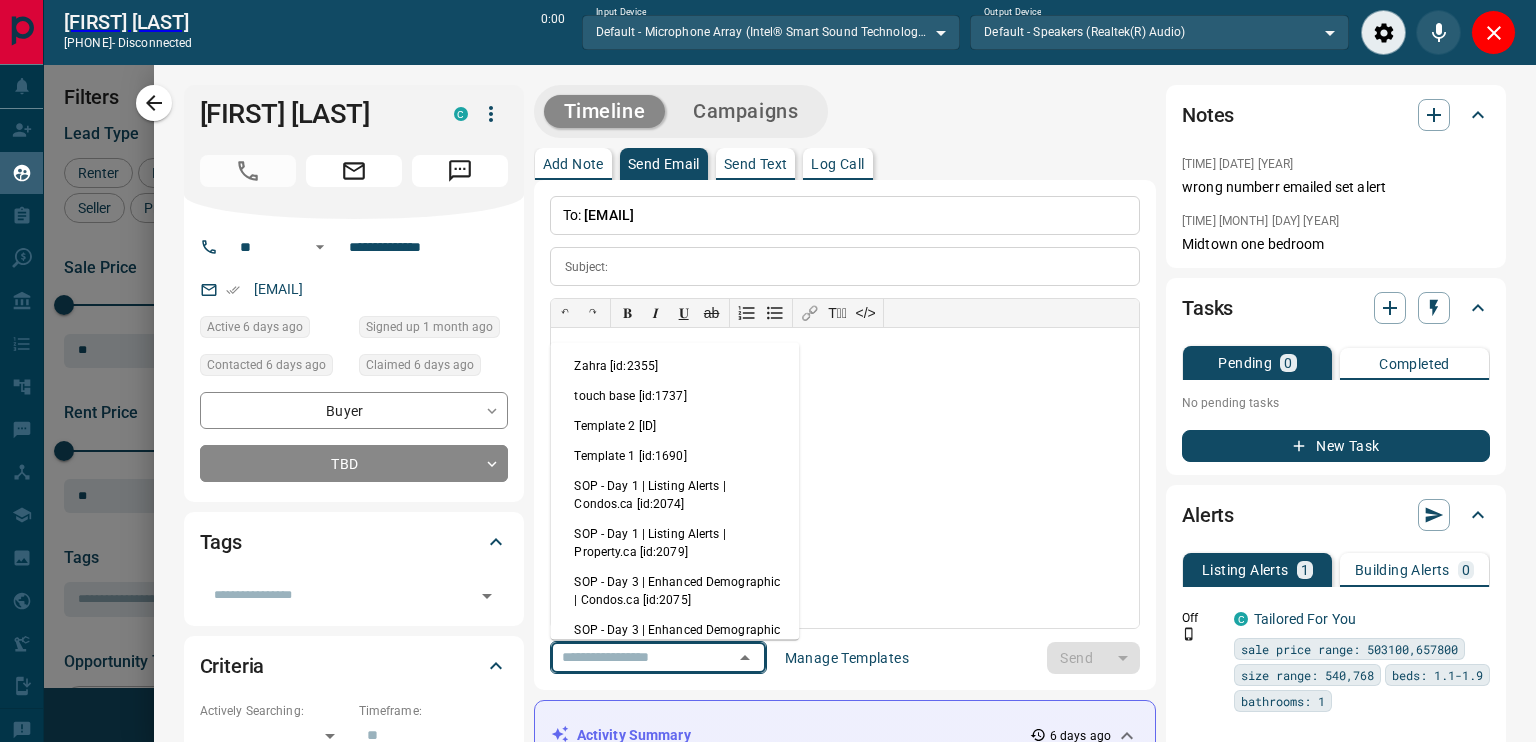 click at bounding box center [630, 657] 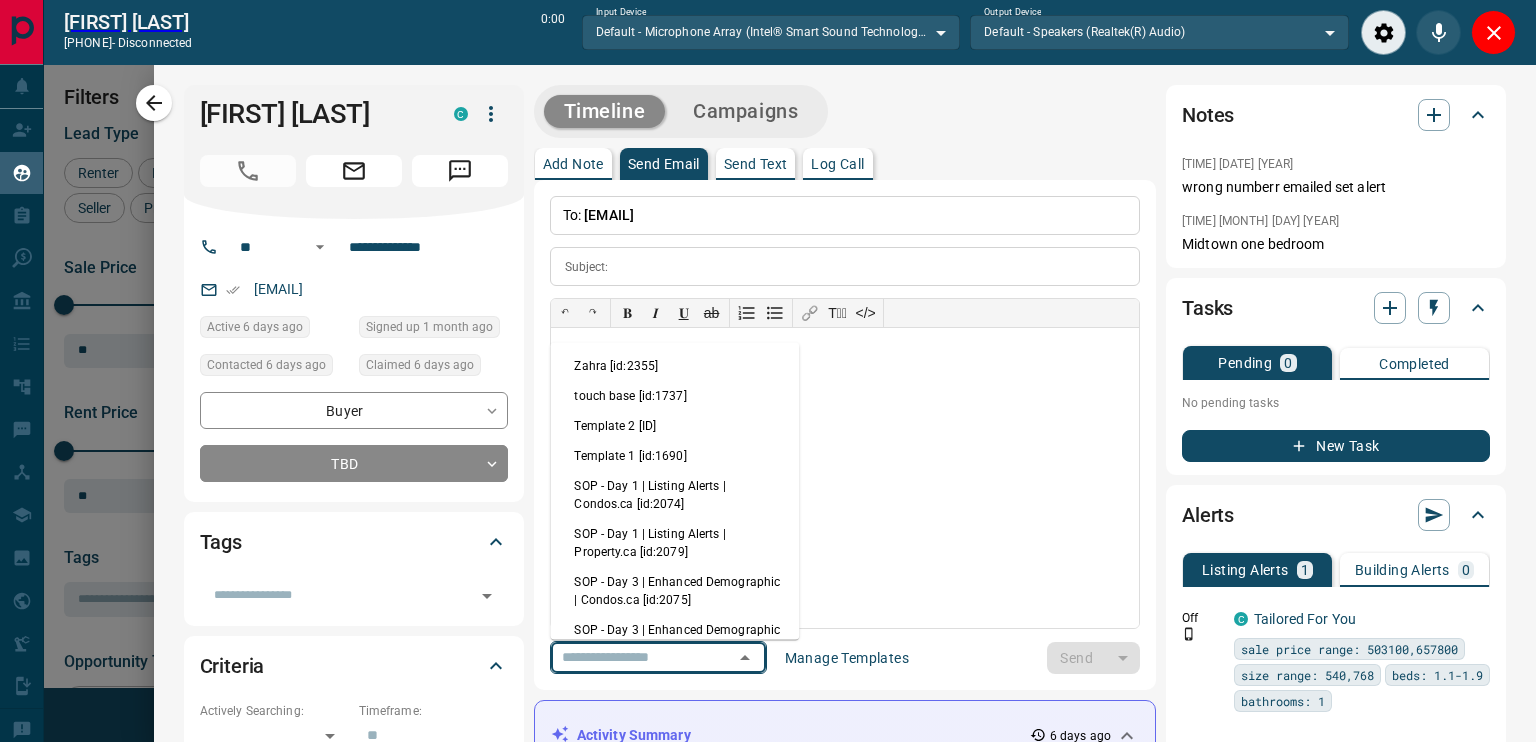 type on "**********" 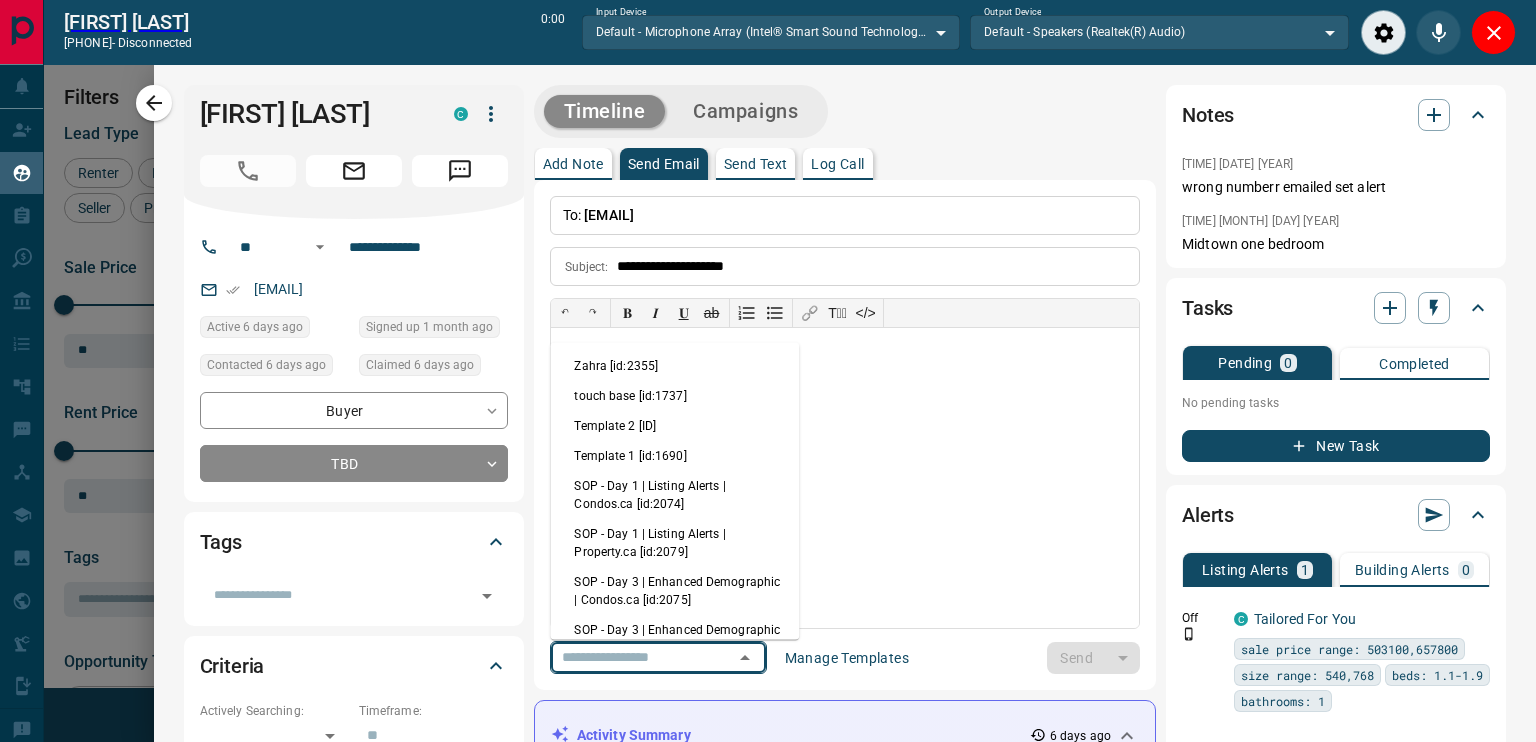 type on "**********" 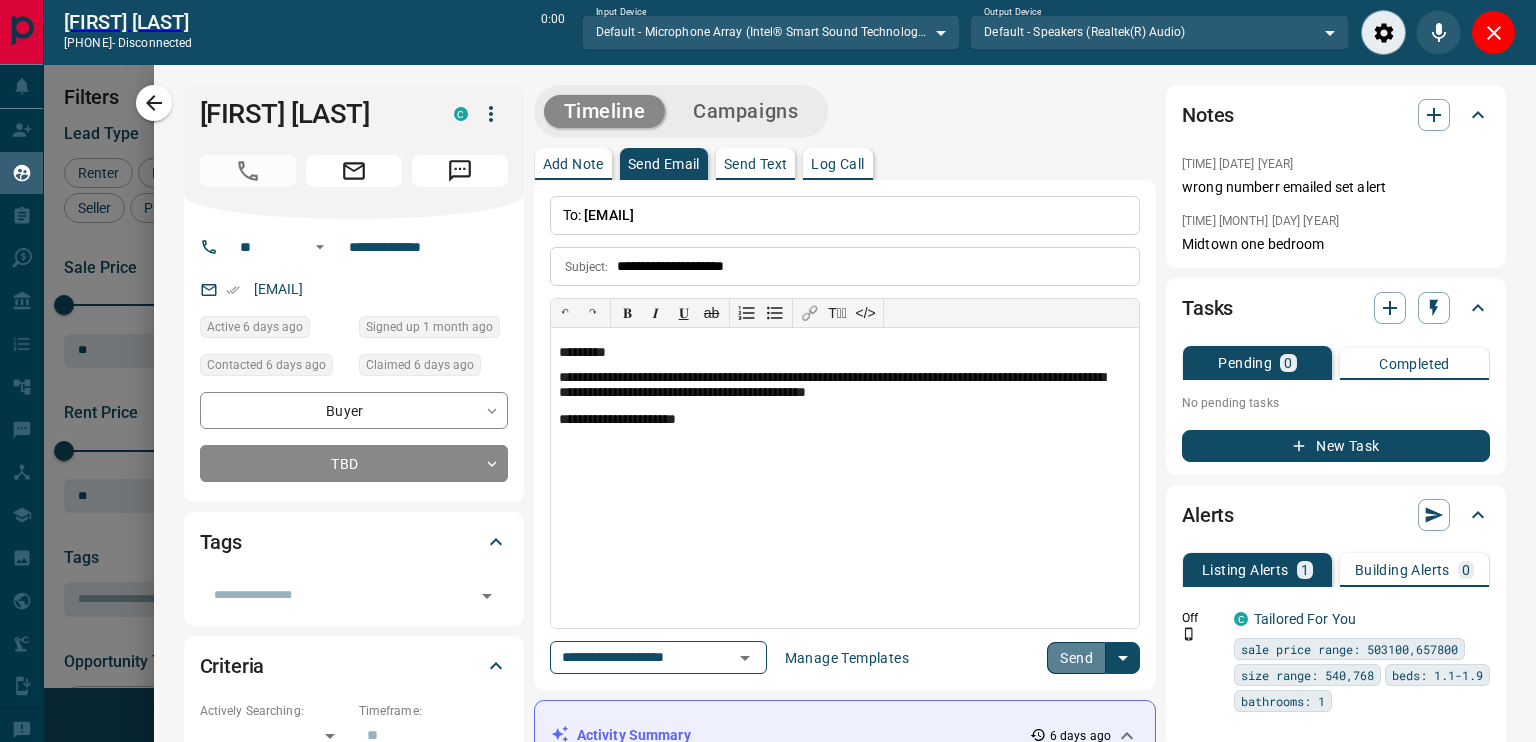 click on "Send" at bounding box center (1076, 658) 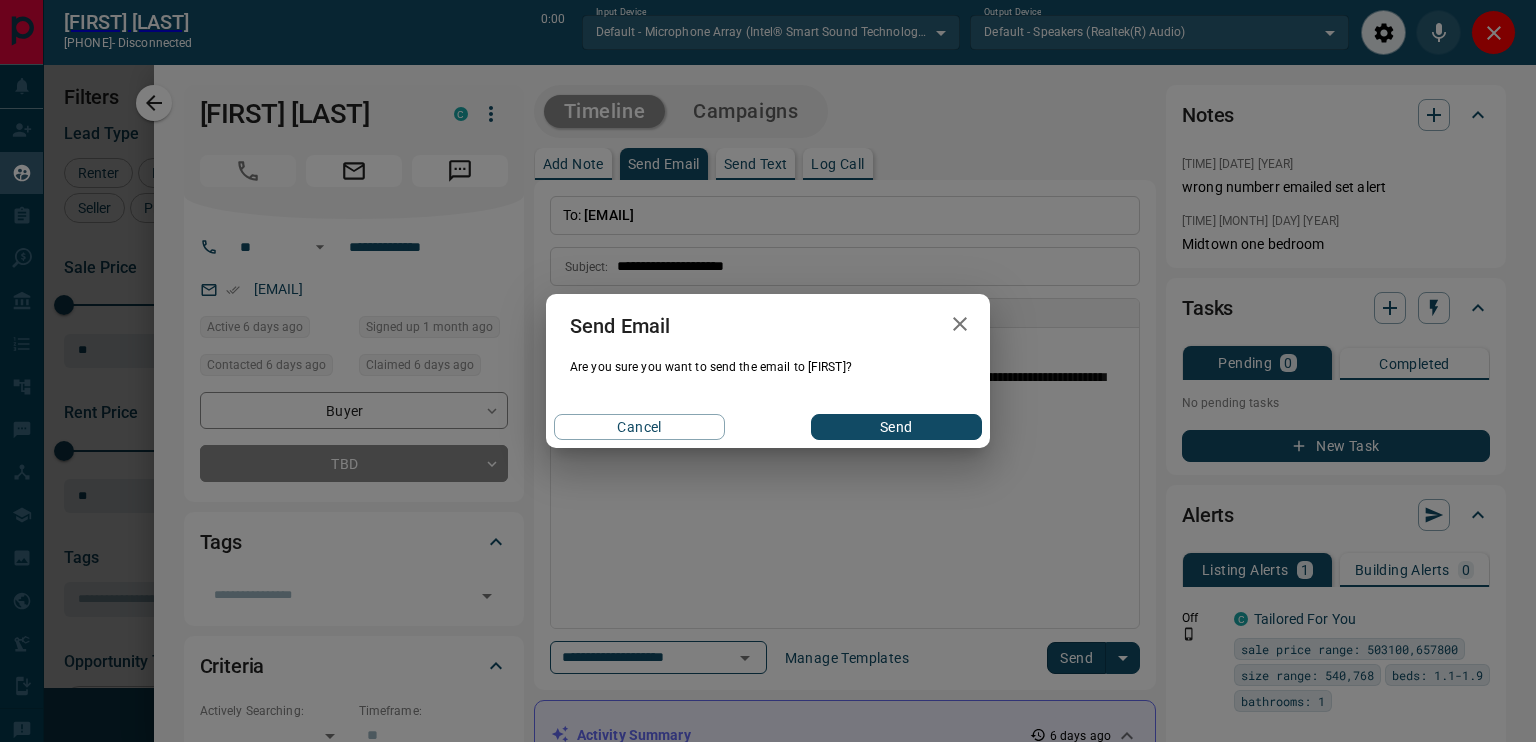 click on "Send" at bounding box center (896, 427) 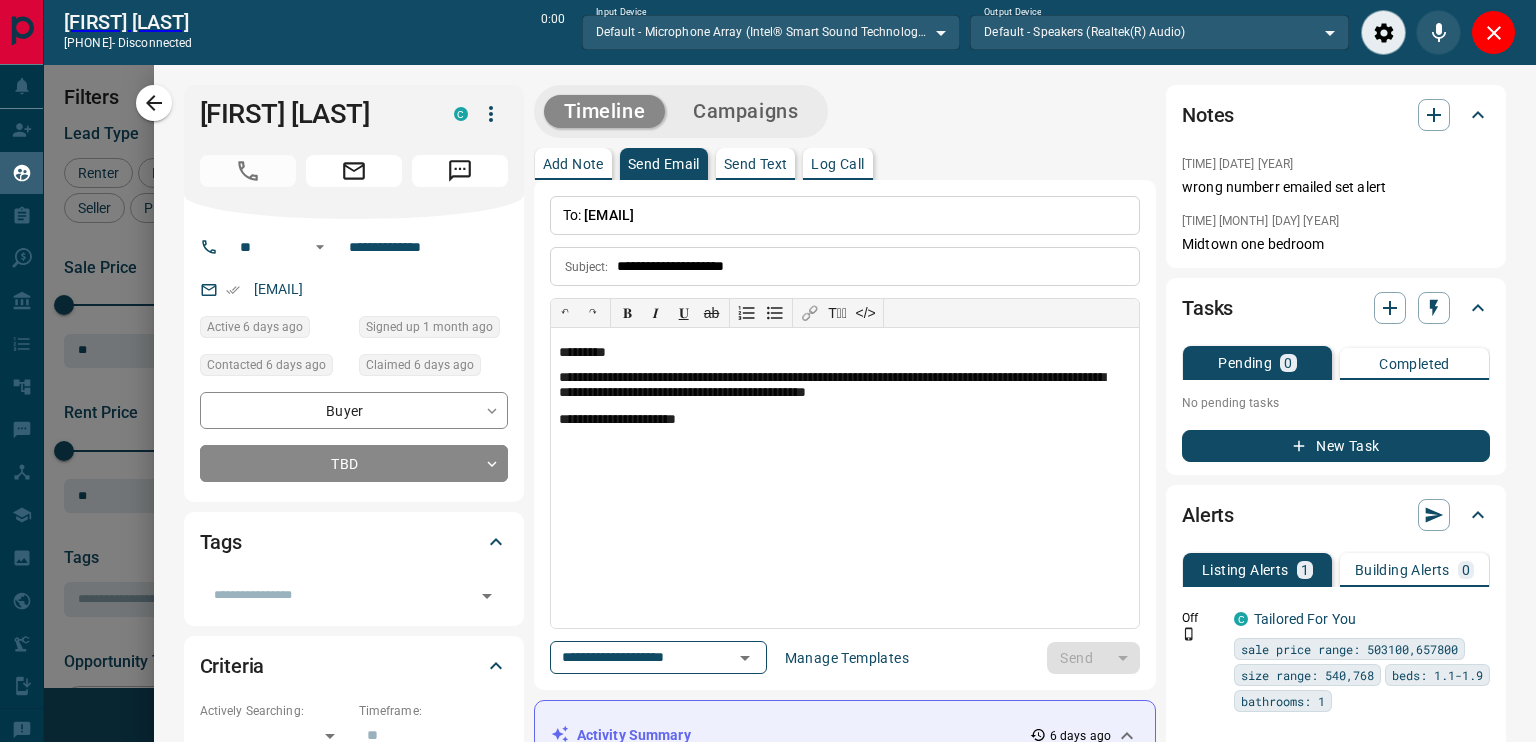 type 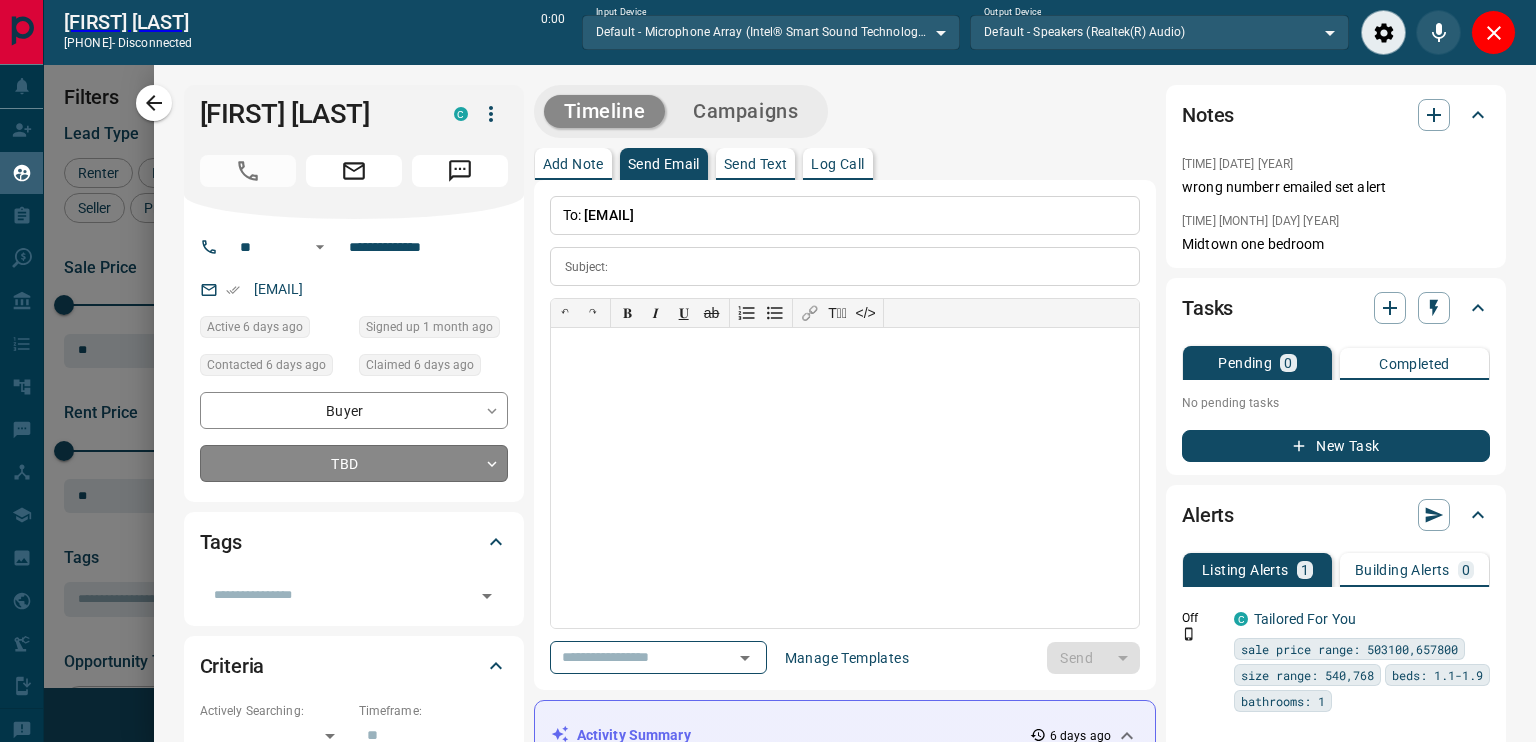 click on "Lead Transfers Claim Leads My Leads Tasks Opportunities Deals Campaigns Automations Messages Broker Bay Training Media Services Agent Resources Precon Worksheet Mobile Apps Disclosure Logout Bokhee Kim +1[PHONE]  -   disconnected 0:00 Input Device Default - Microphone Array (Intel® Smart Sound Technology for Digital Microphones) ******* ​ Output Device Default - Speakers (Realtek(R) Audio) ******* ​ My Leads Filters 1 Manage Tabs New Lead All 7527 TBD 37 Do Not Contact - Not Responsive 1838 Bogus 704 Just Browsing 1994 Criteria Obtained 2119 Future Follow Up 451 Warm 119 HOT 56 Taken on Showings 70 Submitted Offer 3 Client 136 Name Details Last Active Claimed Date Status Tags Irla Hamiti Buyer C $549K - $1M Downtown, Toronto 3 days ago Contacted 3 days ago 3 days ago Signed up 6 years ago TBD + Jonathan Ng Buyer C $509K - $1M Downtown, Toronto 3 days ago Contacted 3 days ago 3 days ago Signed up 3 days ago TBD + Bruna Nicoletti Buyer C $1 - $1000M Downtown, Toronto 18 hours ago Contacted in 3 hours TBD +" at bounding box center (768, 360) 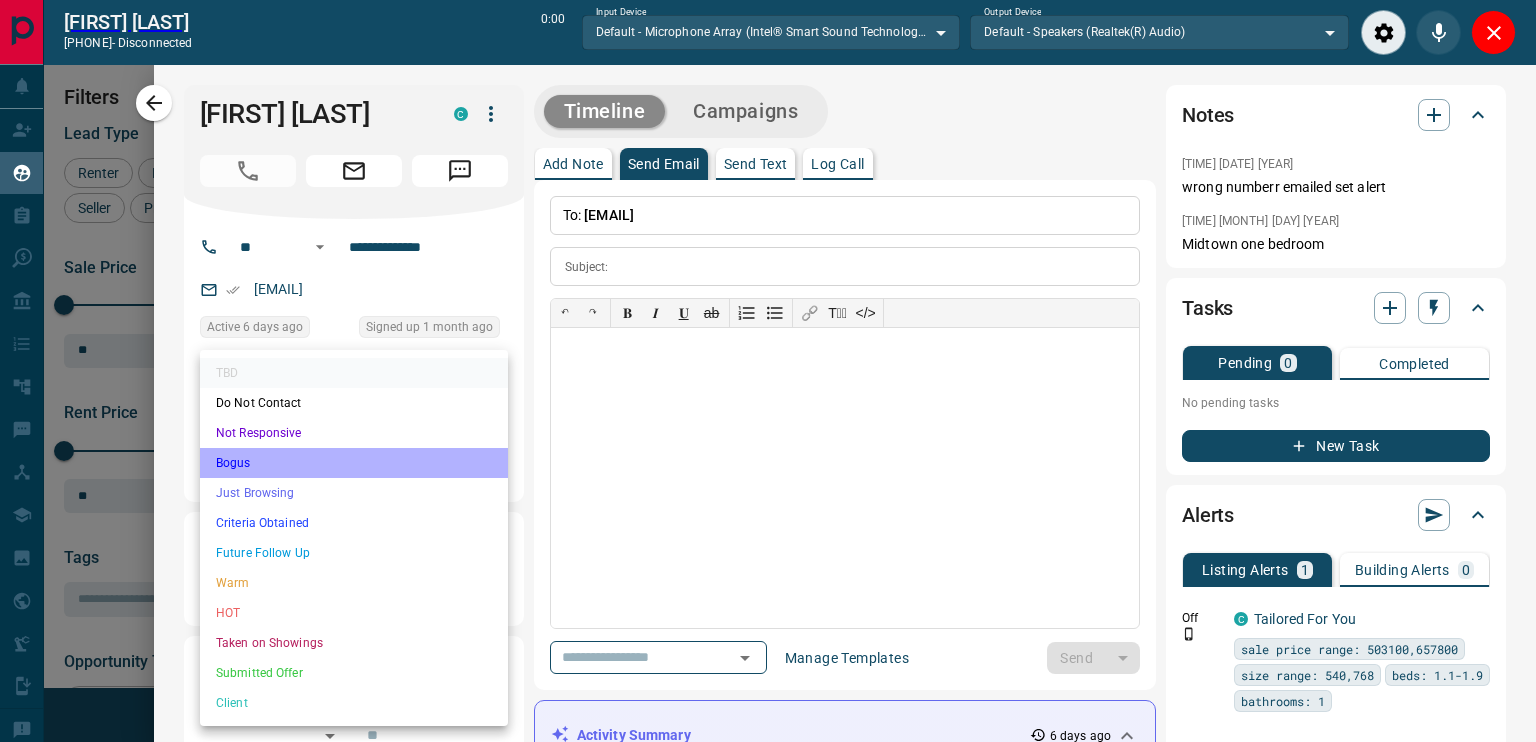 click on "Bogus" at bounding box center (354, 463) 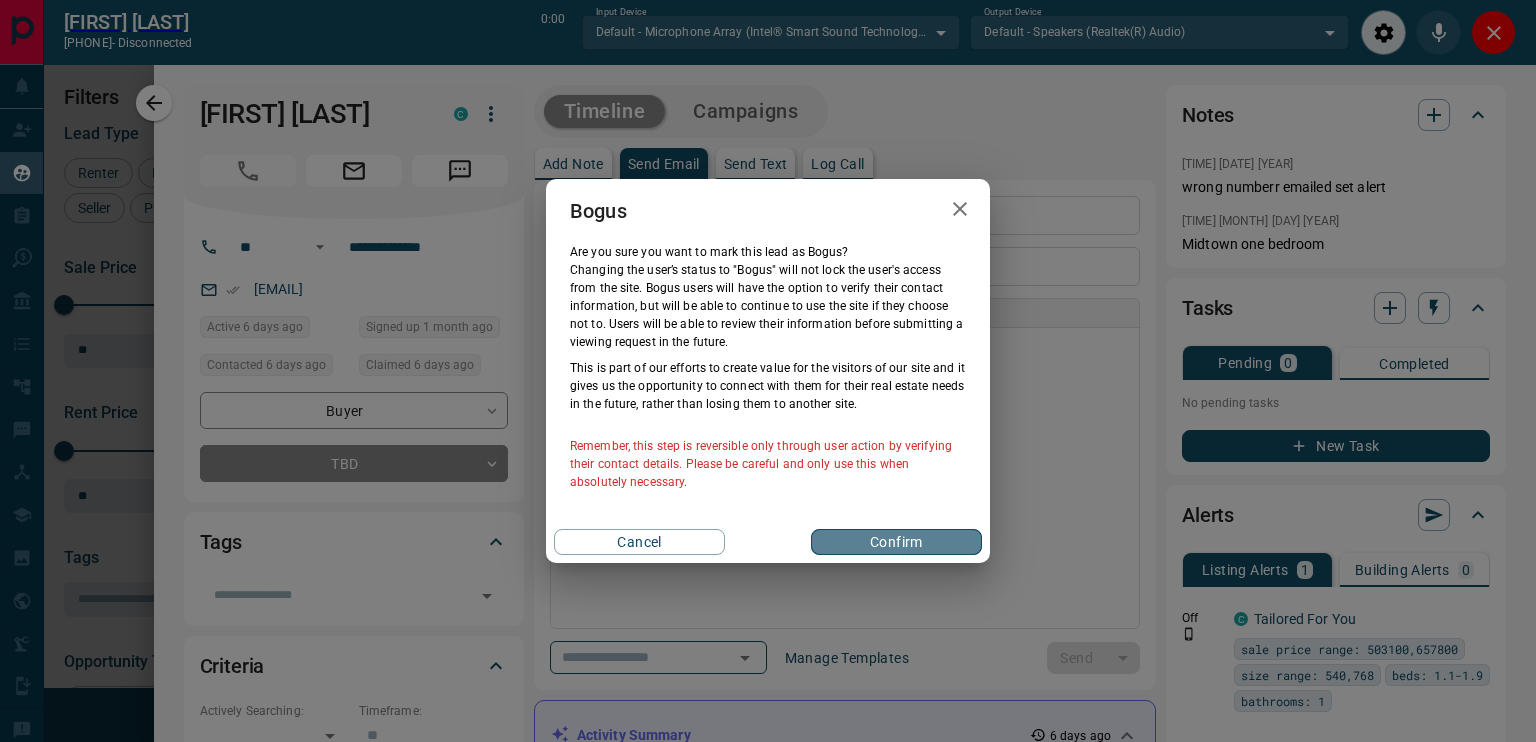 click on "Confirm" at bounding box center (896, 542) 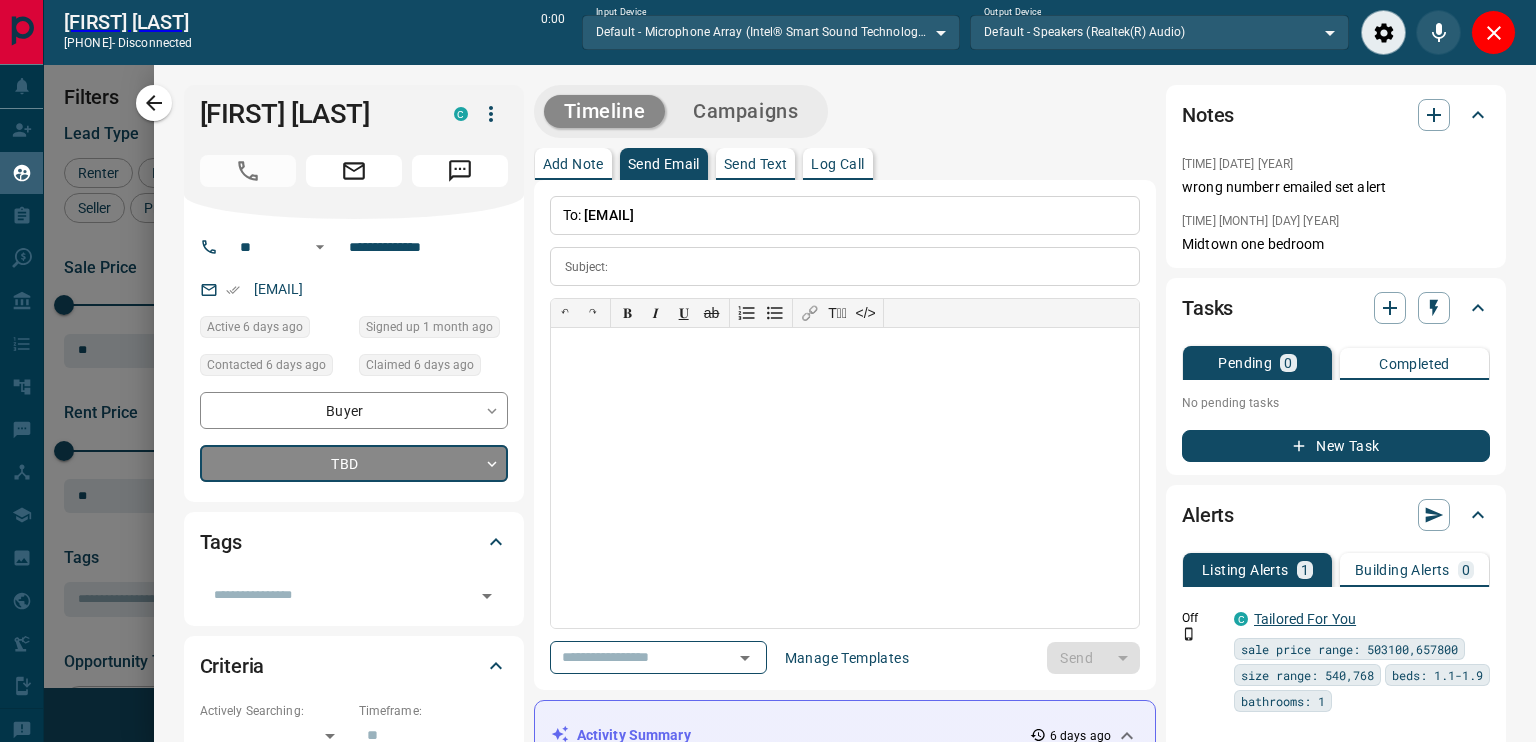 type on "**********" 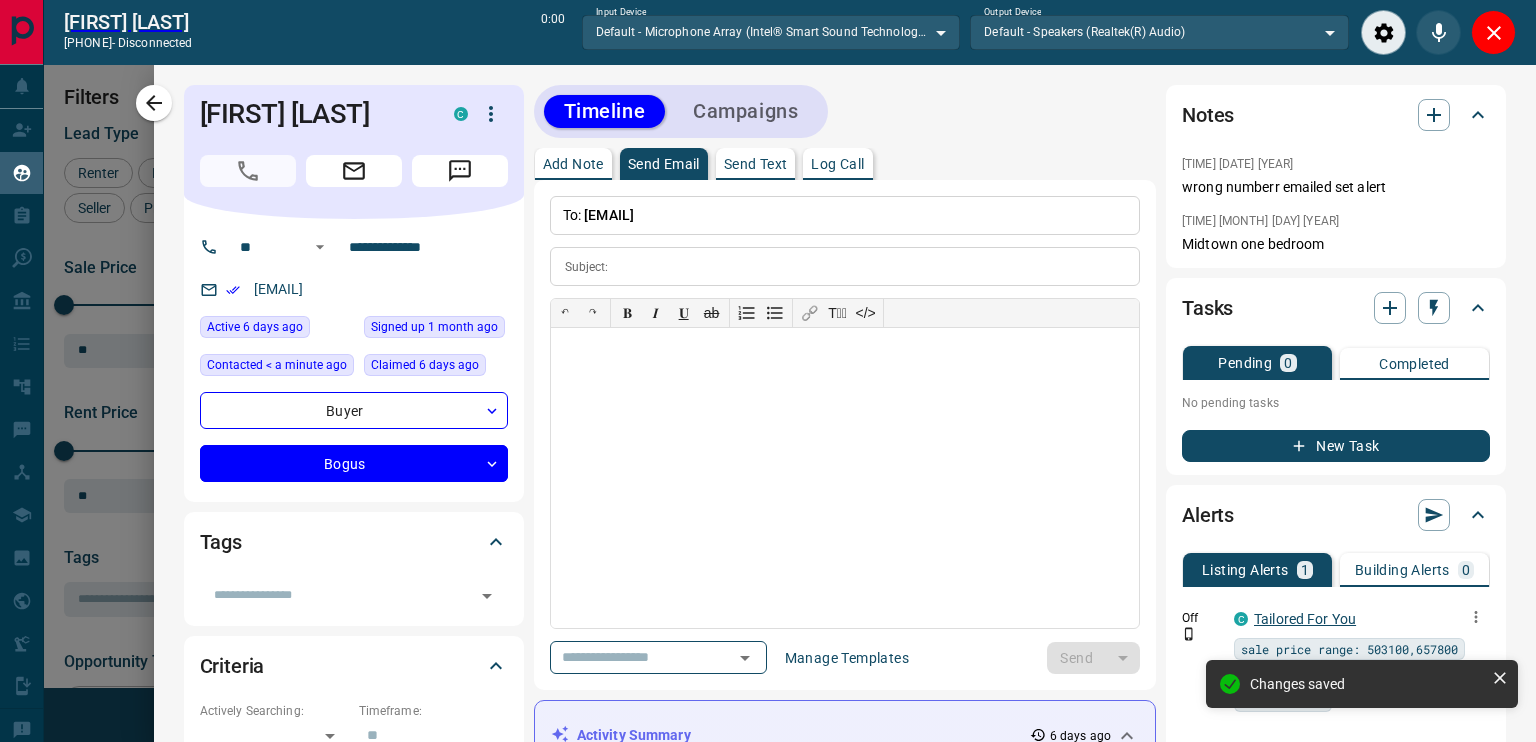 click on "Tailored For You" at bounding box center [1305, 619] 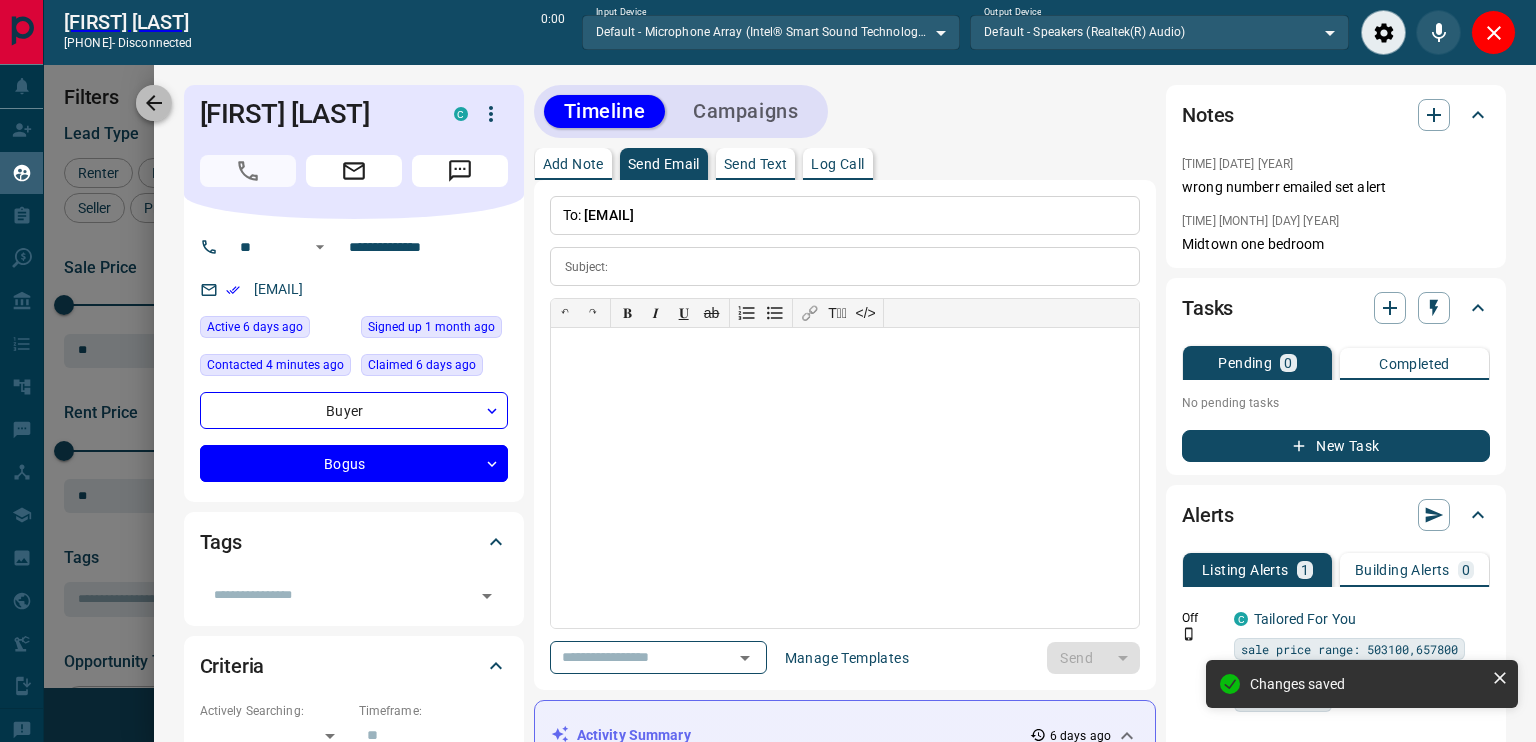 click 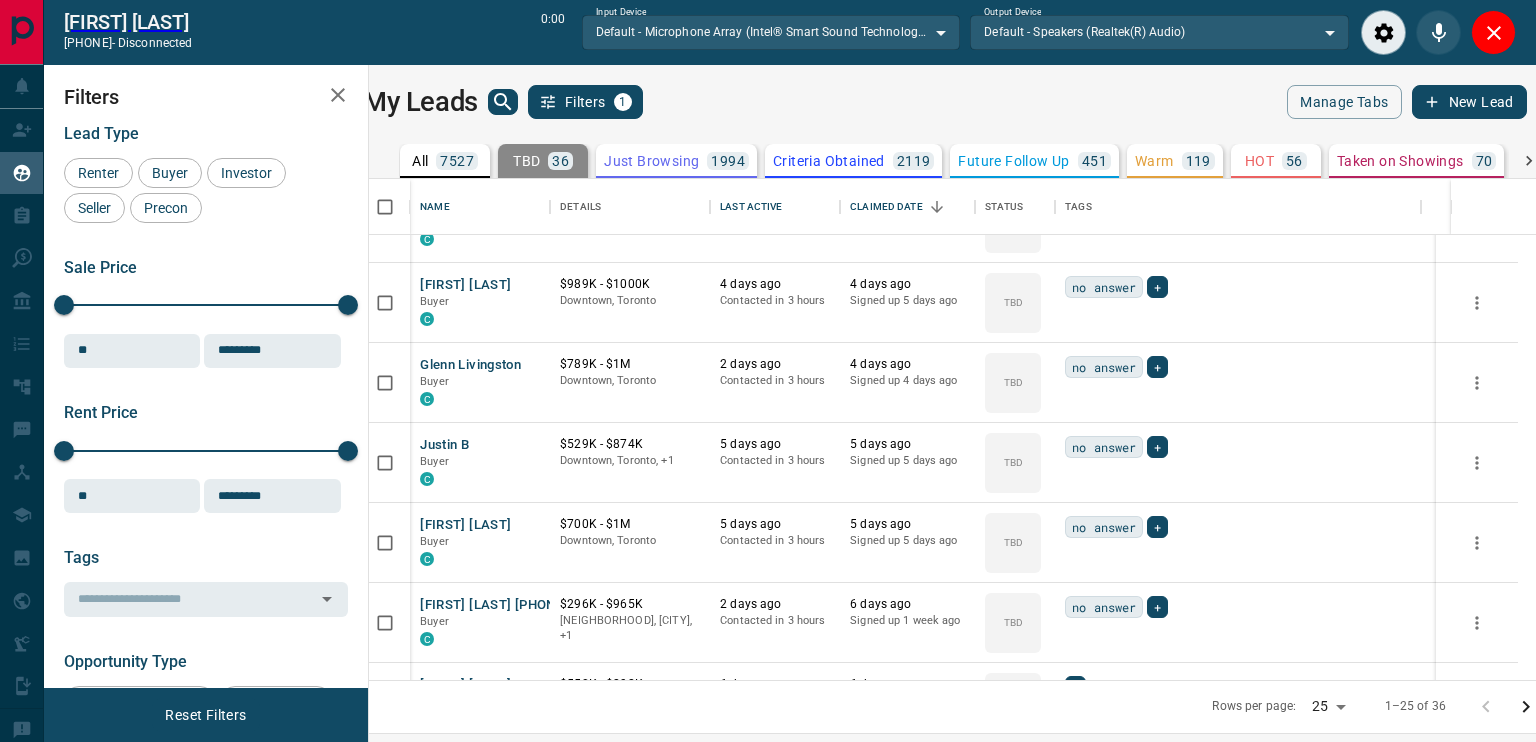 scroll, scrollTop: 1553, scrollLeft: 0, axis: vertical 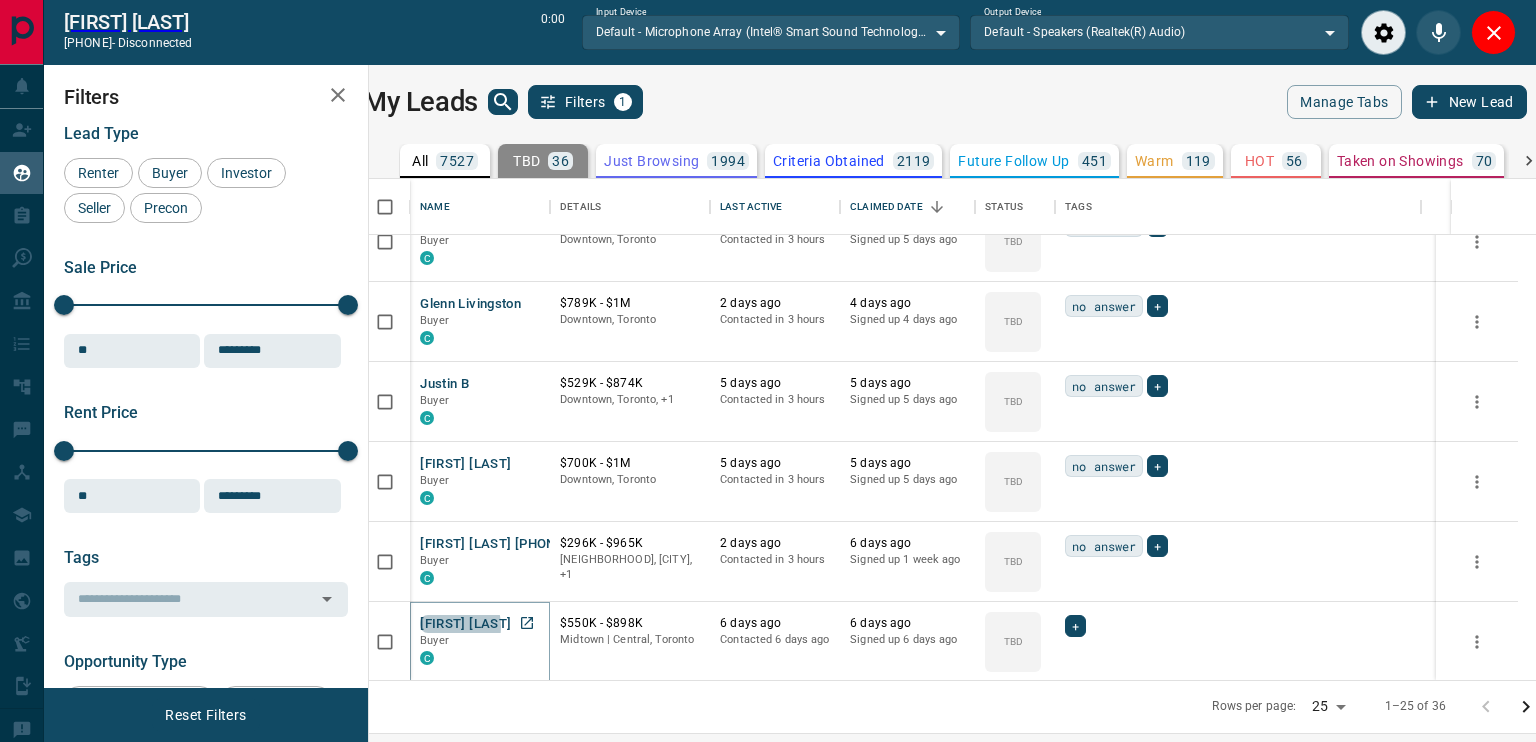 click on "[FIRST] [LAST]" at bounding box center [465, 624] 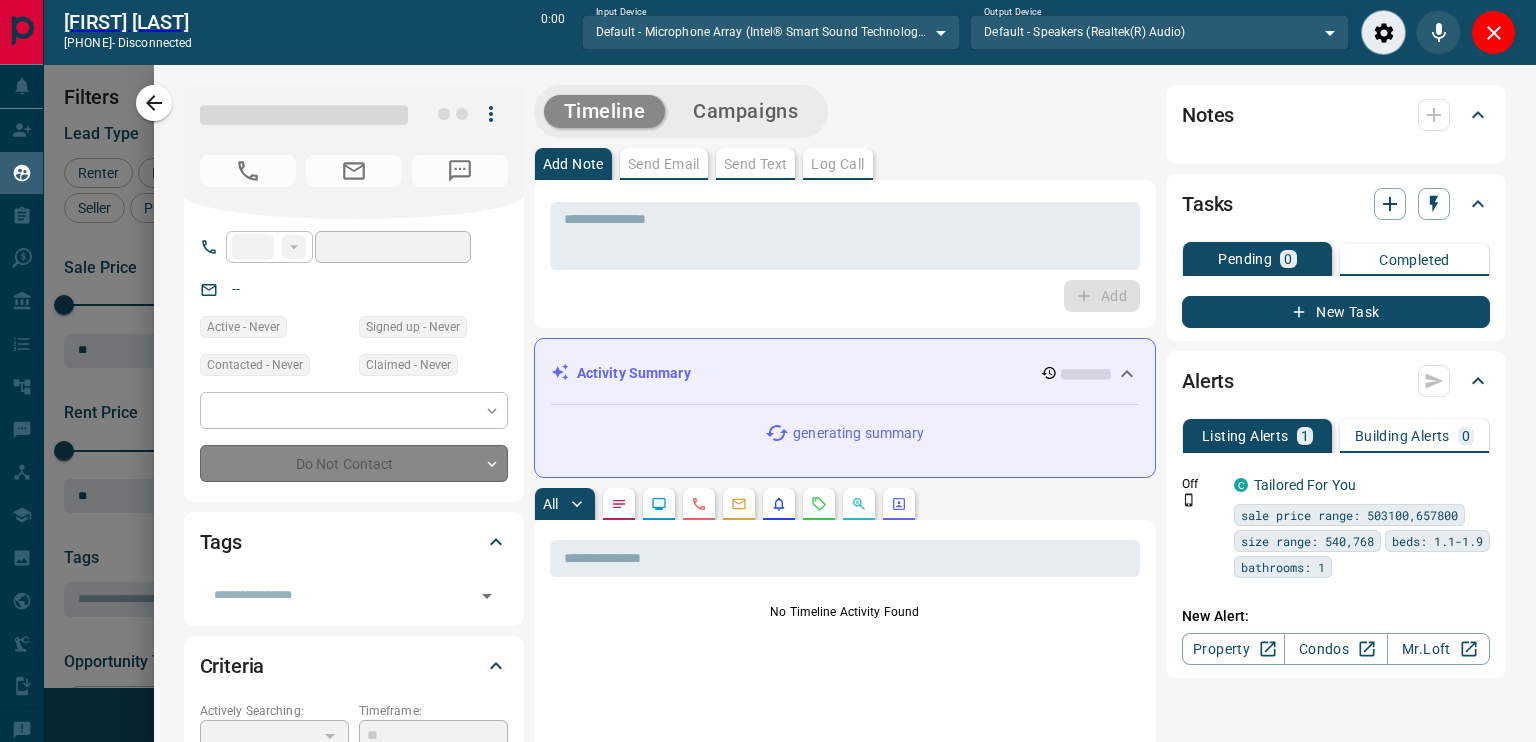 type on "**" 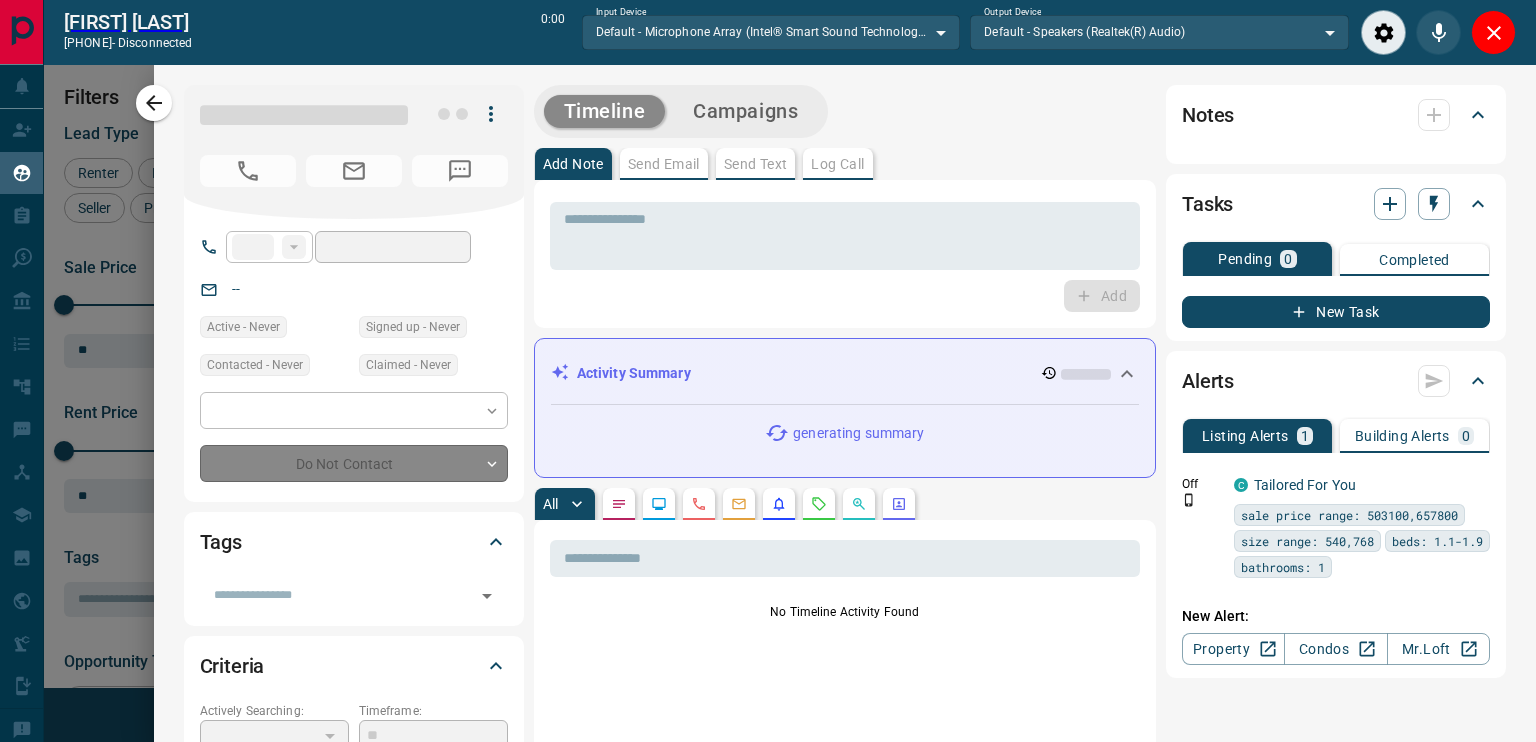 type on "**********" 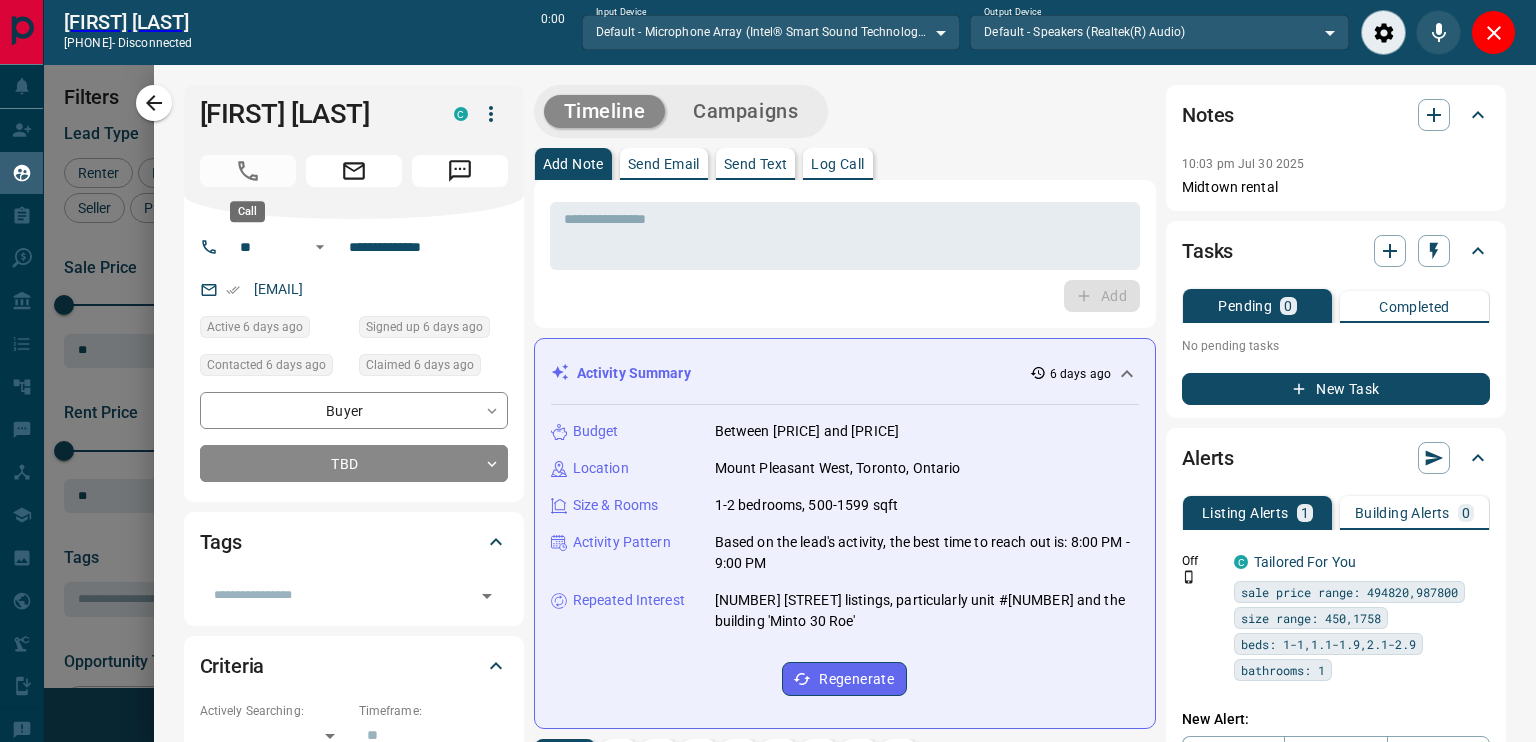 click at bounding box center (248, 171) 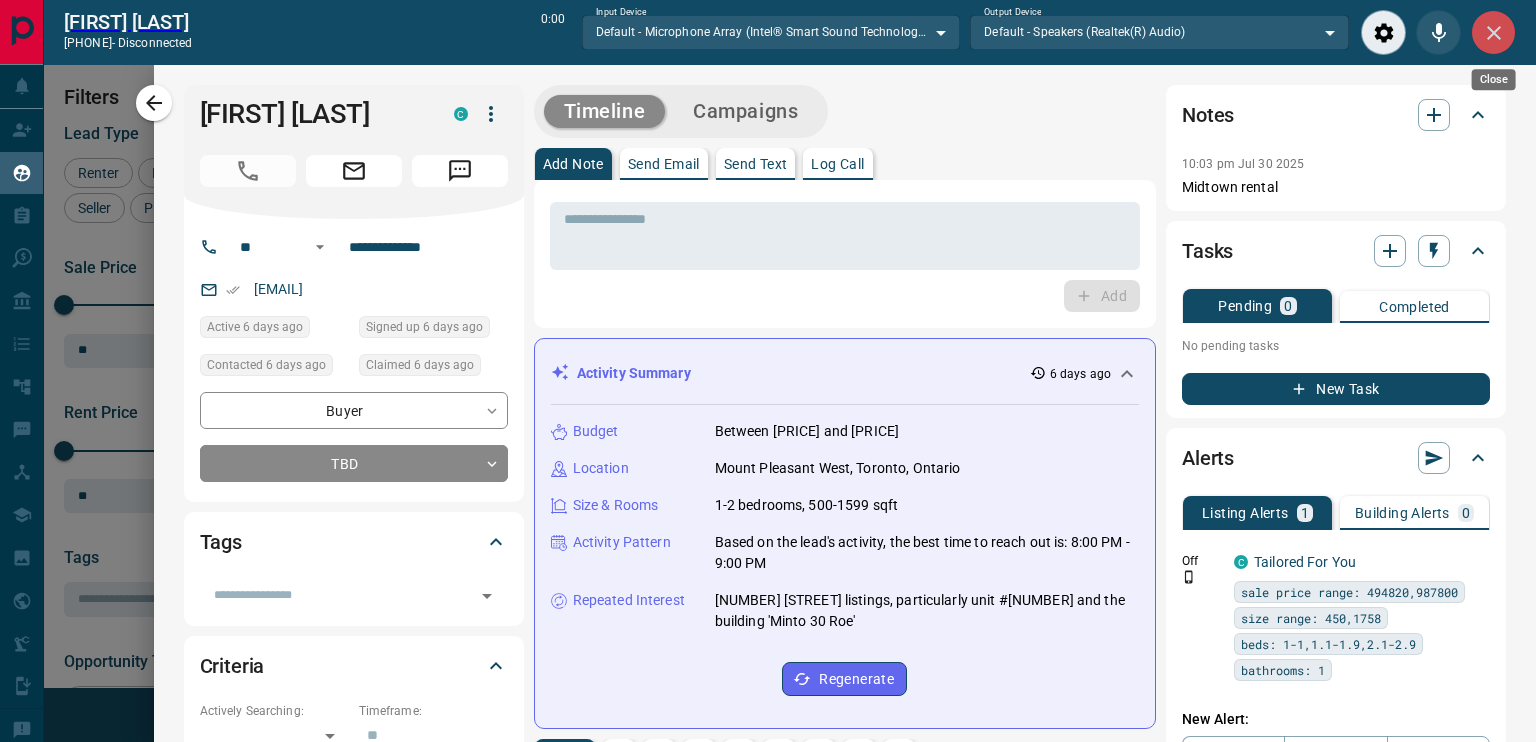 click 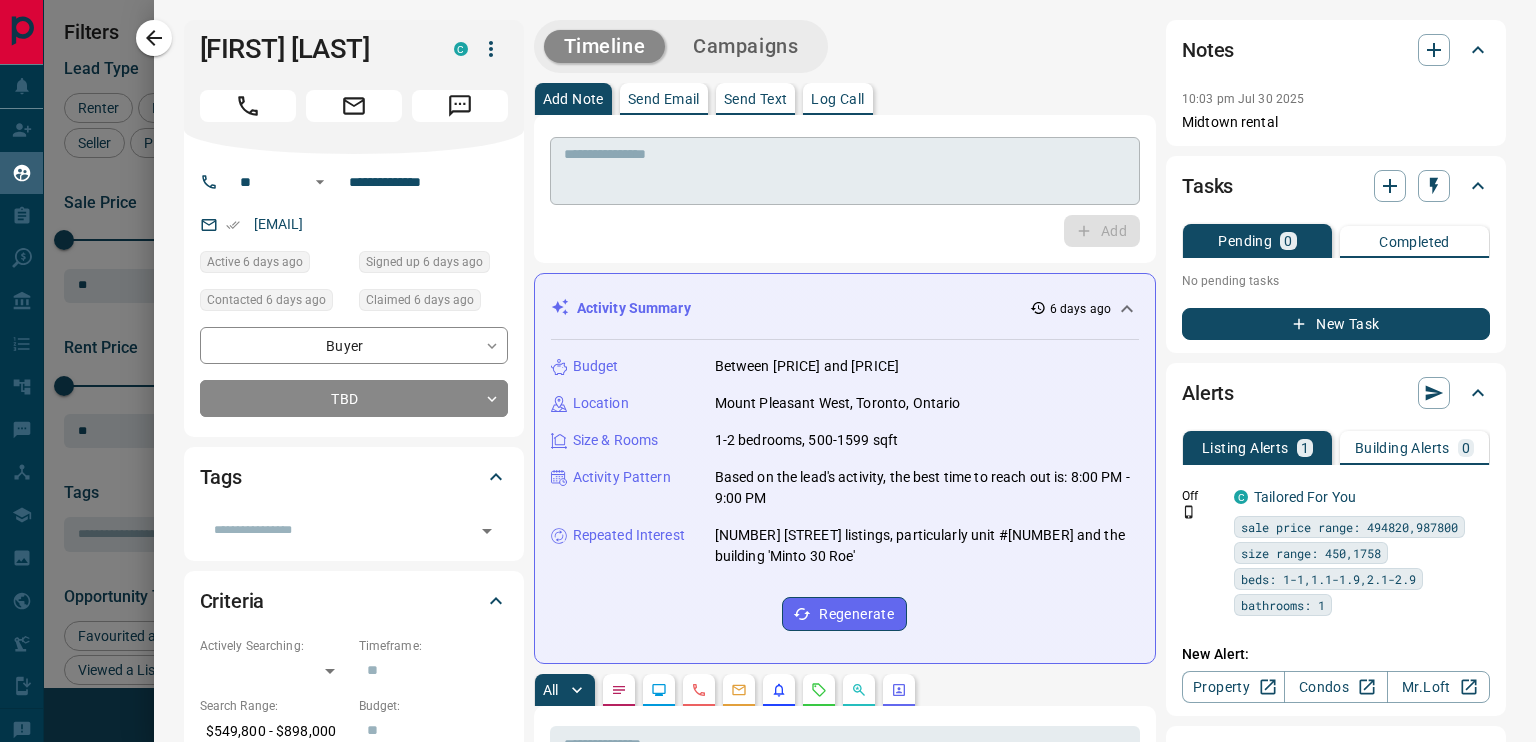 scroll, scrollTop: 16, scrollLeft: 16, axis: both 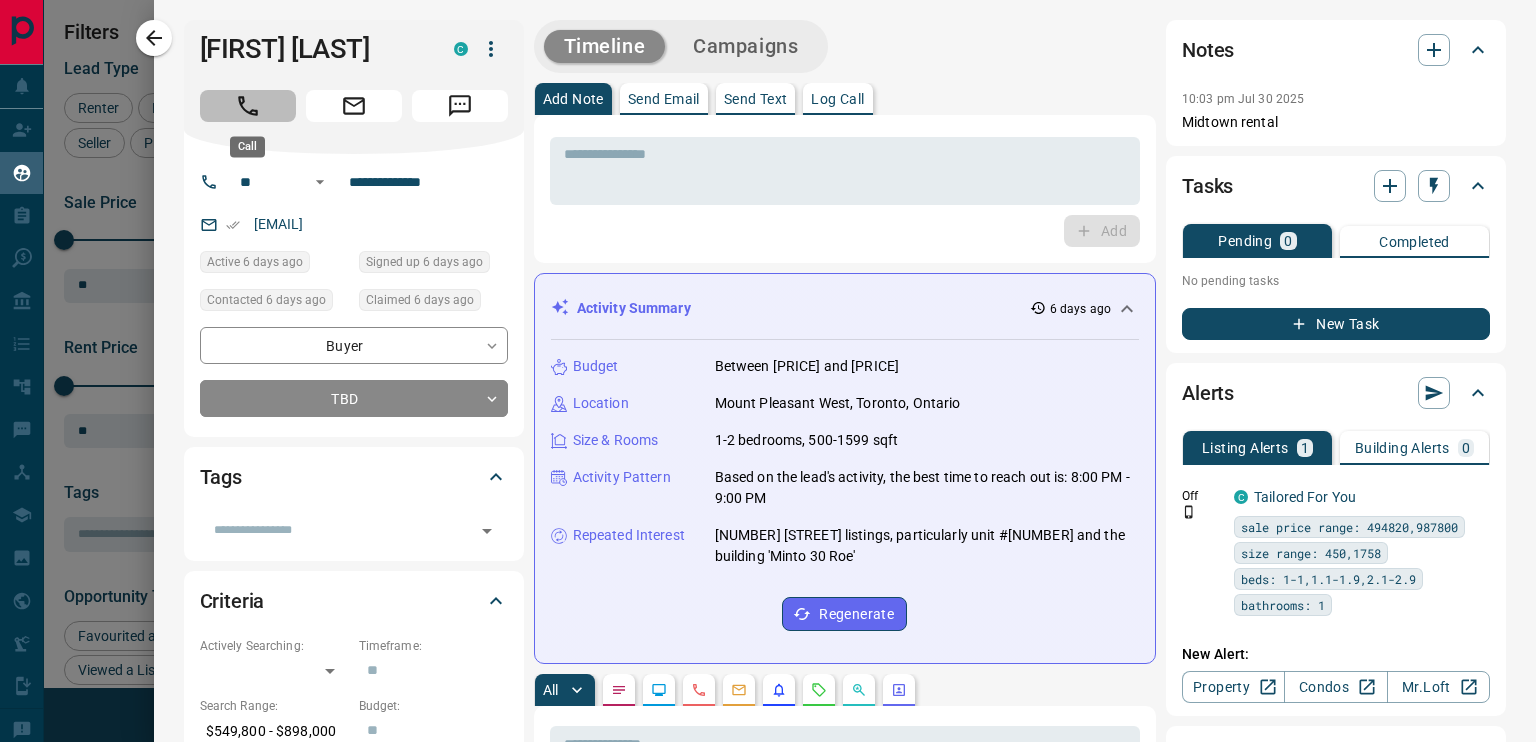 click 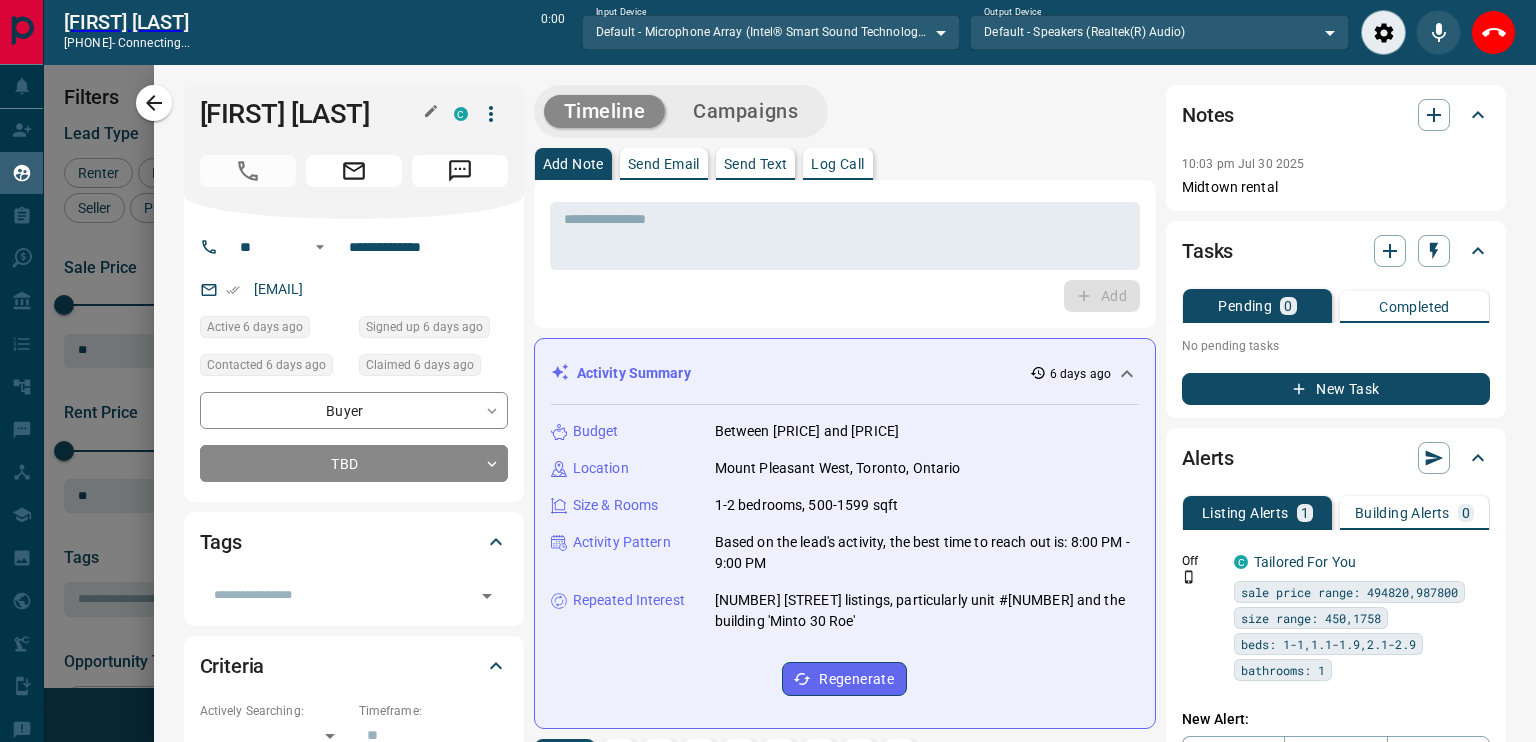 scroll, scrollTop: 486, scrollLeft: 1143, axis: both 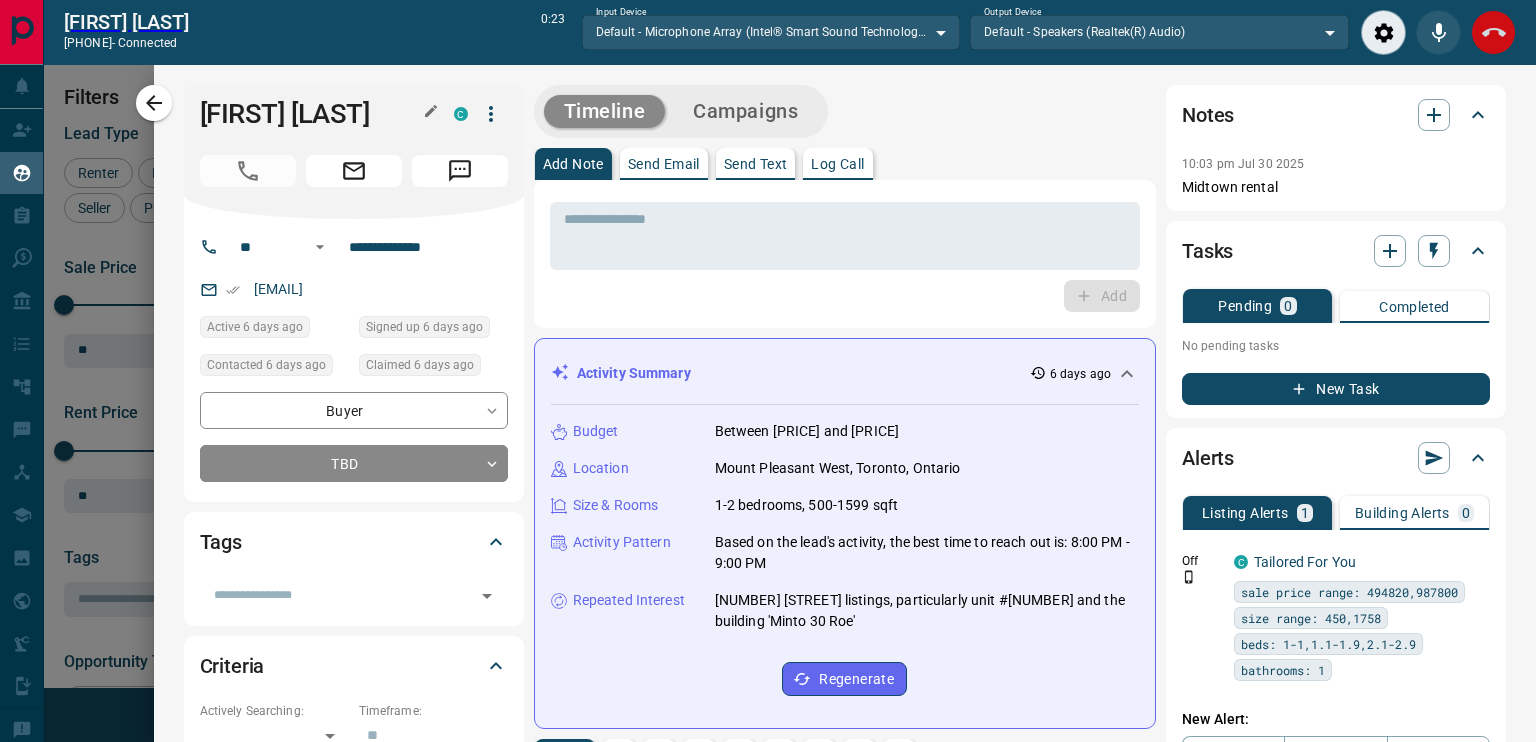 click at bounding box center [1493, 32] 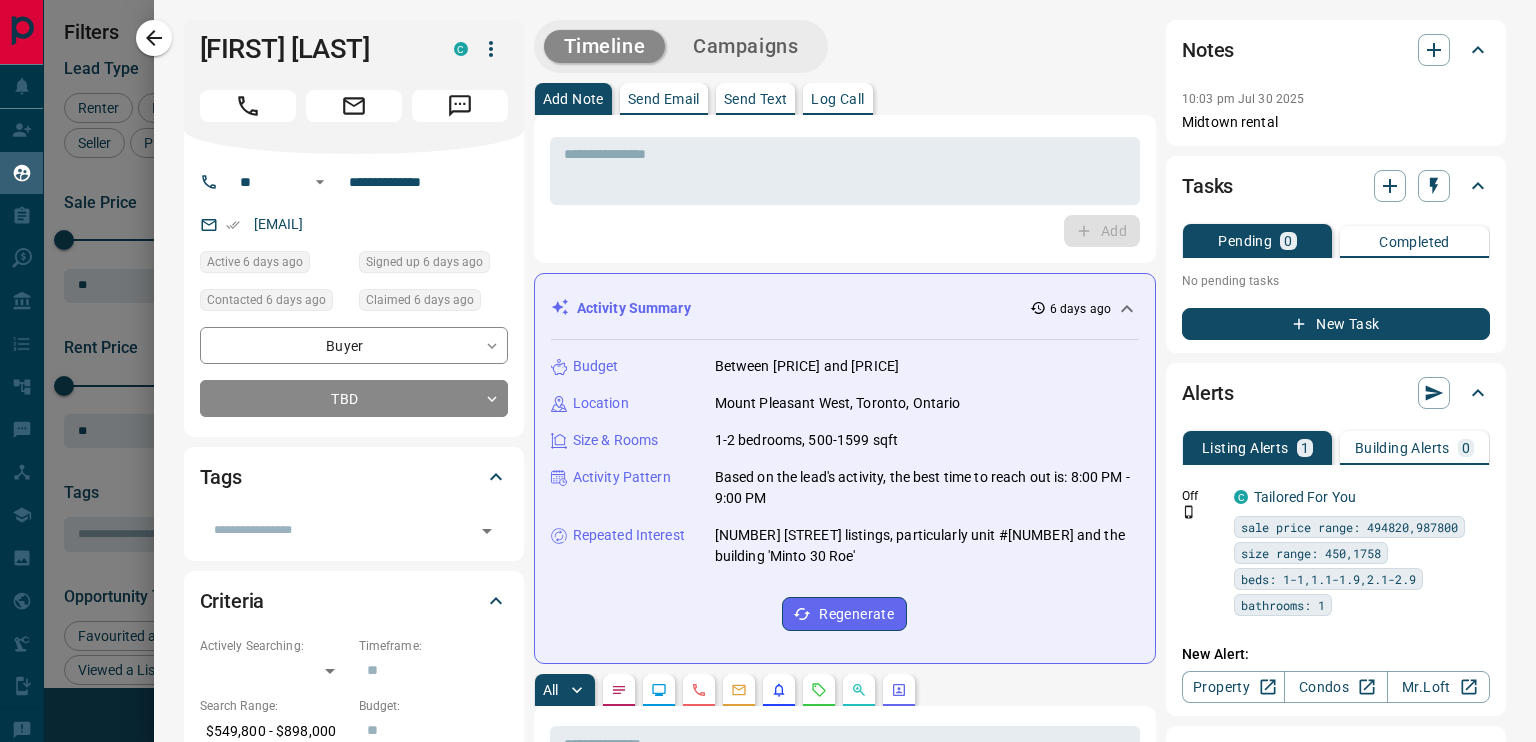 scroll, scrollTop: 16, scrollLeft: 16, axis: both 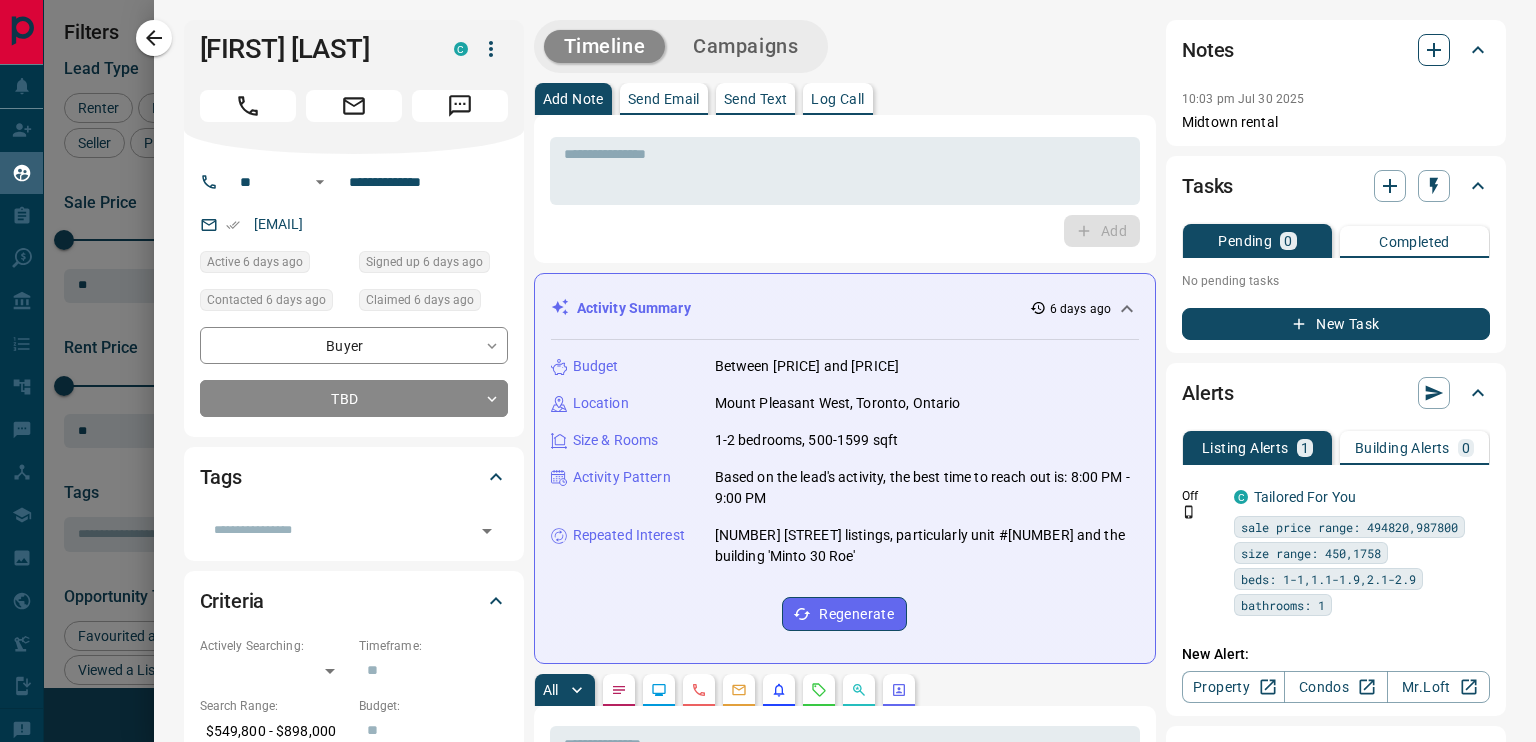 click 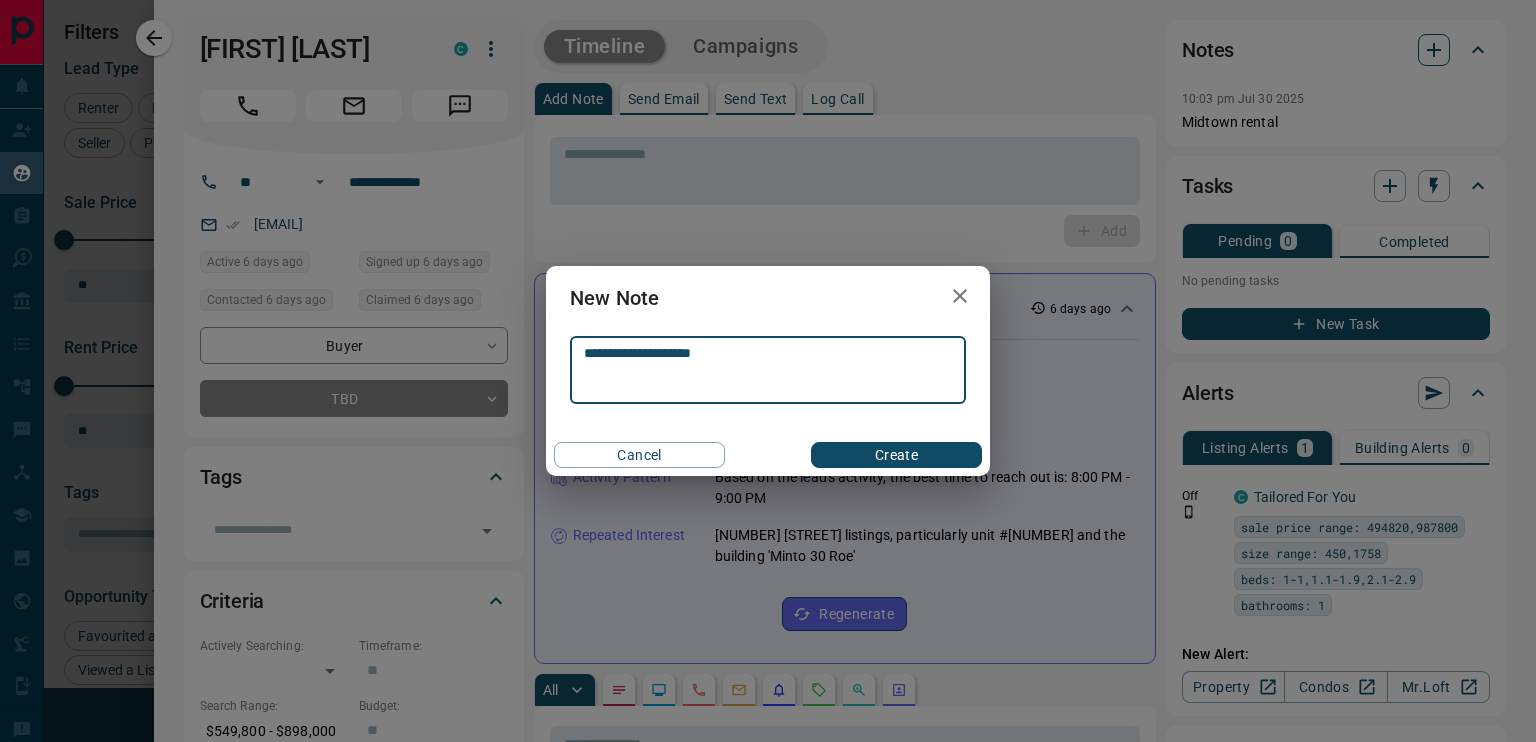 type on "**********" 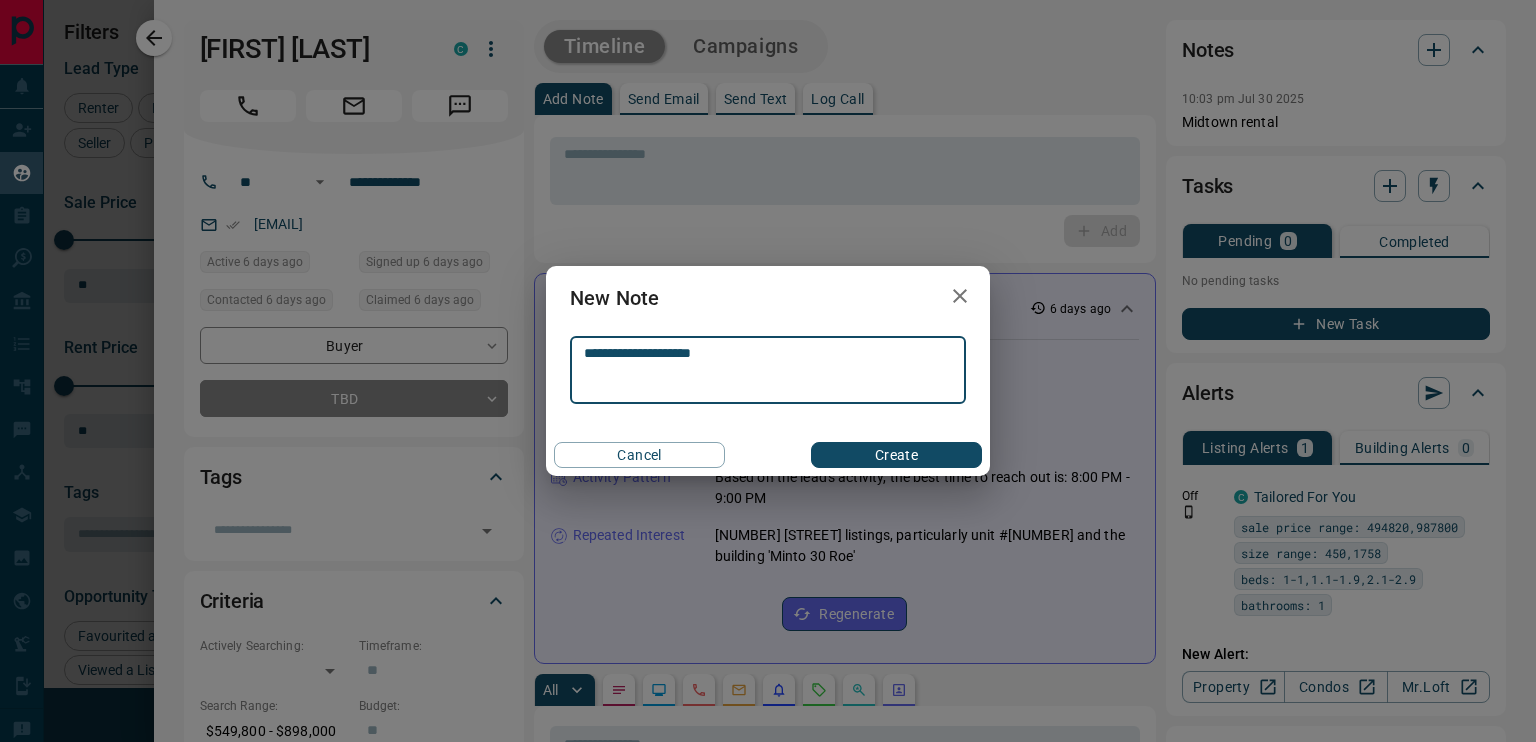 click on "Create" at bounding box center [896, 455] 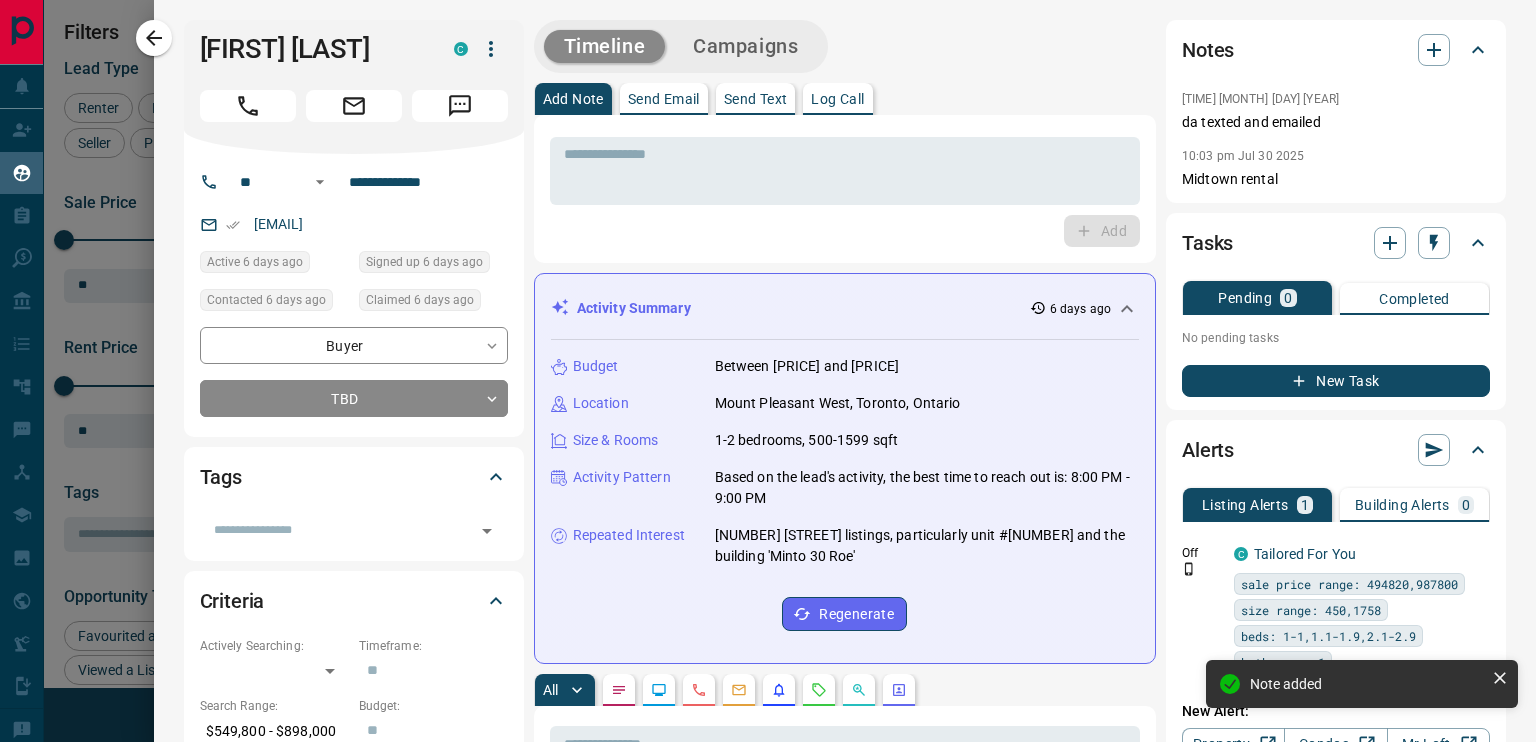click on "Send Text" at bounding box center (756, 99) 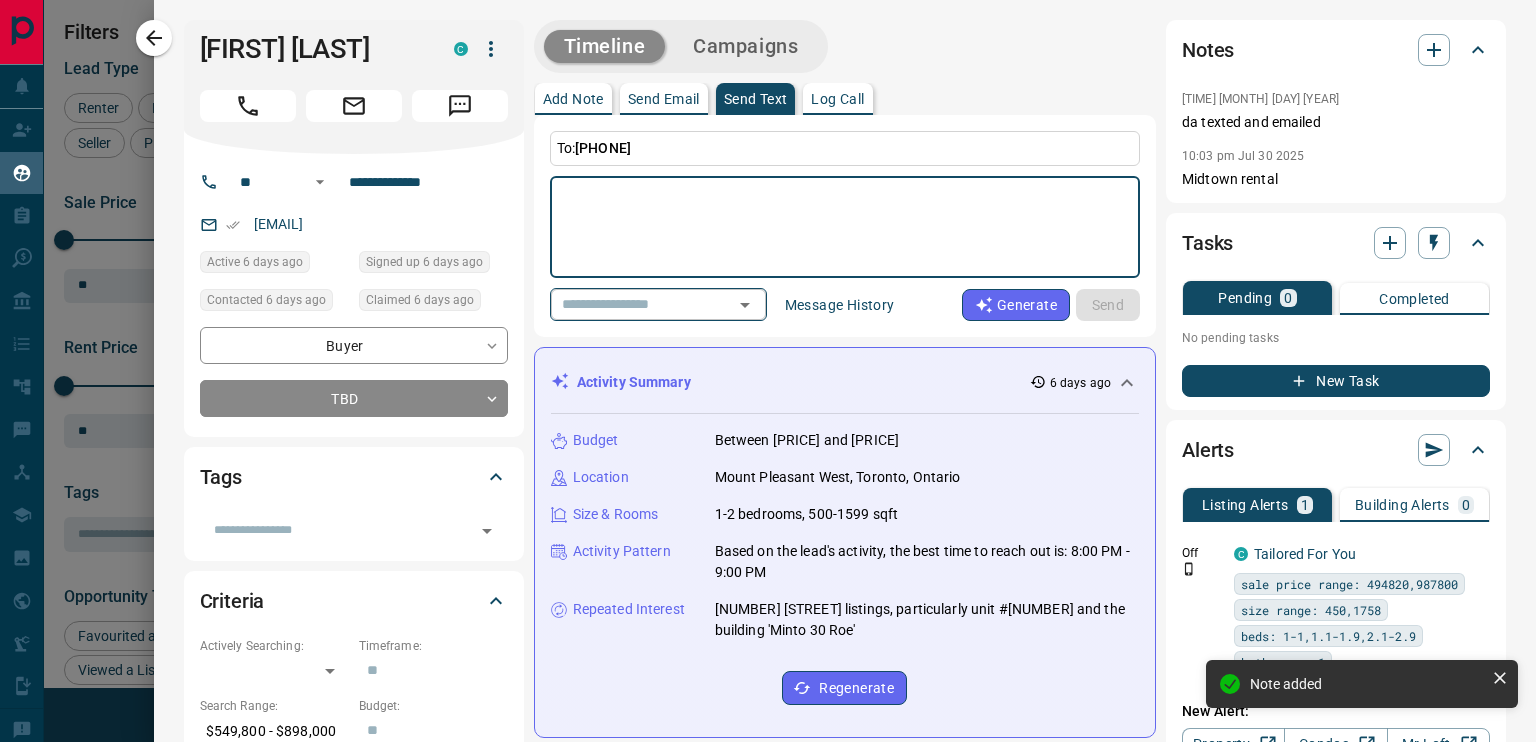 click at bounding box center [630, 304] 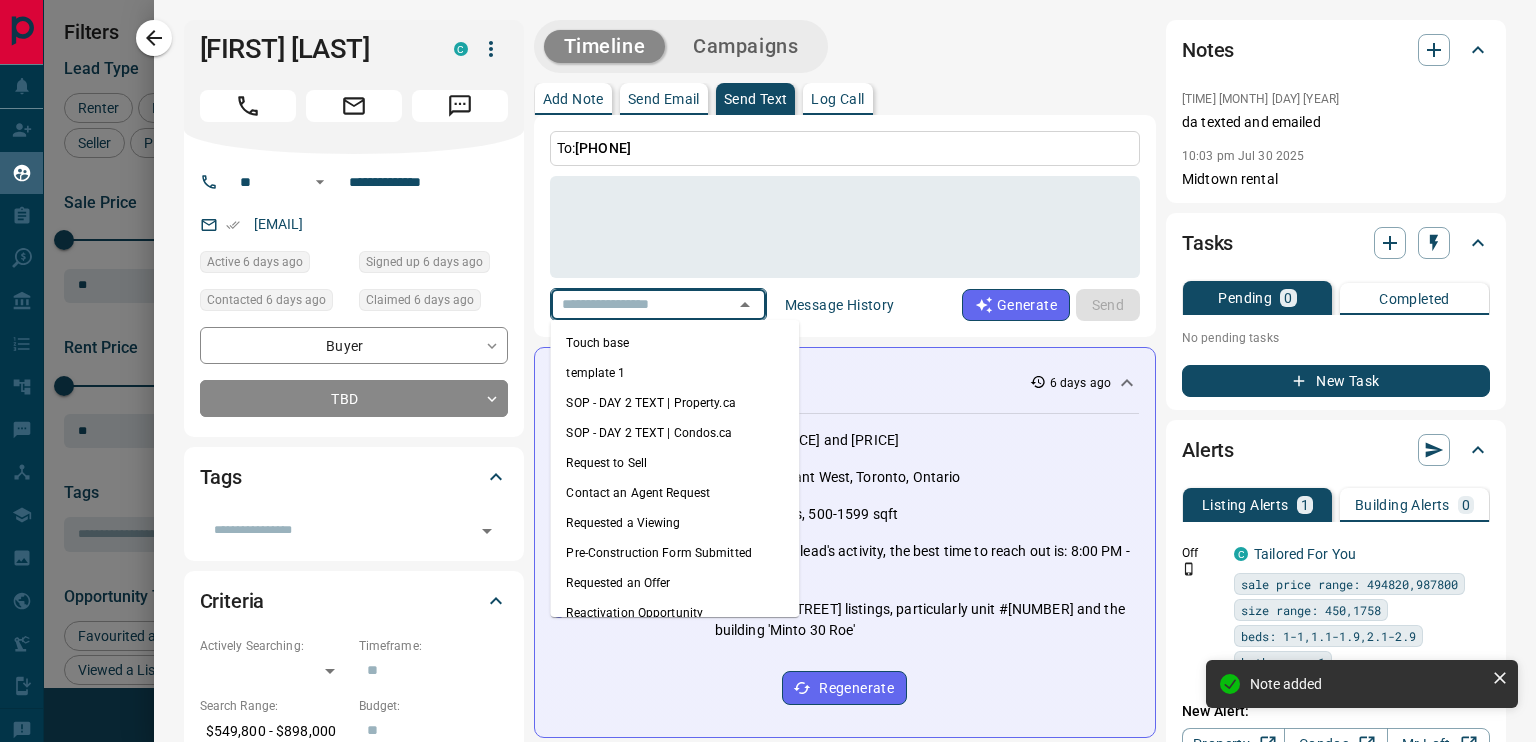 click on "template 1" at bounding box center [674, 373] 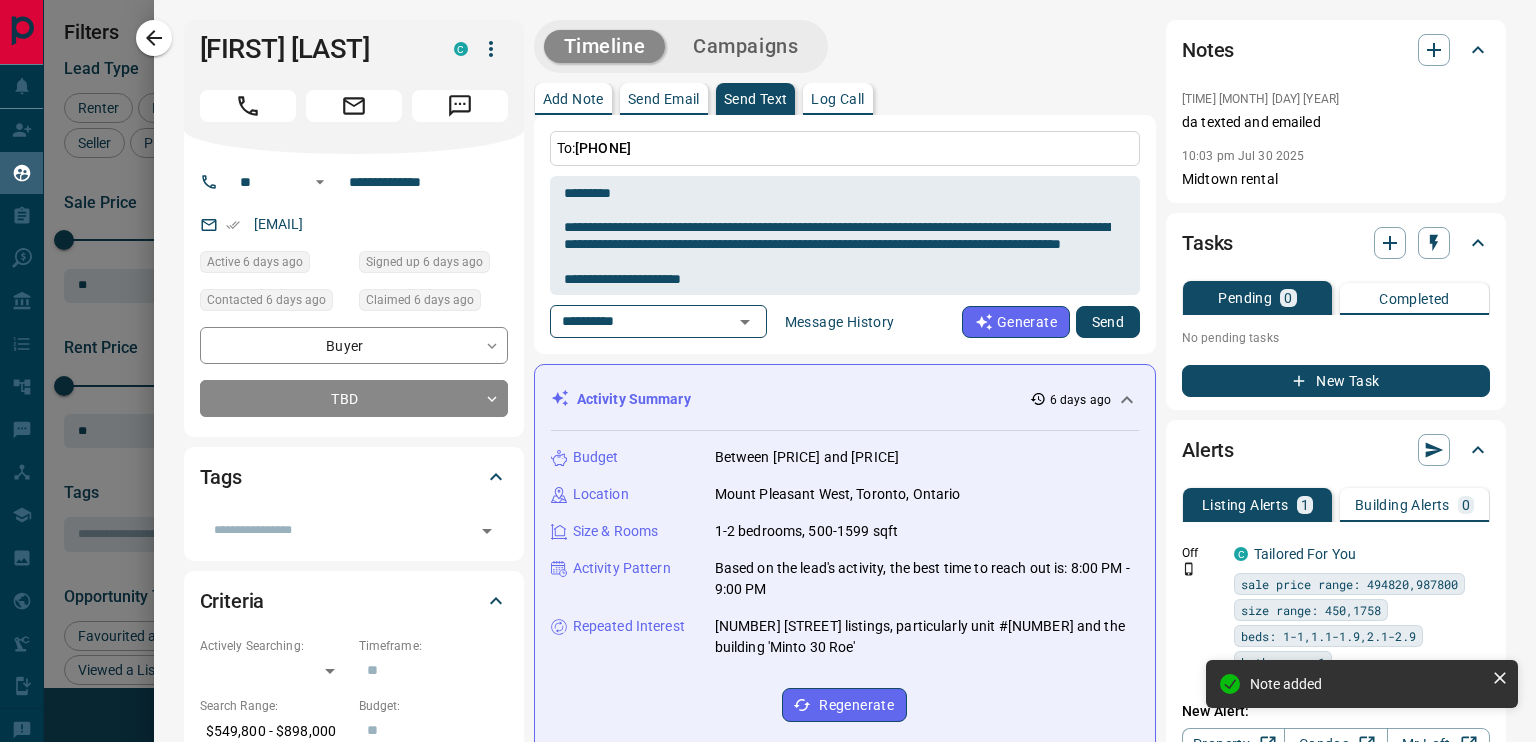 click on "Send" at bounding box center [1108, 322] 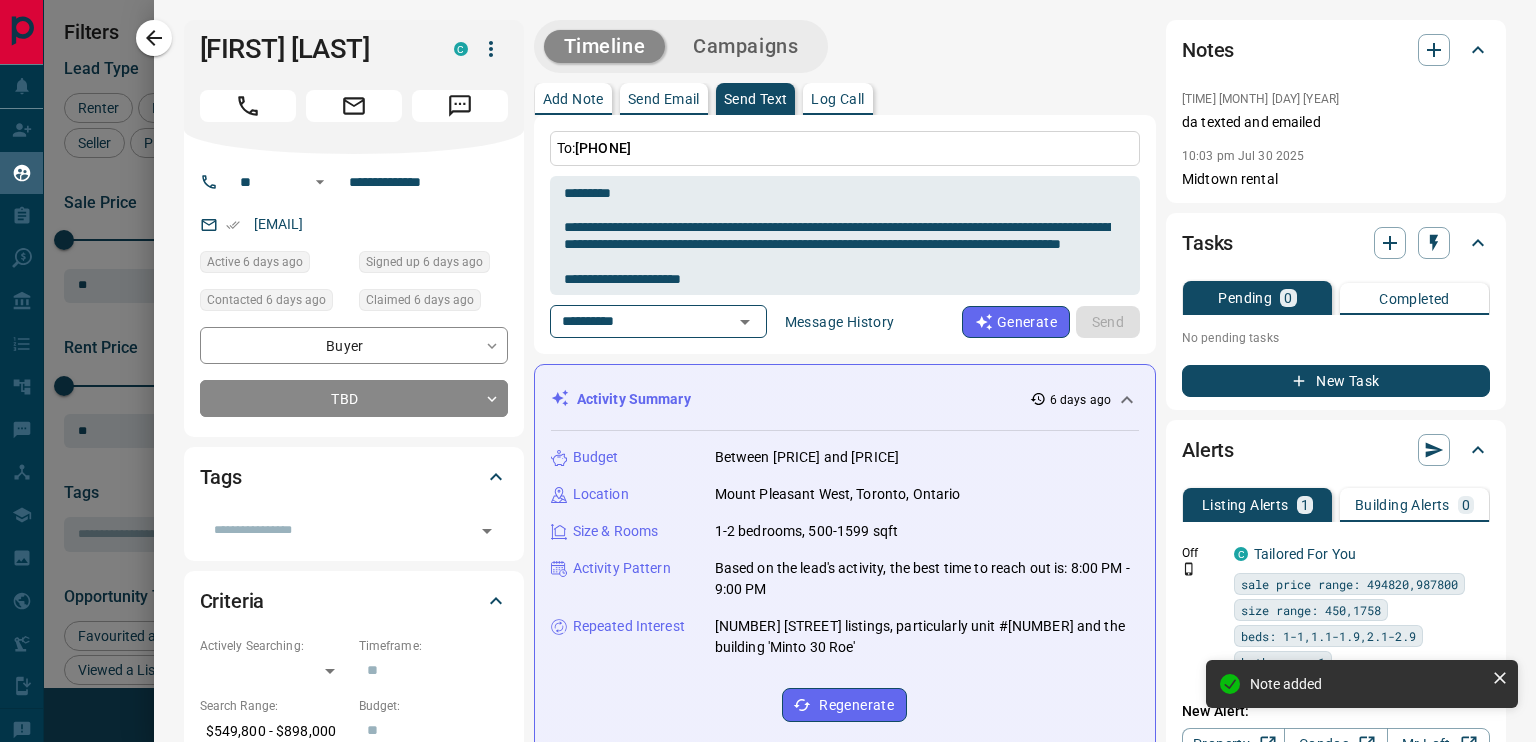 type 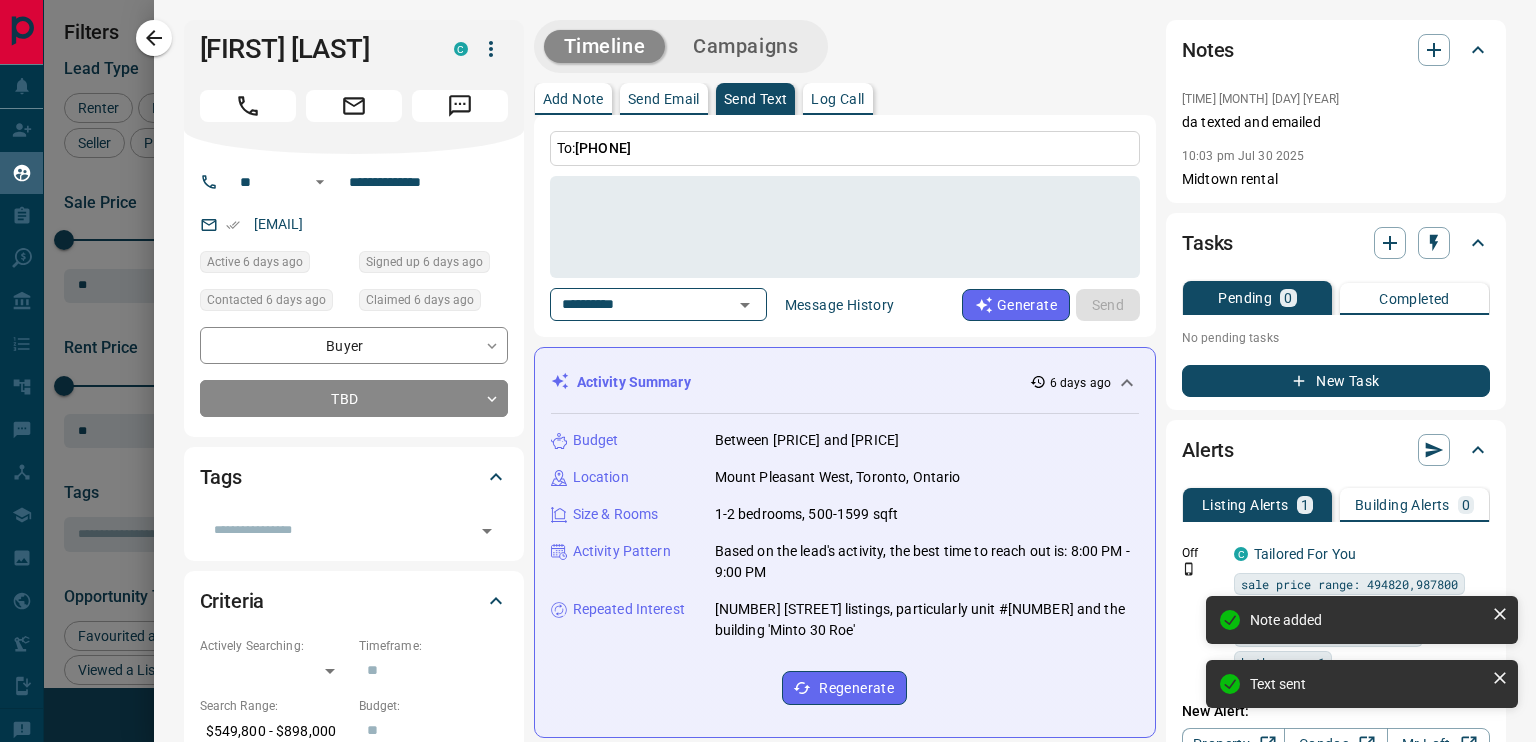 click on "Send Email" at bounding box center (664, 99) 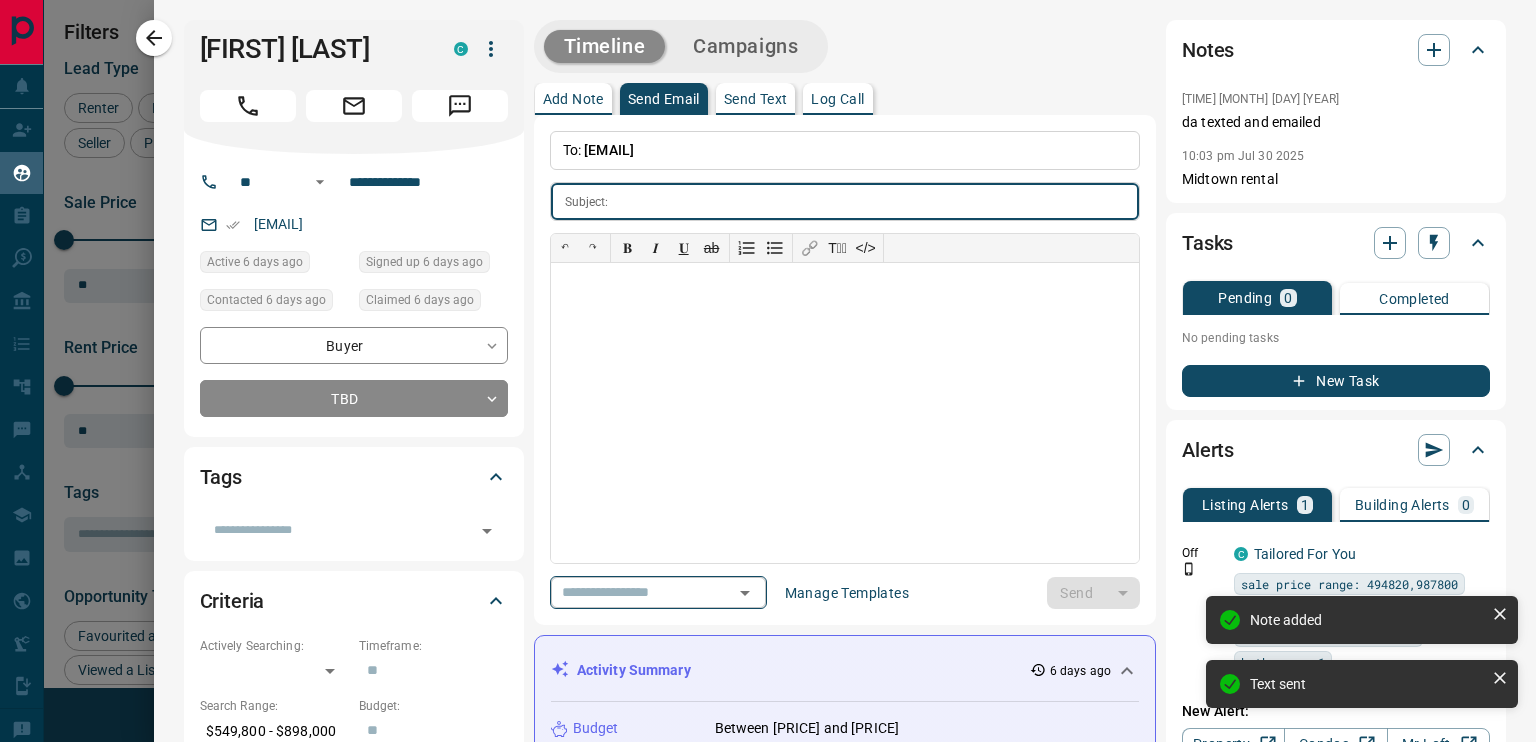 click at bounding box center [630, 592] 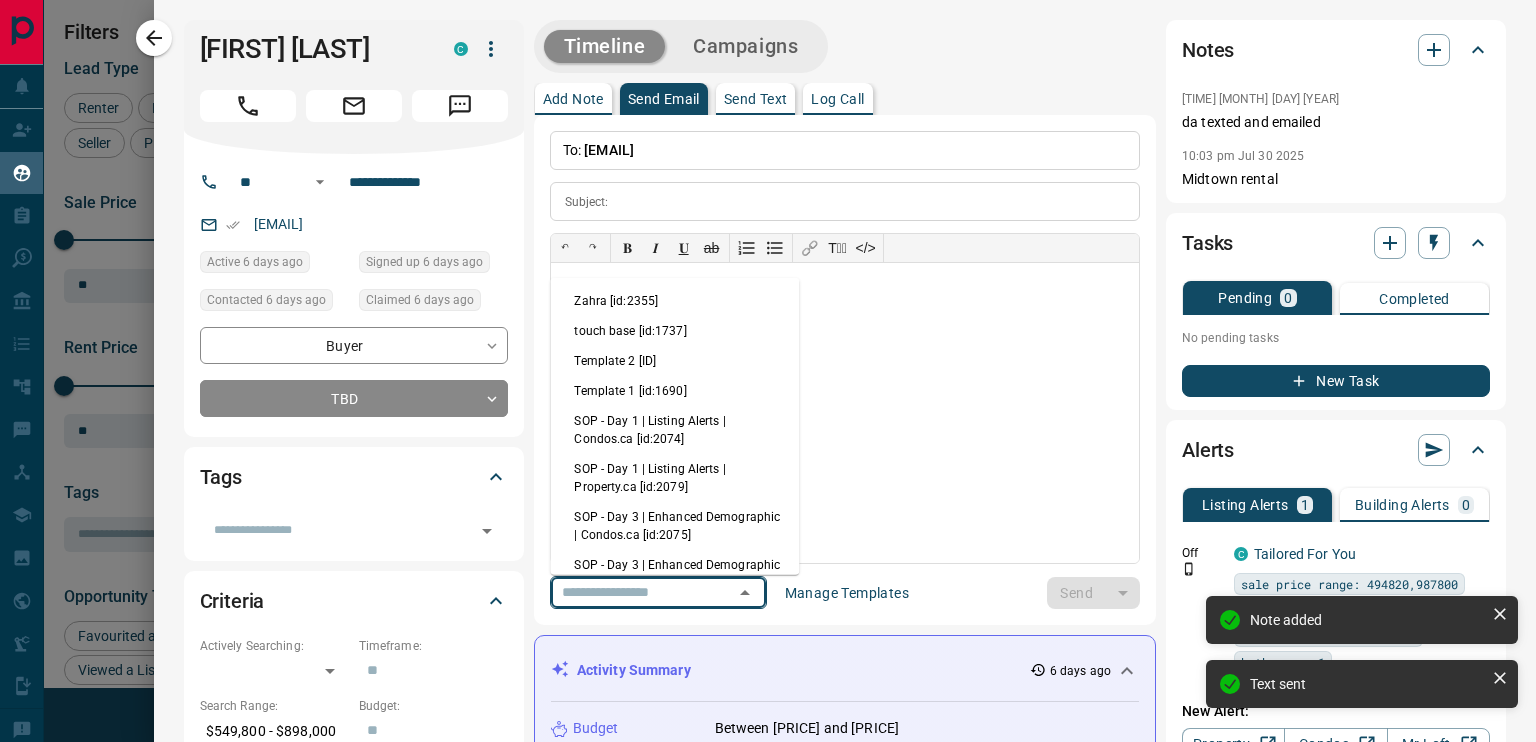 click on "Template 2 [ID]" at bounding box center (674, 361) 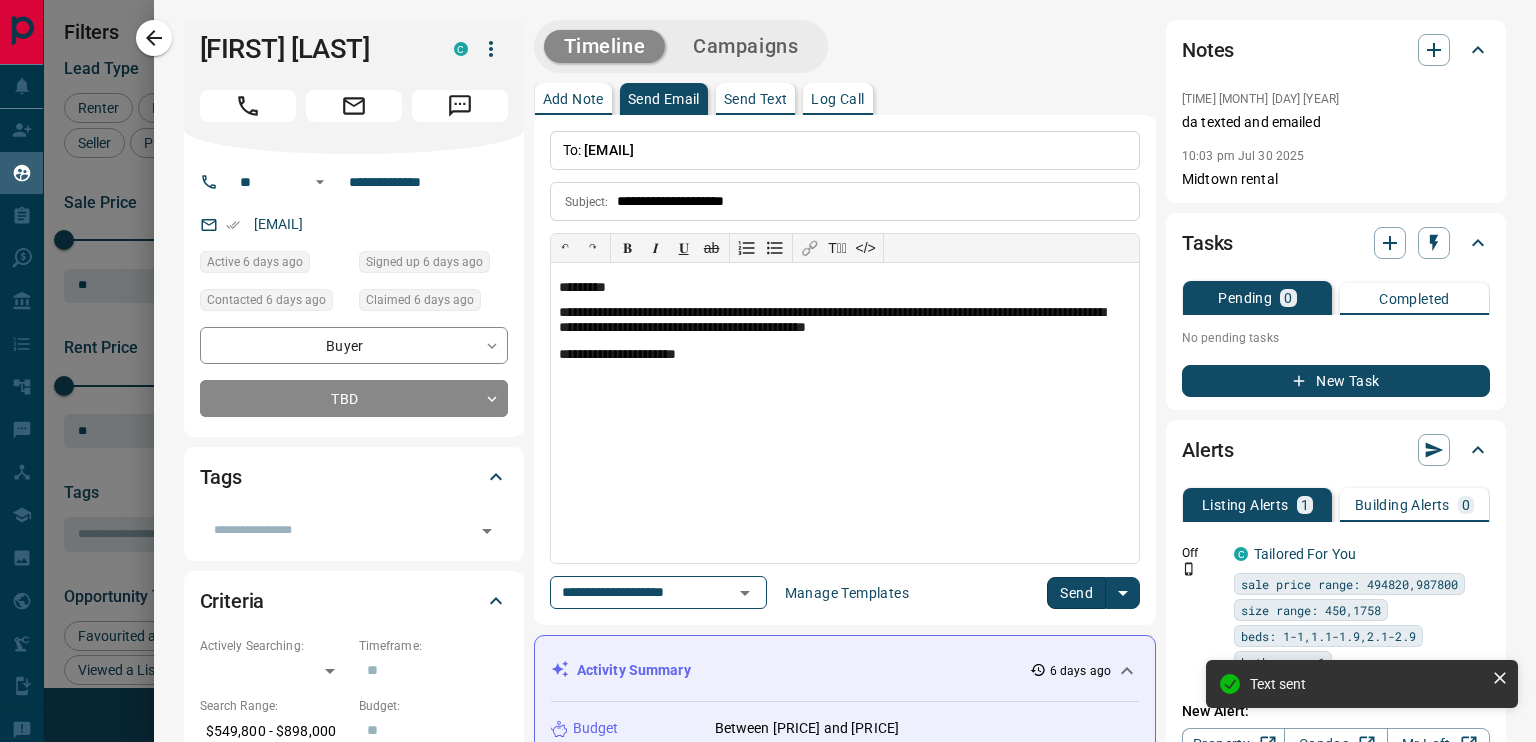 click on "Send" at bounding box center (1076, 593) 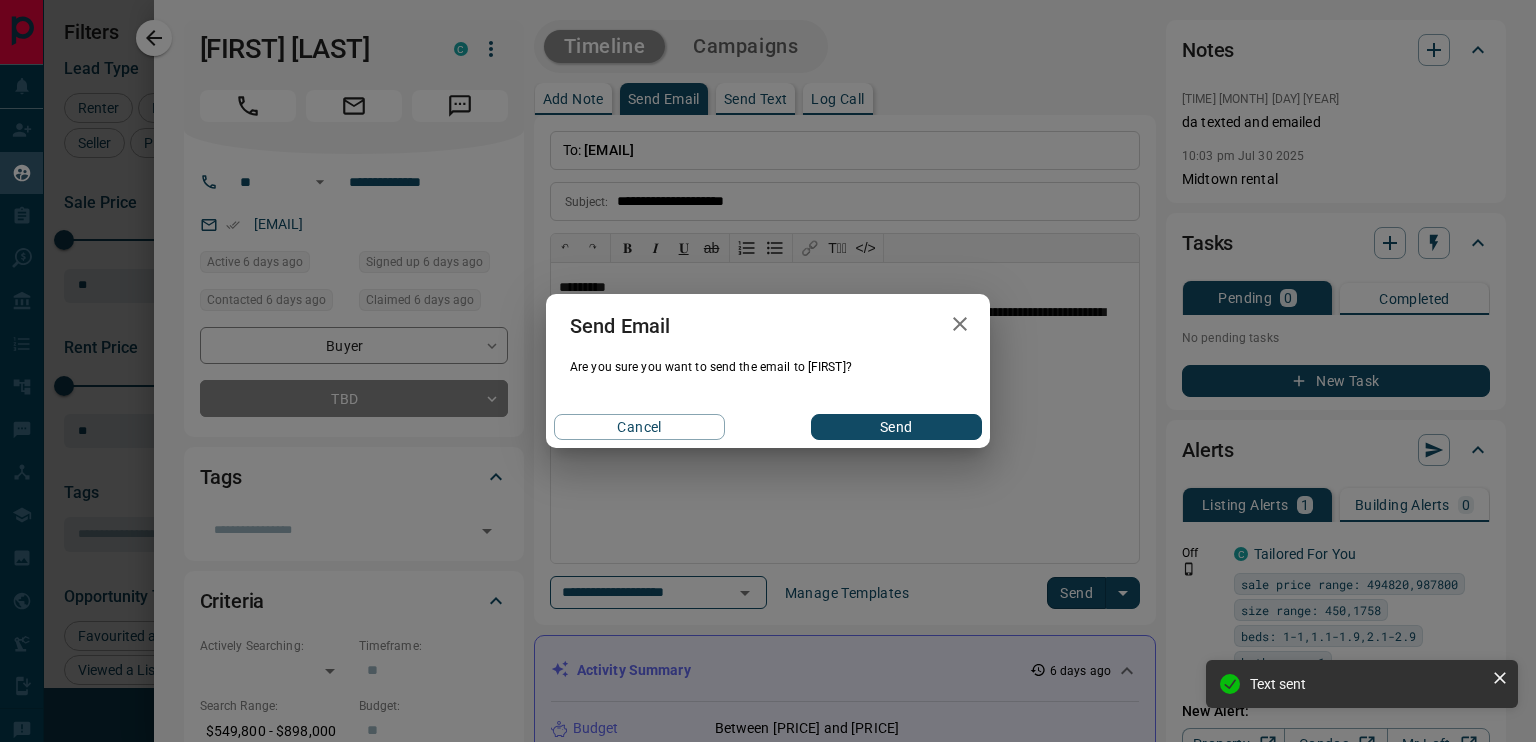 click on "Send" at bounding box center [896, 427] 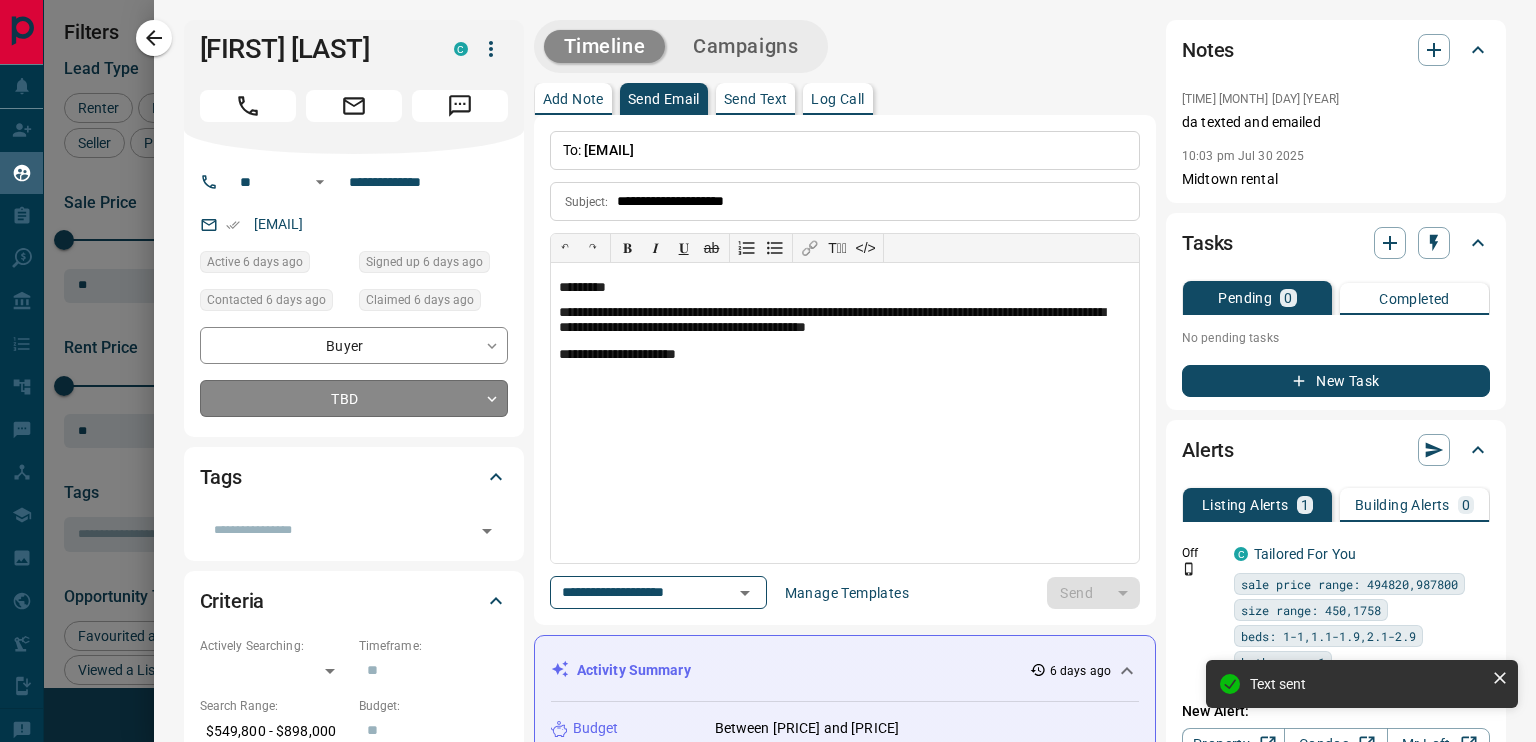 click on "Lead Transfers Claim Leads My Leads Tasks Opportunities Deals Campaigns Automations Messages Broker Bay Training Media Services Agent Resources Precon Worksheet Mobile Apps Disclosure Logout My Leads Filters 1 Manage Tabs New Lead All 7527 TBD 36 Do Not Contact - Not Responsive 1838 Bogus 705 Just Browsing 1994 Criteria Obtained 2119 Future Follow Up 451 Warm 119 HOT 56 Taken on Showings 70 Submitted Offer 3 Client 136 Name Details Last Active Claimed Date Status Tags [FIRST] [LAST] Buyer C [PRICE] [NEIGHBORHOOD], [CITY] [TIME_AGO] Contacted [TIME_AGO] [TIME_AGO] Signed up [YEARS_AGO] TBD + [FIRST] [LAST] Buyer C [PRICE] [NEIGHBORHOOD], [CITY] [TIME_AGO] Contacted [TIME_AGO] [TIME_AGO] Signed up [TIME_AGO] TBD + [FIRST] [LAST] Buyer C [PRICE] [NEIGHBORHOOD], [CITY] [TIME_AGO] Contacted [TIME_AGO] [TIME_AGO] Signed up [YEARS_AGO] TBD + [FIRST] [LAST] Buyer C [PRICE] [NEIGHBORHOOD], [CITY] [TIME_AGO] Contacted [TIME_AGO] [TIME_AGO] Signed up [DAYS_AGO] TBD no answer + [FIRST] [LAST] Buyer C [PRICE] [NEIGHBORHOOD], [CITY]" at bounding box center (768, 358) 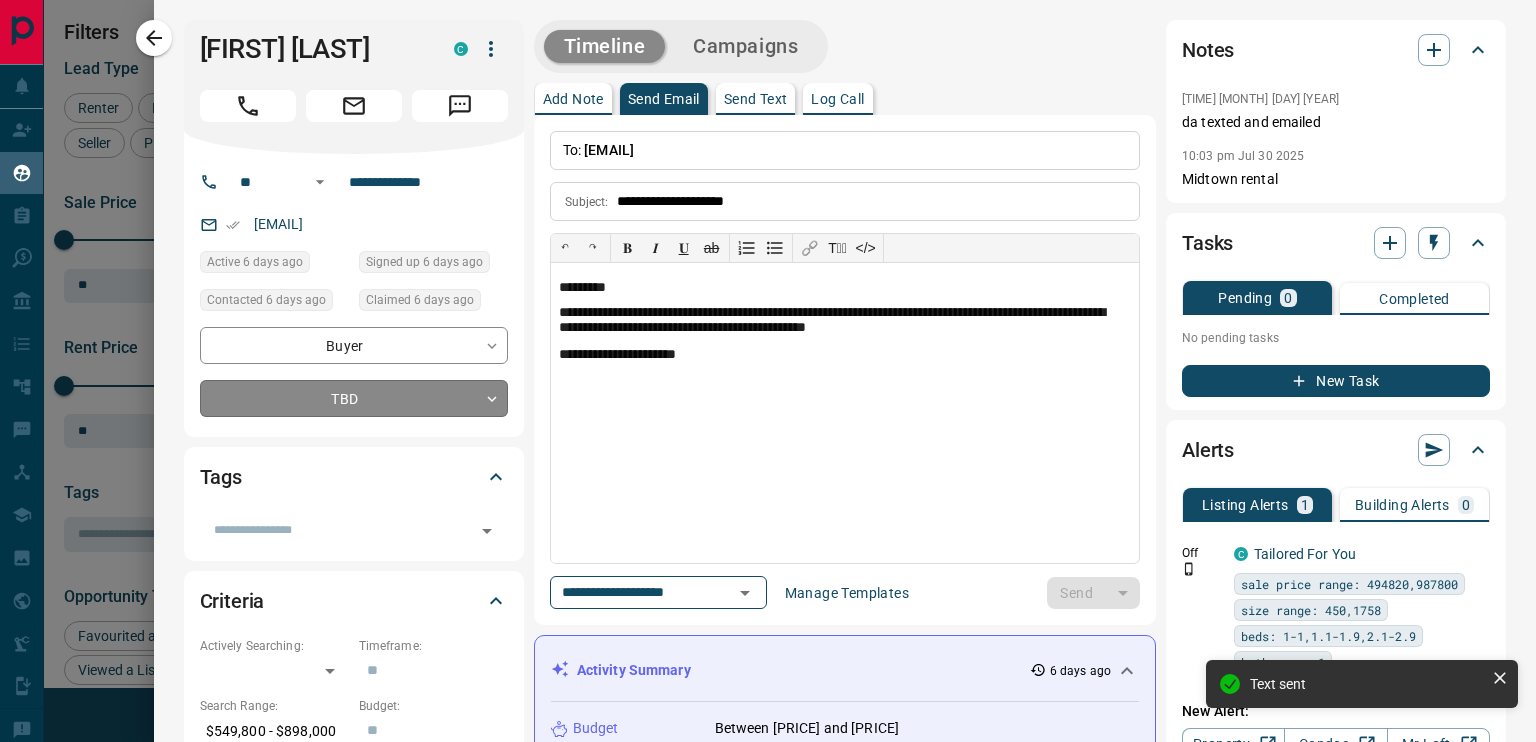 type 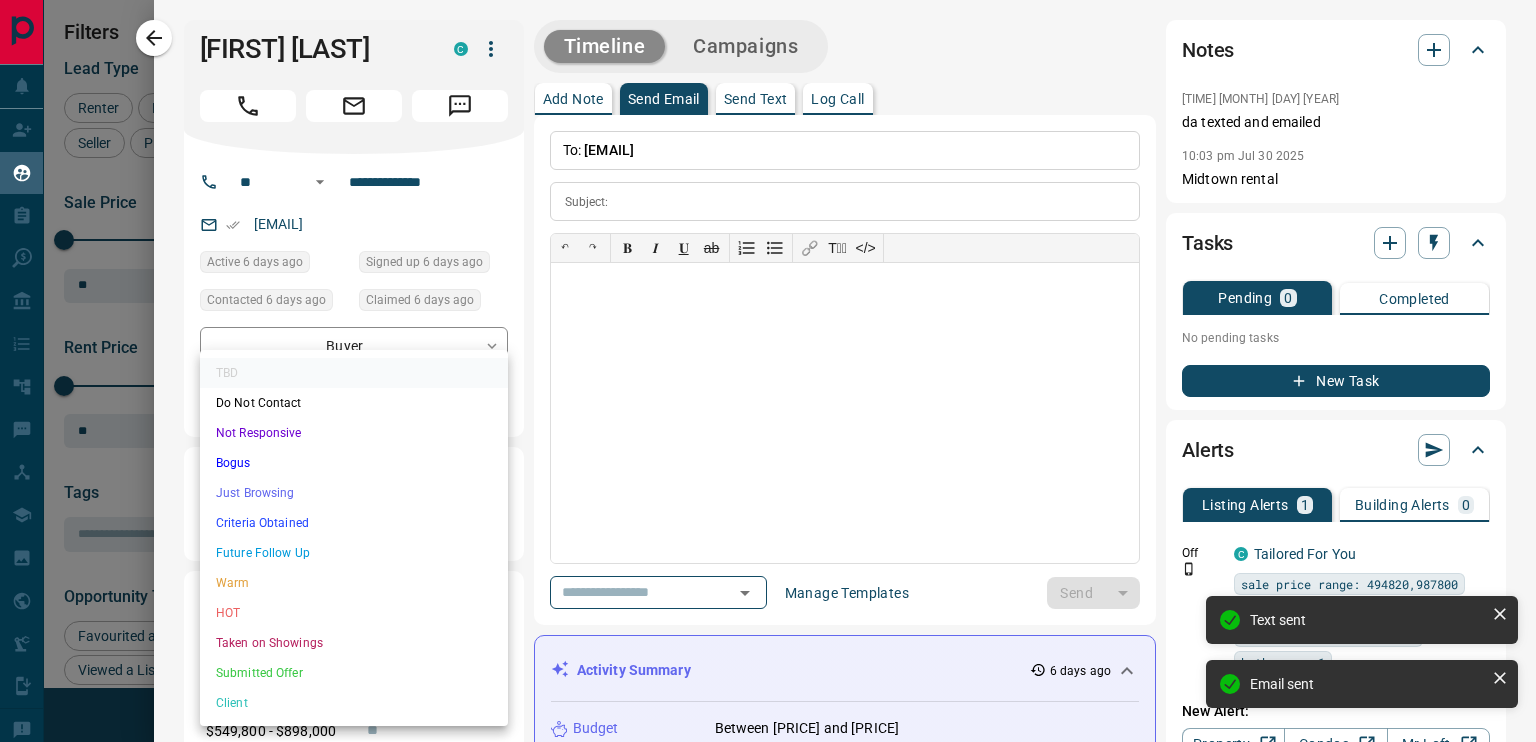 click on "Bogus" at bounding box center (354, 463) 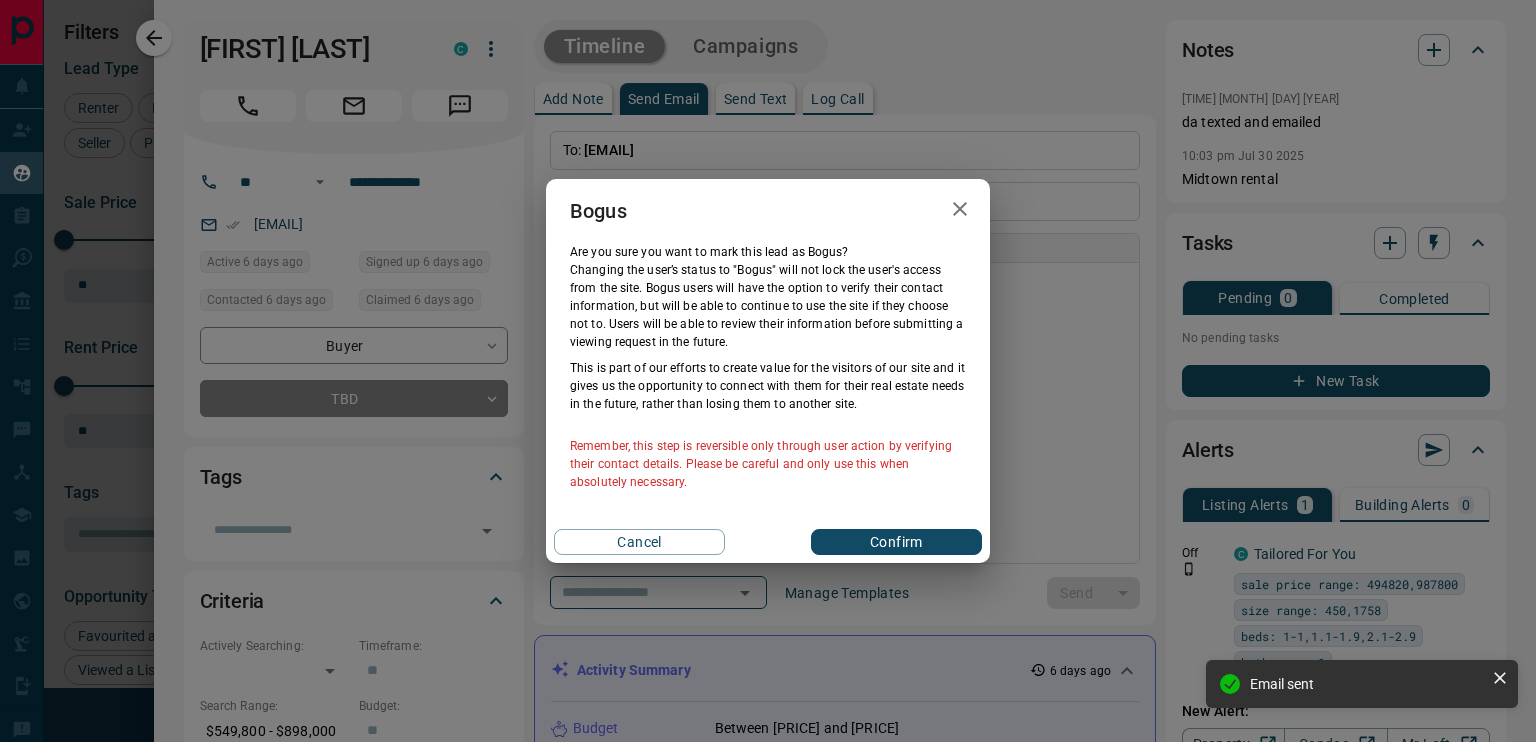 click 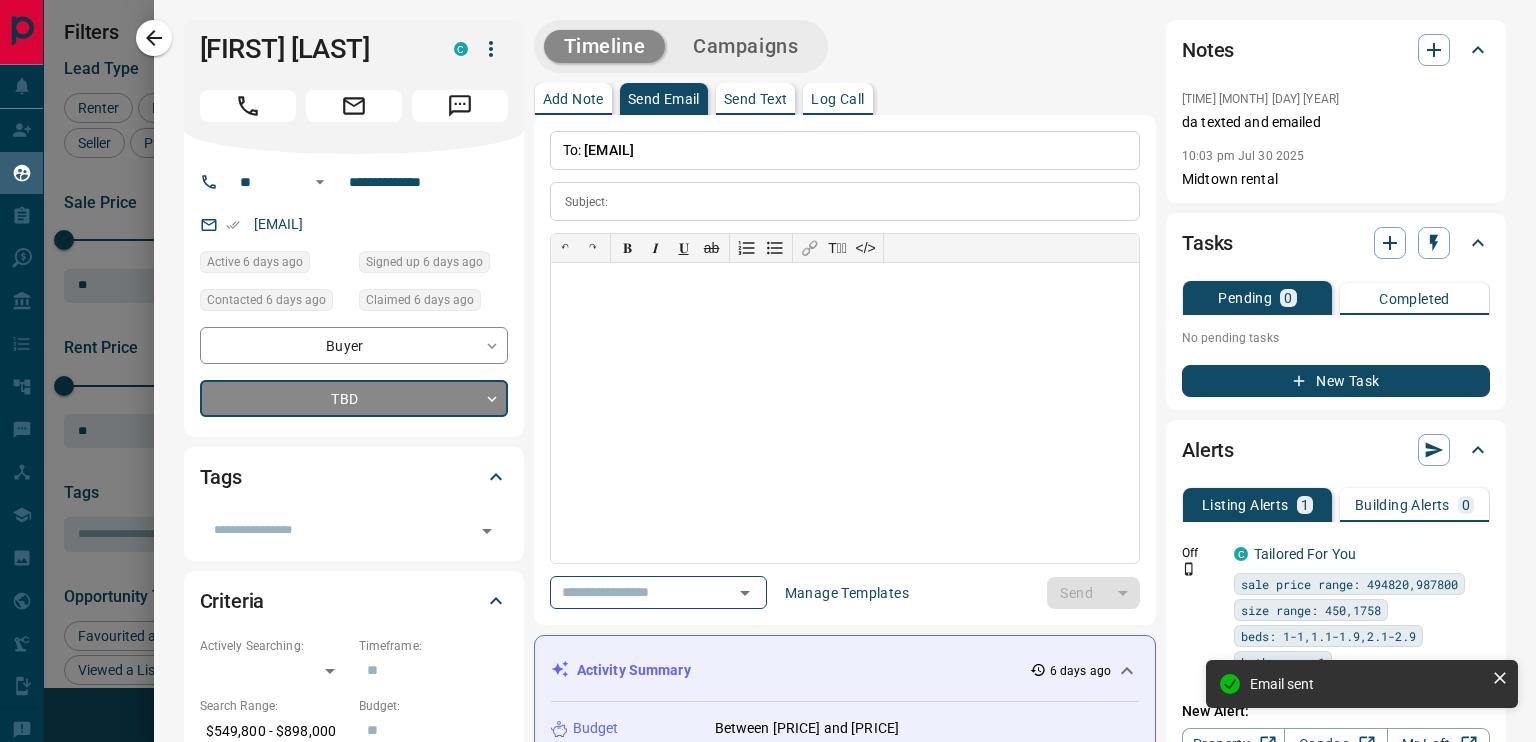 click on "Lead Transfers Claim Leads My Leads Tasks Opportunities Deals Campaigns Automations Messages Broker Bay Training Media Services Agent Resources Precon Worksheet Mobile Apps Disclosure Logout My Leads Filters 1 Manage Tabs New Lead All 7527 TBD 36 Do Not Contact - Not Responsive 1838 Bogus 705 Just Browsing 1994 Criteria Obtained 2119 Future Follow Up 451 Warm 119 HOT 56 Taken on Showings 70 Submitted Offer 3 Client 136 Name Details Last Active Claimed Date Status Tags [FIRST] [LAST] Buyer C [PRICE] [NEIGHBORHOOD], [CITY] [TIME_AGO] Contacted [TIME_AGO] [TIME_AGO] Signed up [YEARS_AGO] TBD + [FIRST] [LAST] Buyer C [PRICE] [NEIGHBORHOOD], [CITY] [TIME_AGO] Contacted [TIME_AGO] [TIME_AGO] Signed up [TIME_AGO] TBD + [FIRST] [LAST] Buyer C [PRICE] [NEIGHBORHOOD], [CITY] [TIME_AGO] Contacted [TIME_AGO] [TIME_AGO] Signed up [YEARS_AGO] TBD + [FIRST] [LAST] Buyer C [PRICE] [NEIGHBORHOOD], [CITY] [TIME_AGO] Contacted [TIME_AGO] [TIME_AGO] Signed up [DAYS_AGO] TBD no answer + [FIRST] [LAST] Buyer C [PRICE] [NEIGHBORHOOD], [CITY]" at bounding box center [768, 358] 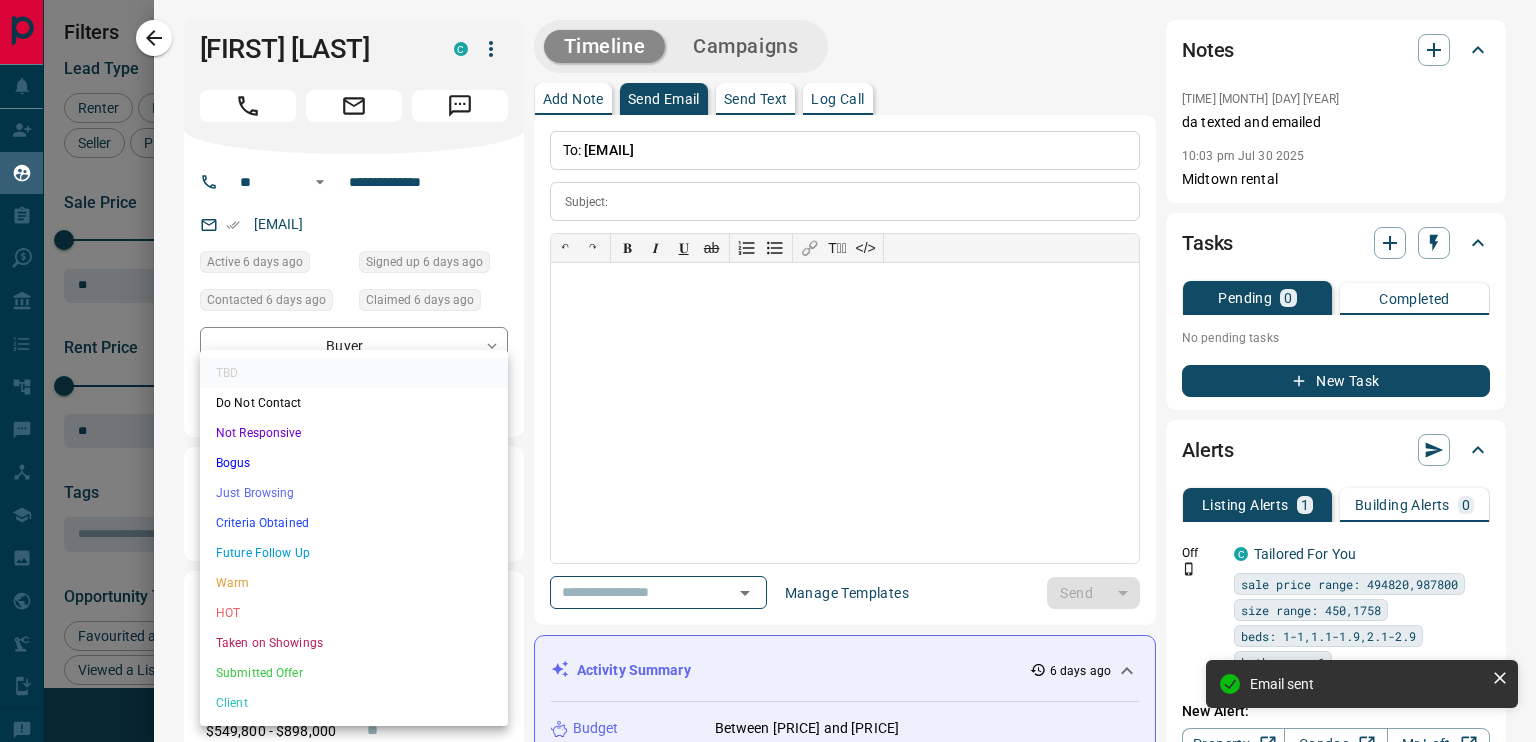 click on "Criteria Obtained" at bounding box center (354, 523) 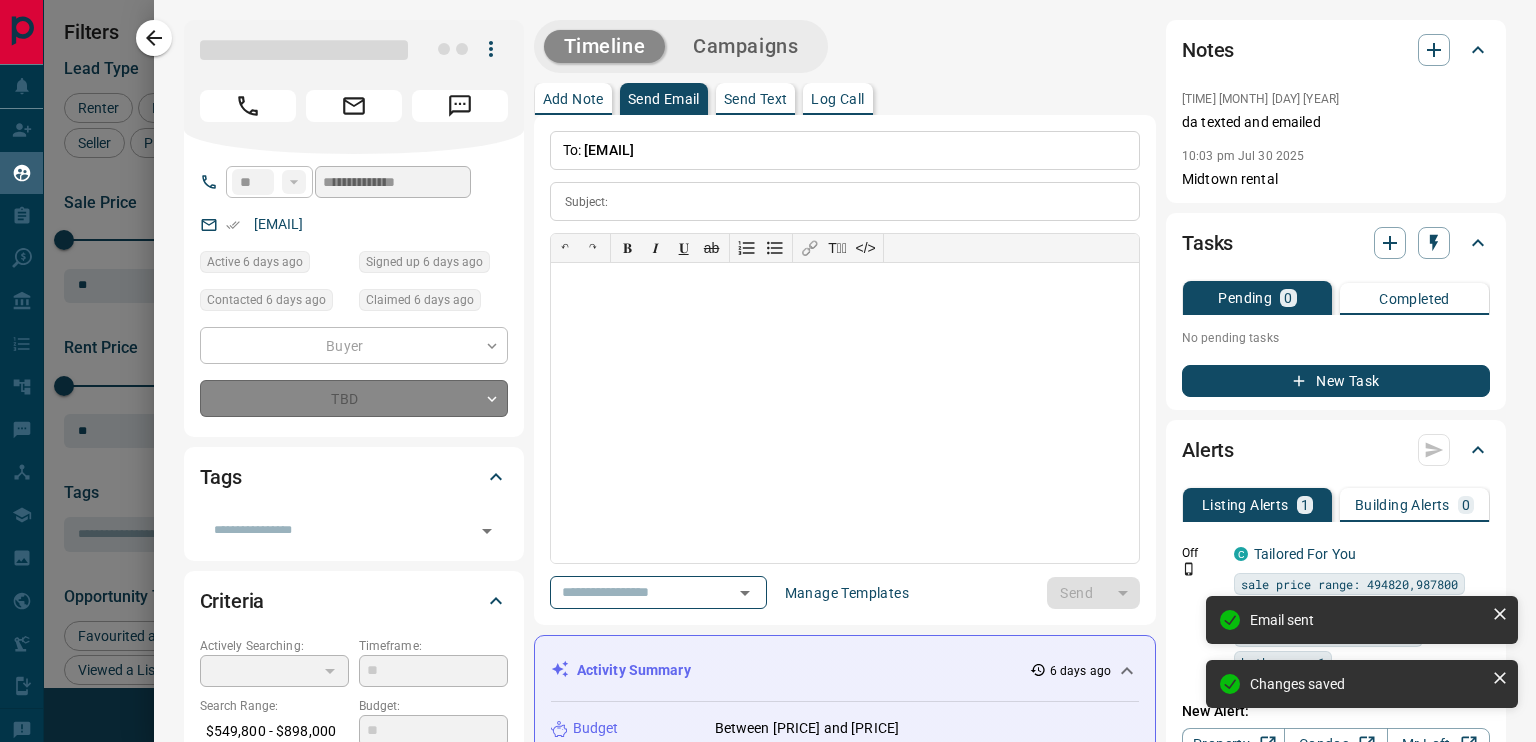 type on "*" 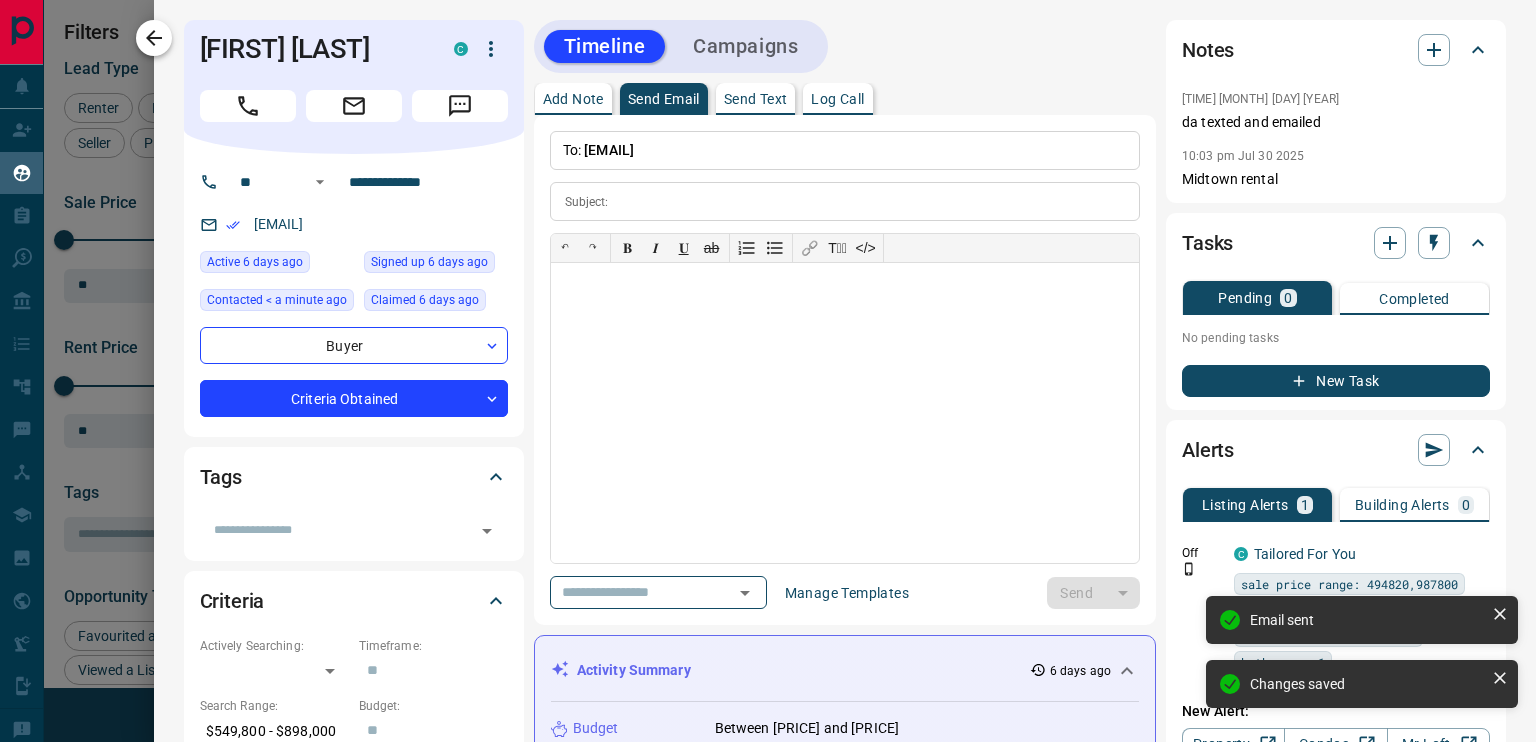 click at bounding box center (154, 38) 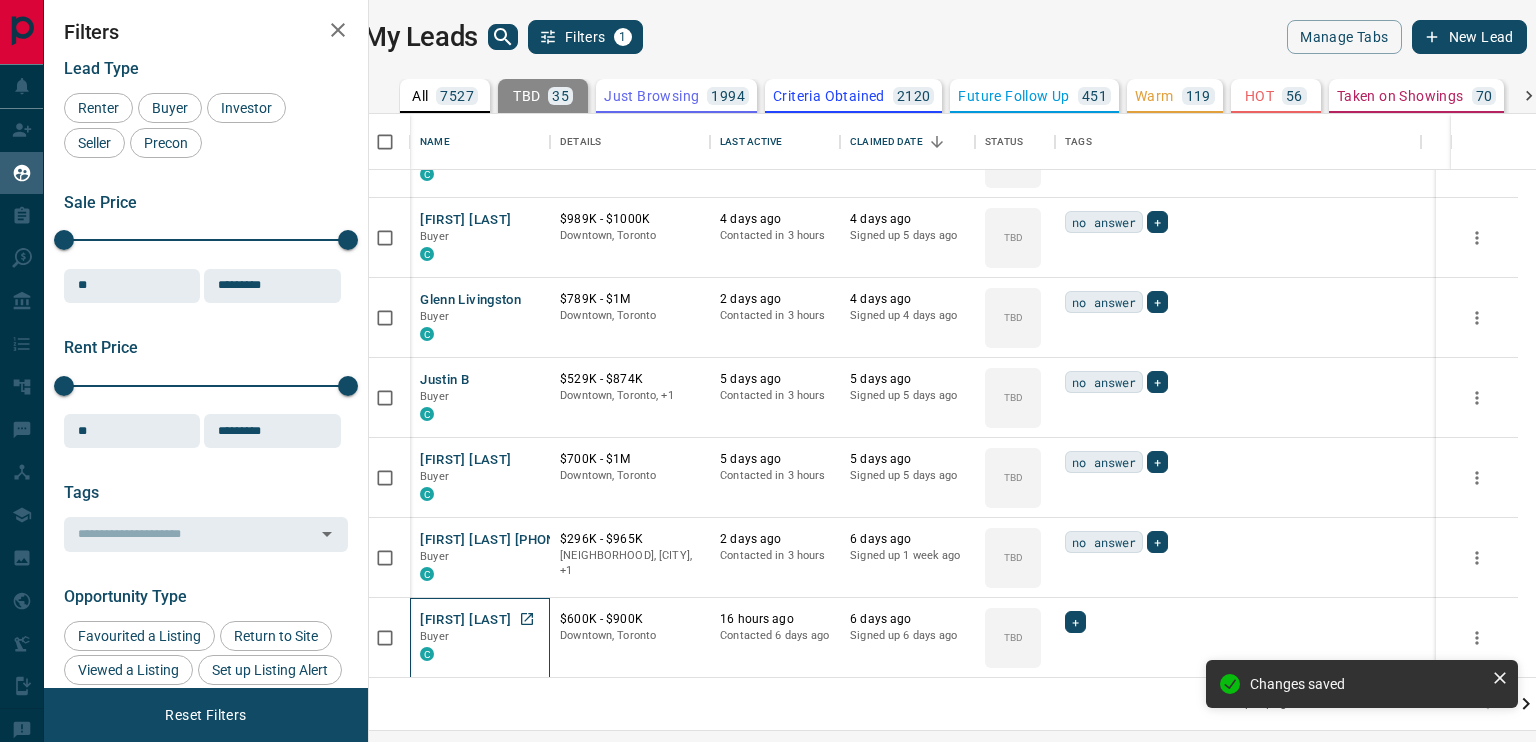 click on "Buyer" at bounding box center (480, 637) 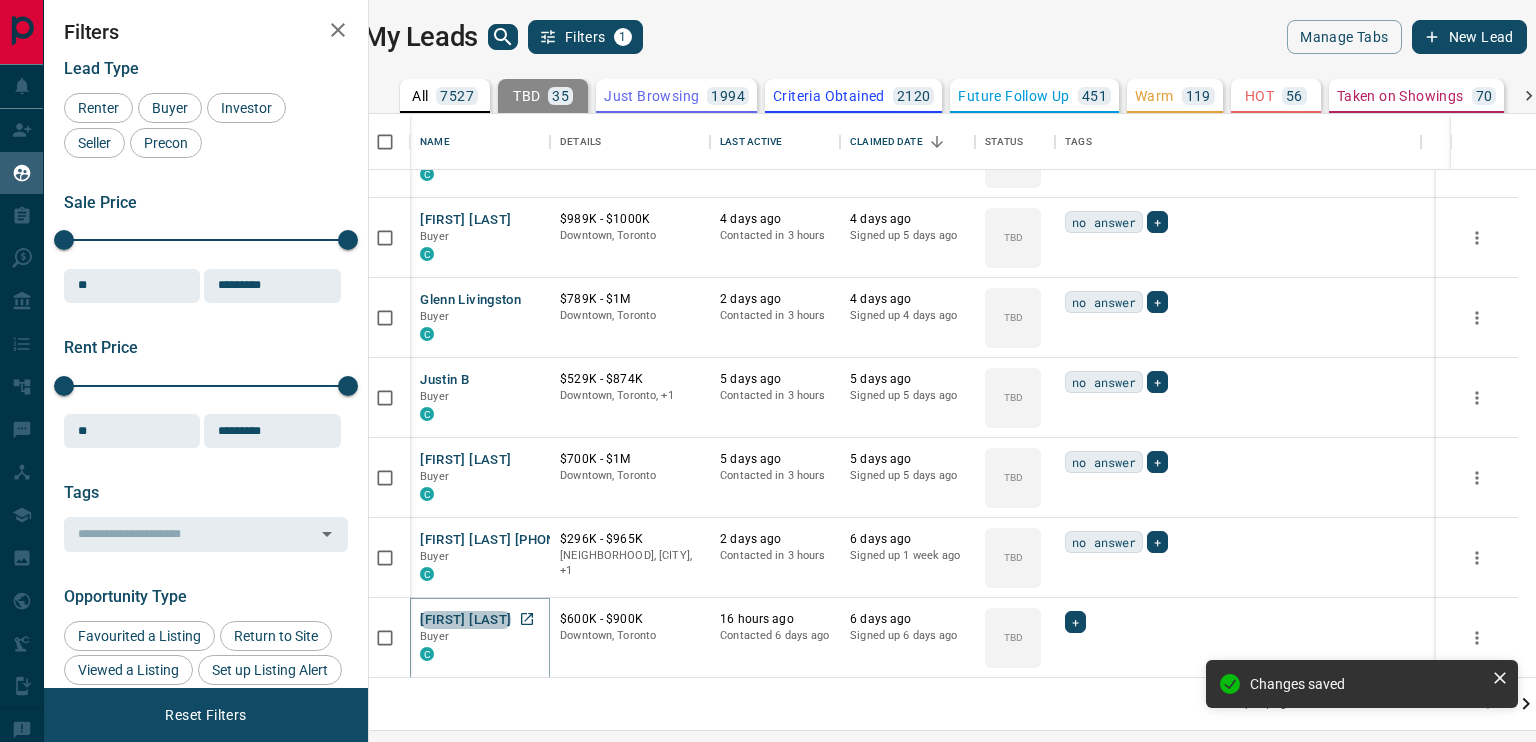 click on "[FIRST] [LAST]" at bounding box center [465, 620] 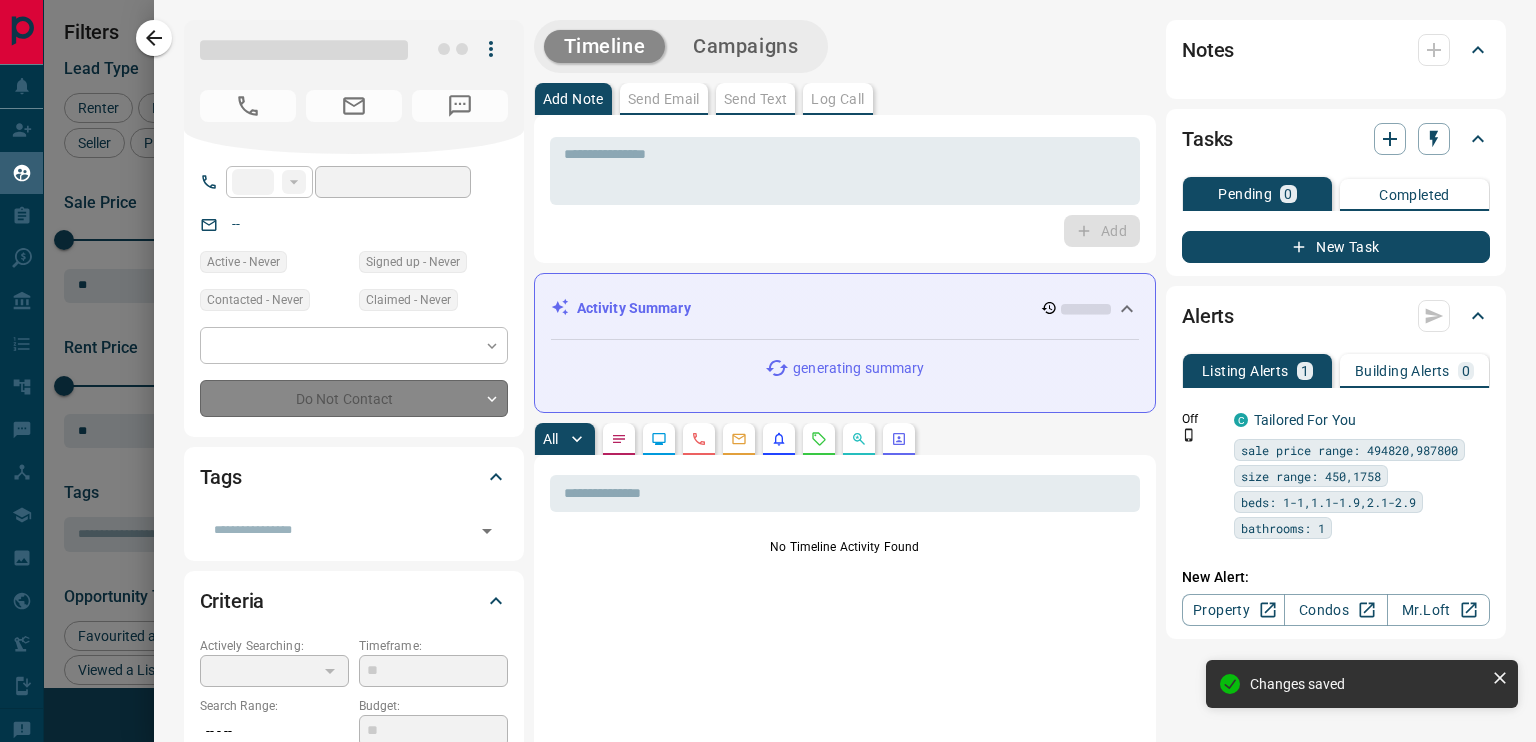 type on "**" 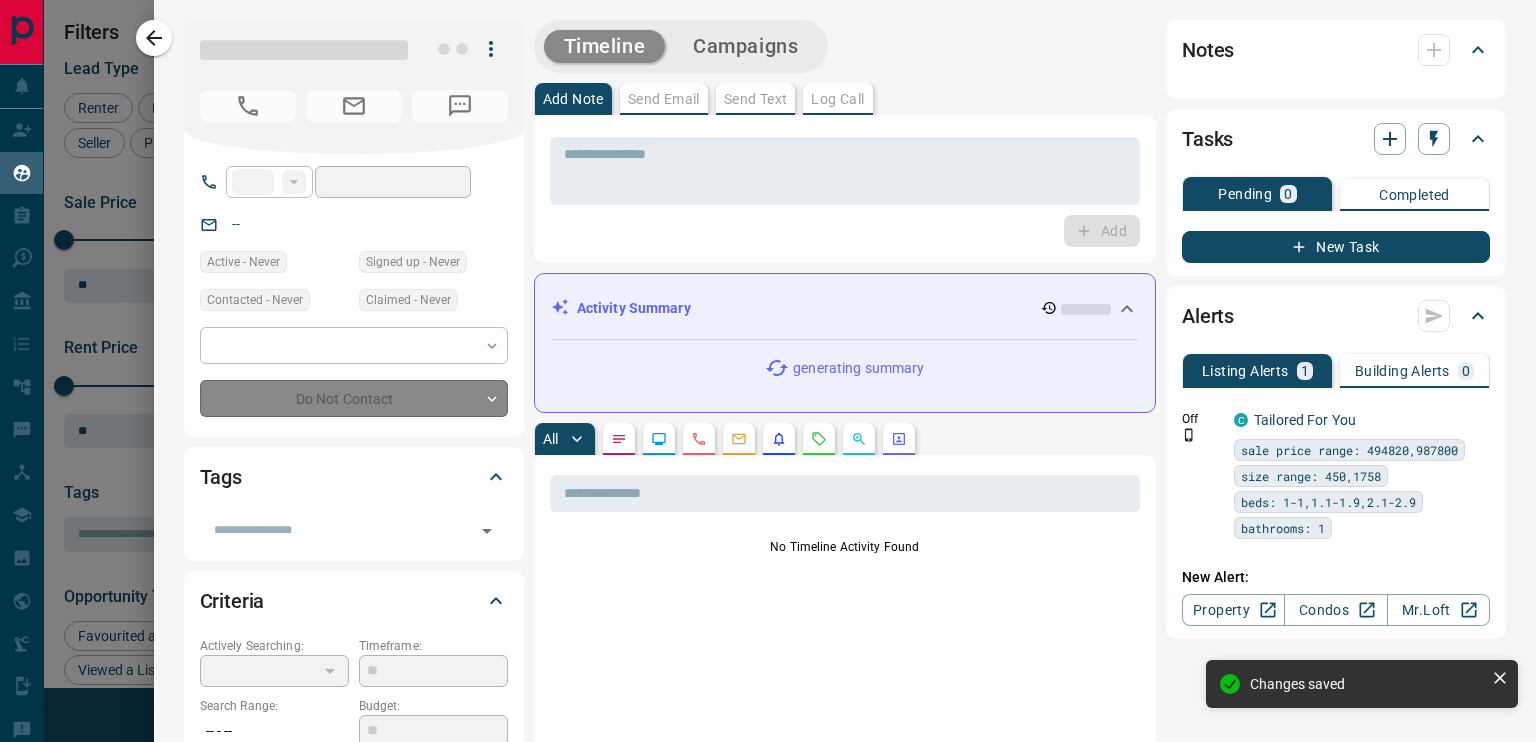 type on "**********" 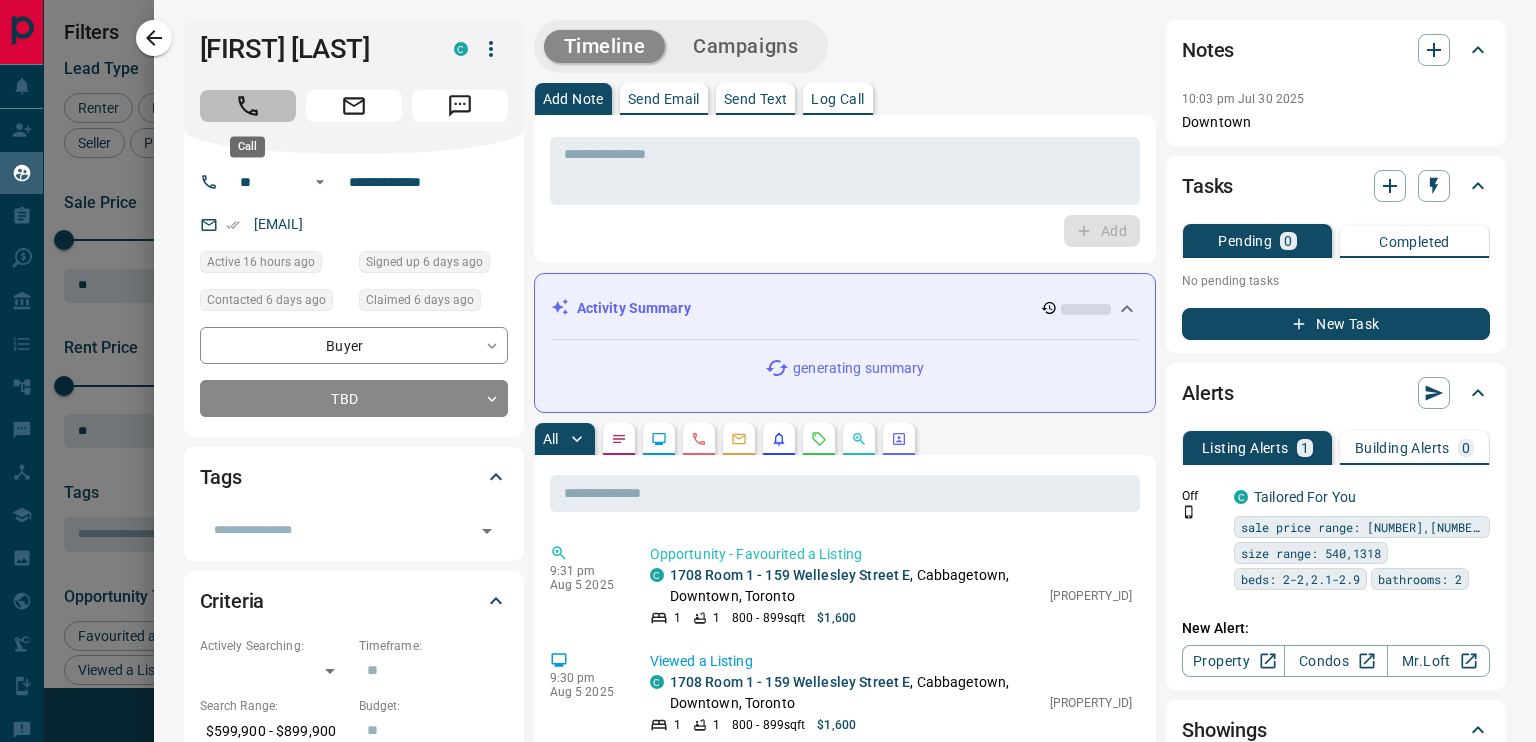 click 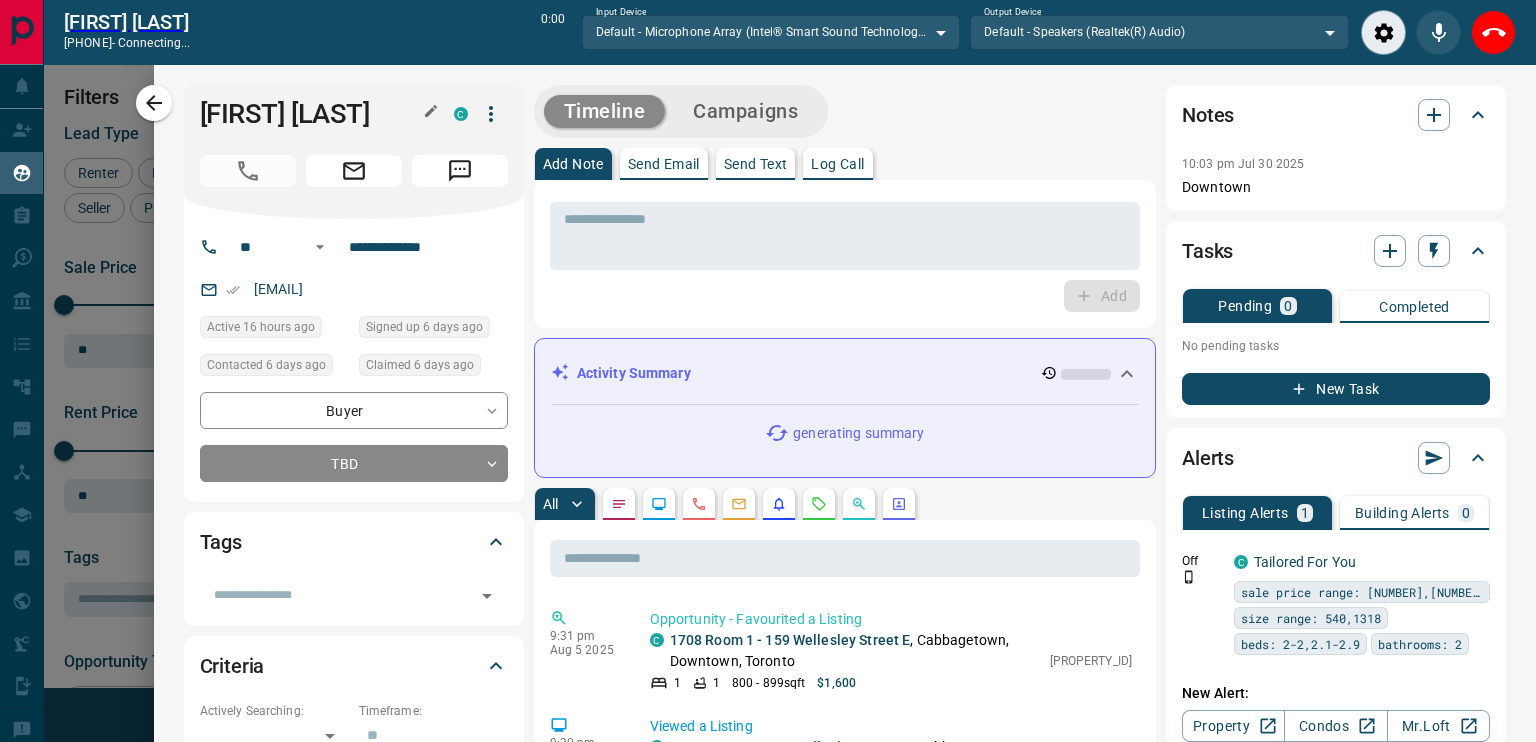 scroll, scrollTop: 486, scrollLeft: 1143, axis: both 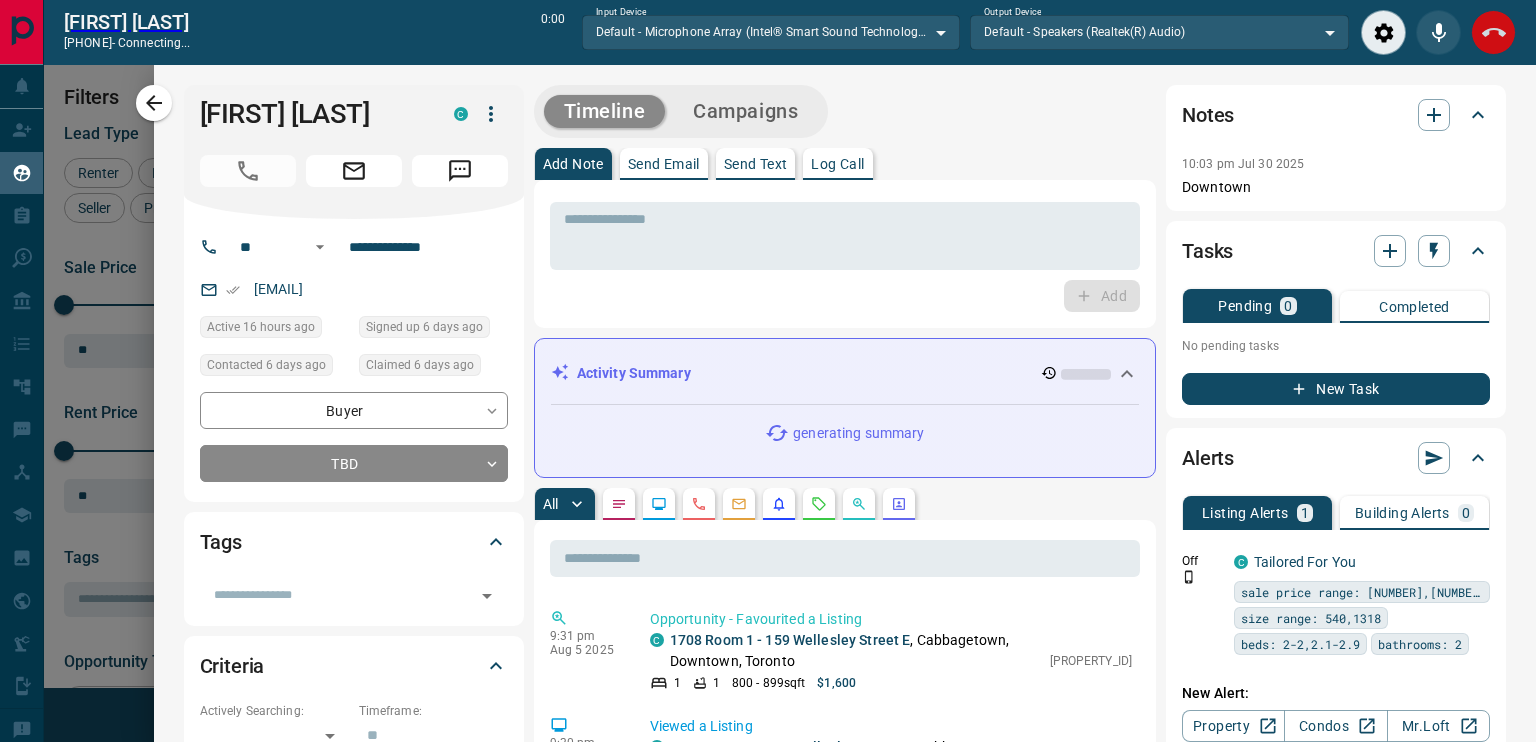 click 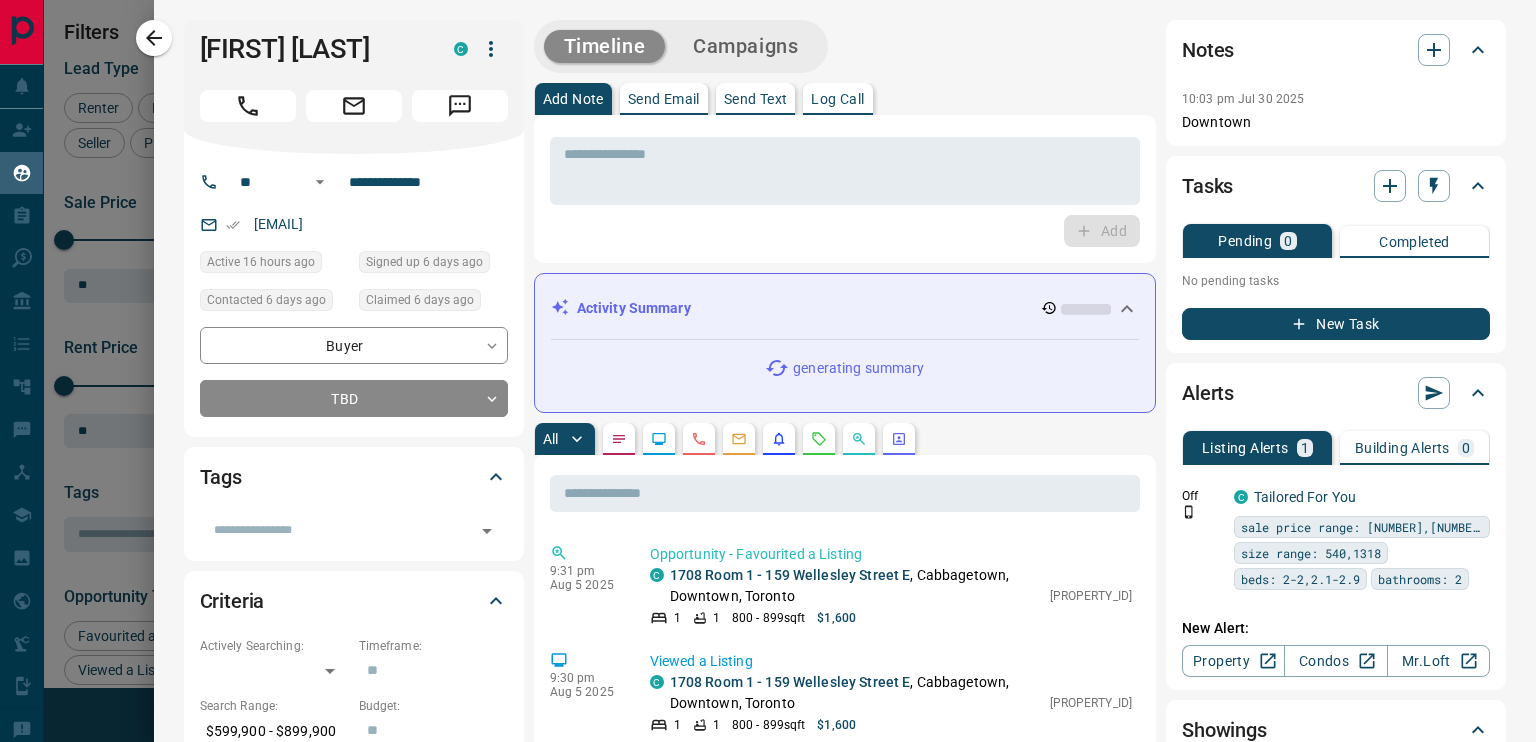 scroll, scrollTop: 16, scrollLeft: 16, axis: both 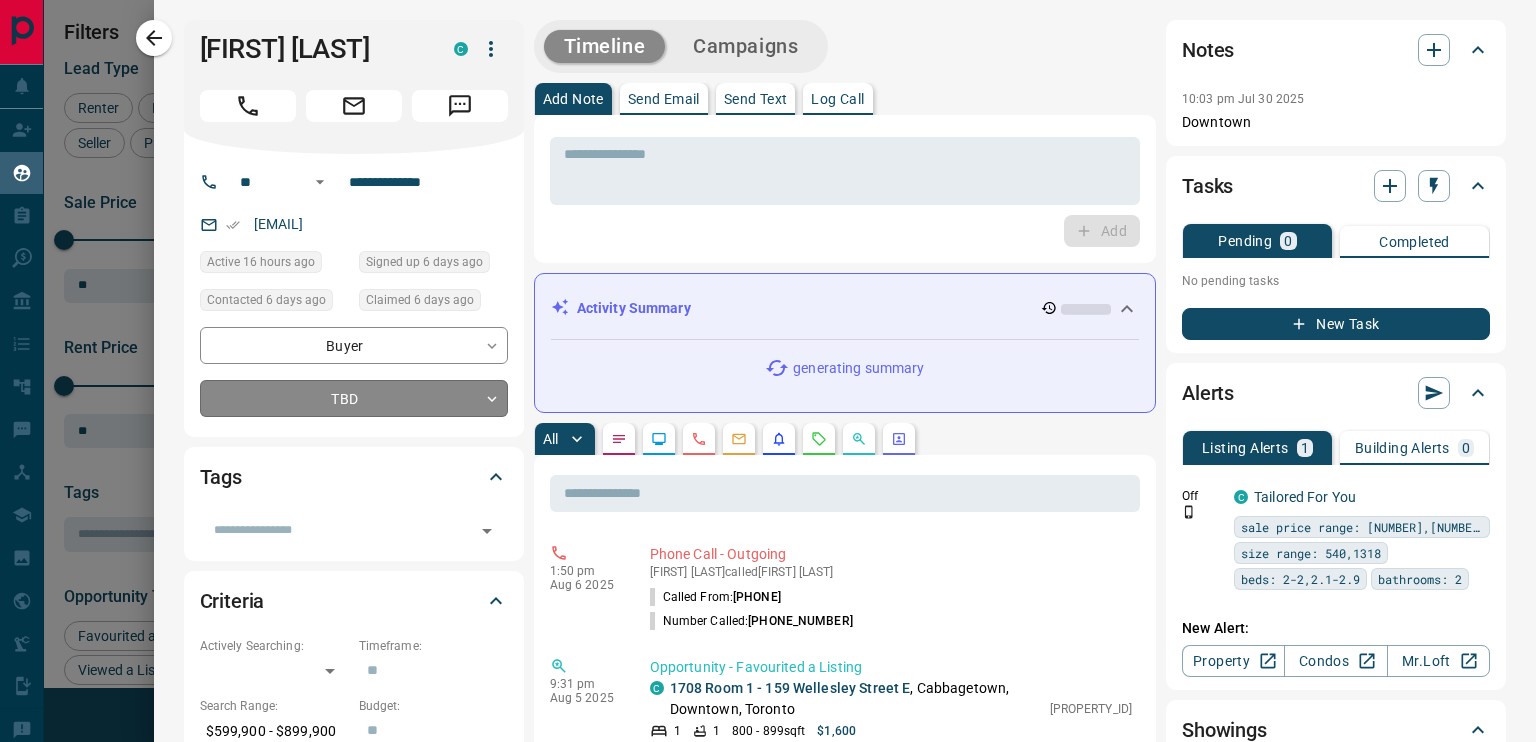 click on "Lead Transfers Claim Leads My Leads Tasks Opportunities Deals Campaigns Automations Messages Broker Bay Training Media Services Agent Resources Precon Worksheet Mobile Apps Disclosure Logout My Leads Filters 1 Manage Tabs New Lead All 7527 TBD 35 Do Not Contact - Not Responsive 1838 Bogus 705 Just Browsing 1994 Criteria Obtained 2120 Future Follow Up 451 Warm 119 HOT 56 Taken on Showings 70 Submitted Offer 3 Client 136 Name Details Last Active Claimed Date Status Tags Irla Hamiti Buyer C $549K - $1M Downtown, Toronto 3 days ago Contacted 3 days ago 3 days ago Signed up 6 years ago TBD + Jonathan Ng Buyer C $509K - $1M Downtown, Toronto 3 days ago Contacted 3 days ago 3 days ago Signed up 3 days ago TBD + Bruna Nicoletti Buyer C $1 - $1000M Downtown, Toronto 18 hours ago Contacted in 3 hours 3 days ago Signed up 5 years ago TBD + Evan B Buyer C $989K - $1000K Downtown, Toronto 4 days ago Contacted in 3 hours 4 days ago Signed up 5 days ago TBD no answer + Glenn Livingston Buyer C $789K - $1M Downtown, Toronto" at bounding box center (768, 358) 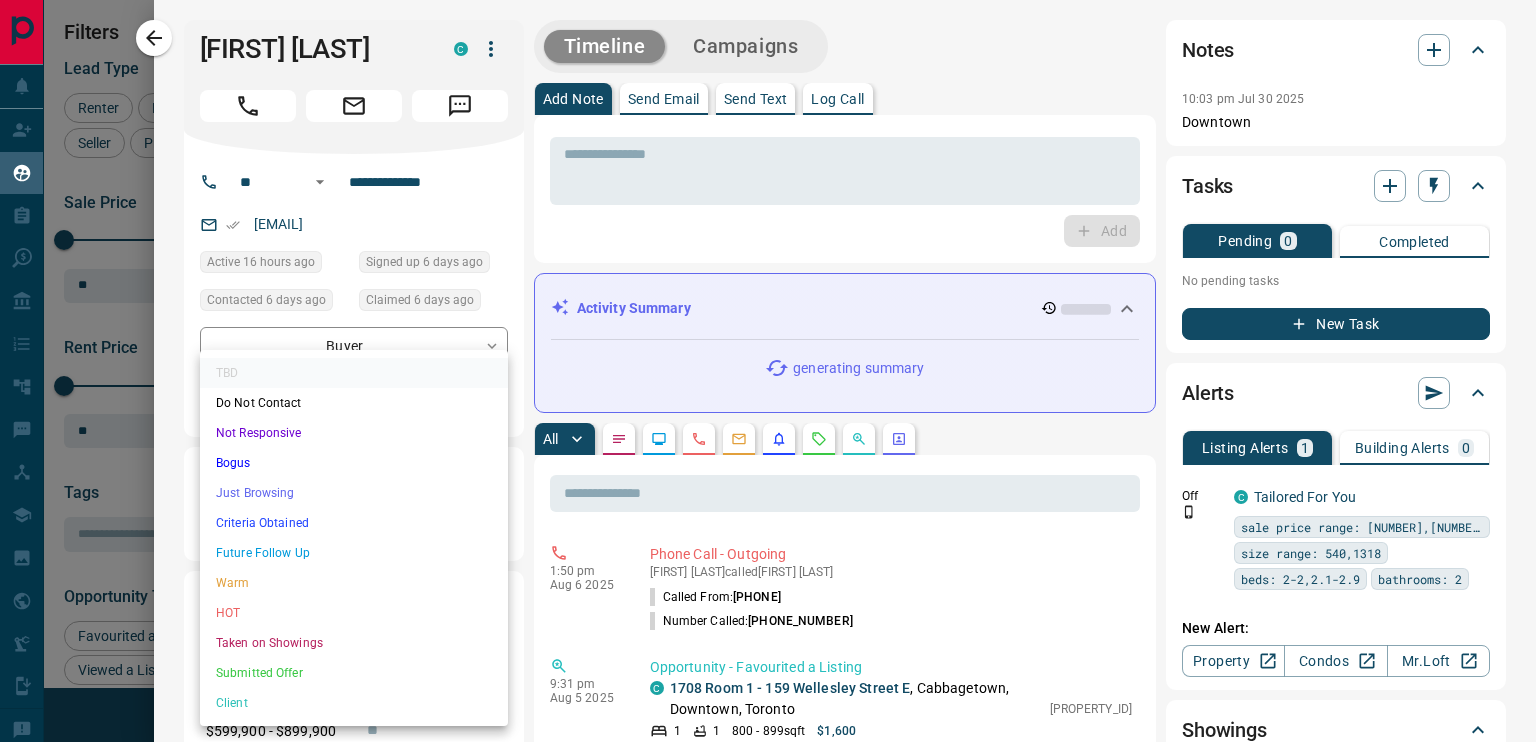 click on "Just Browsing" at bounding box center [354, 493] 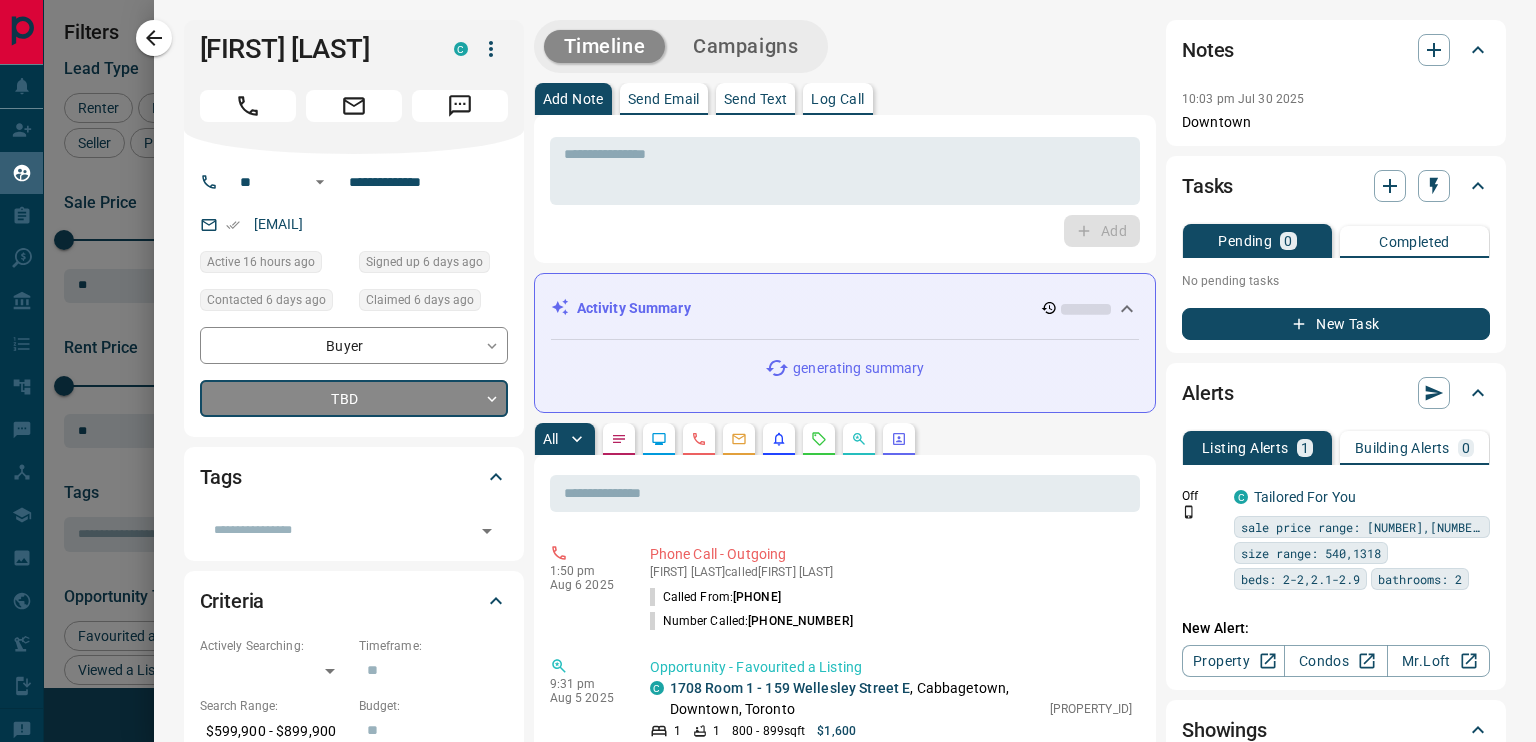 type on "*" 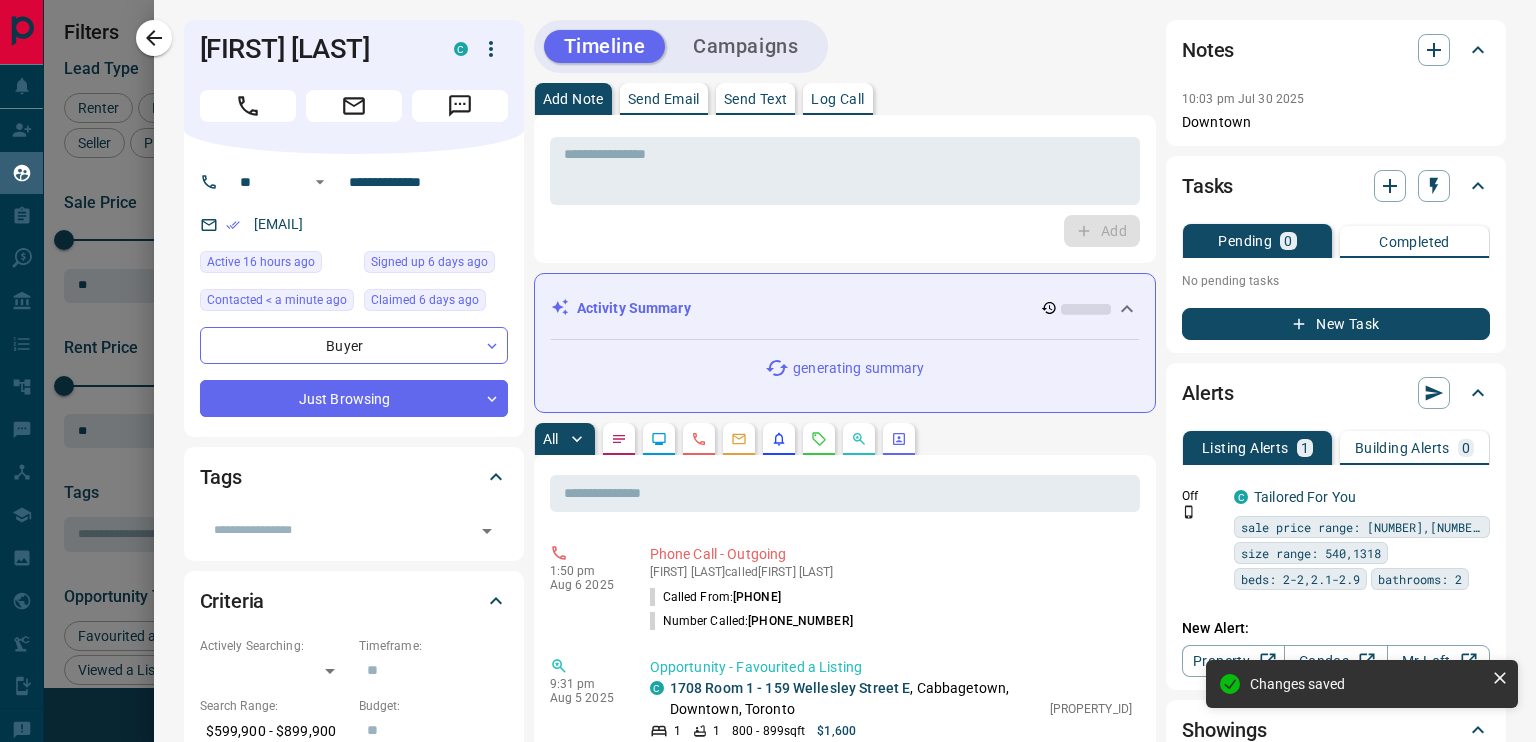click on "Send Text" at bounding box center [756, 99] 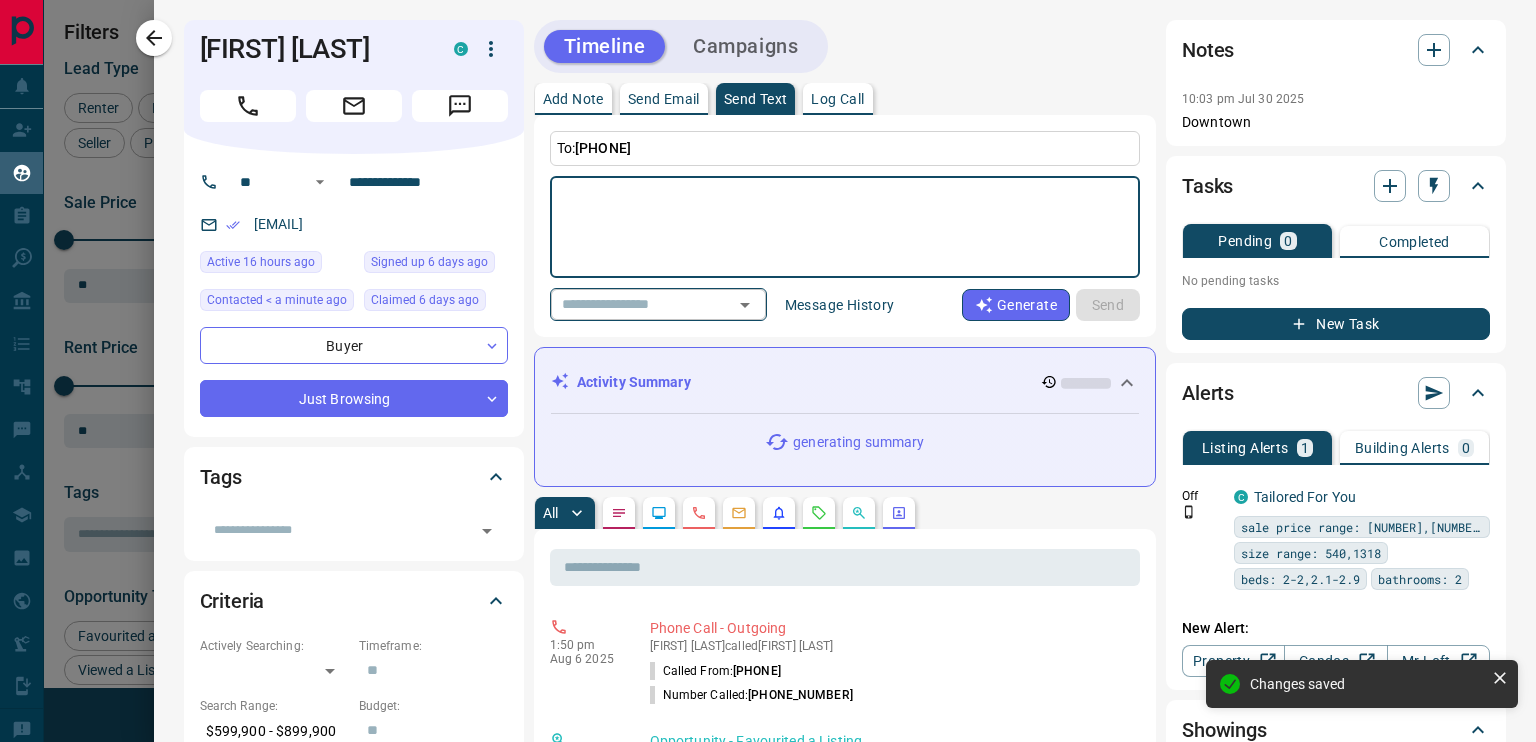 click at bounding box center [630, 304] 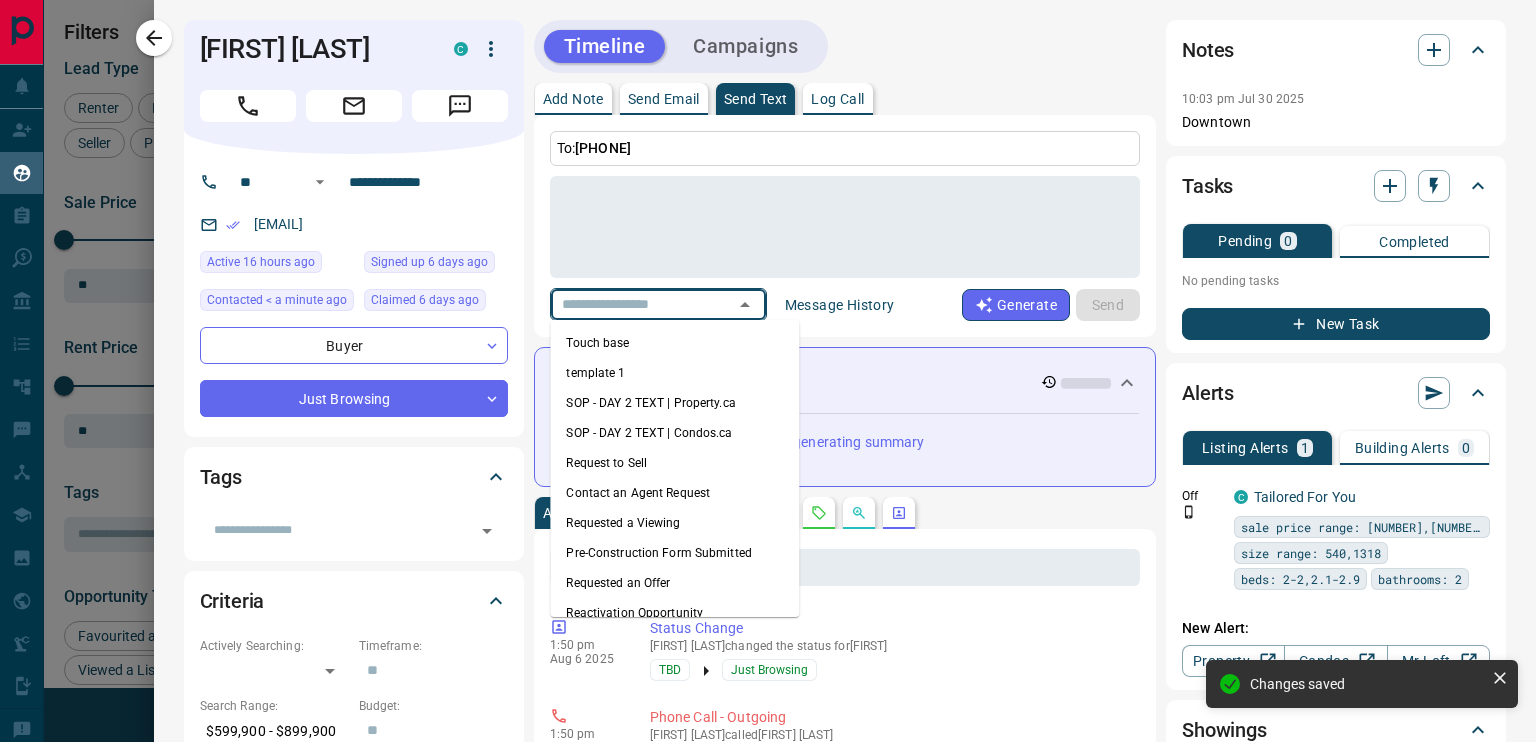 click on "template 1" at bounding box center (674, 373) 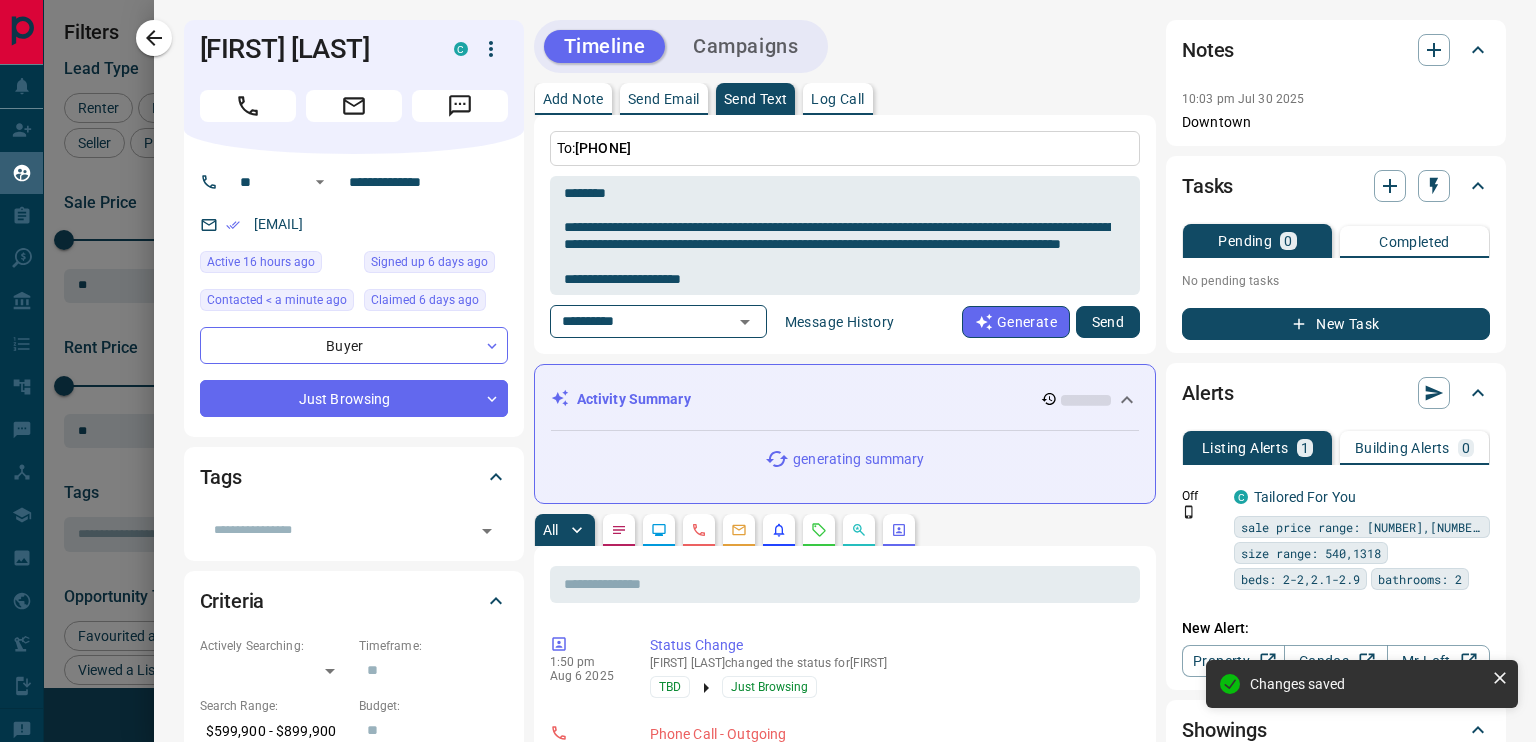 click on "Send" at bounding box center [1108, 322] 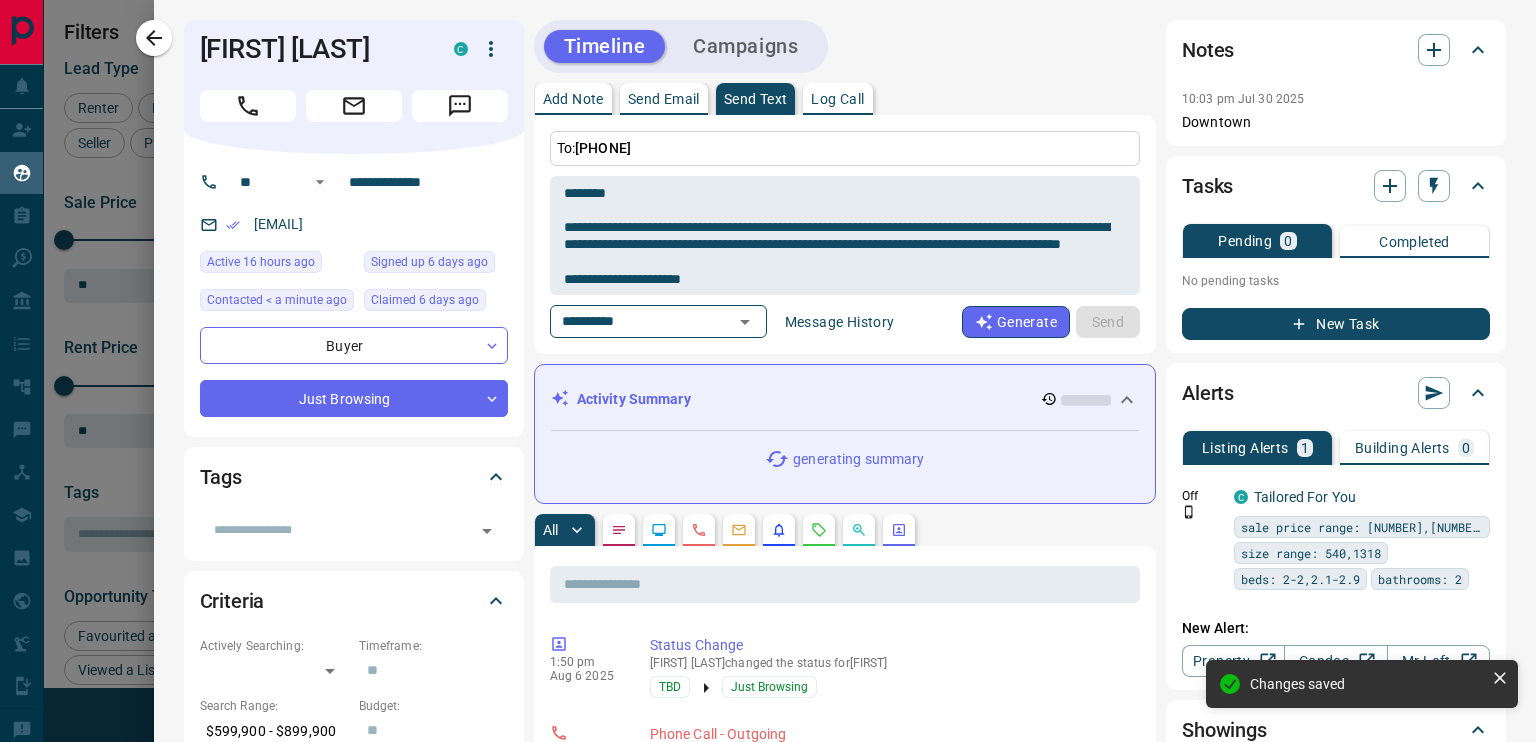 type 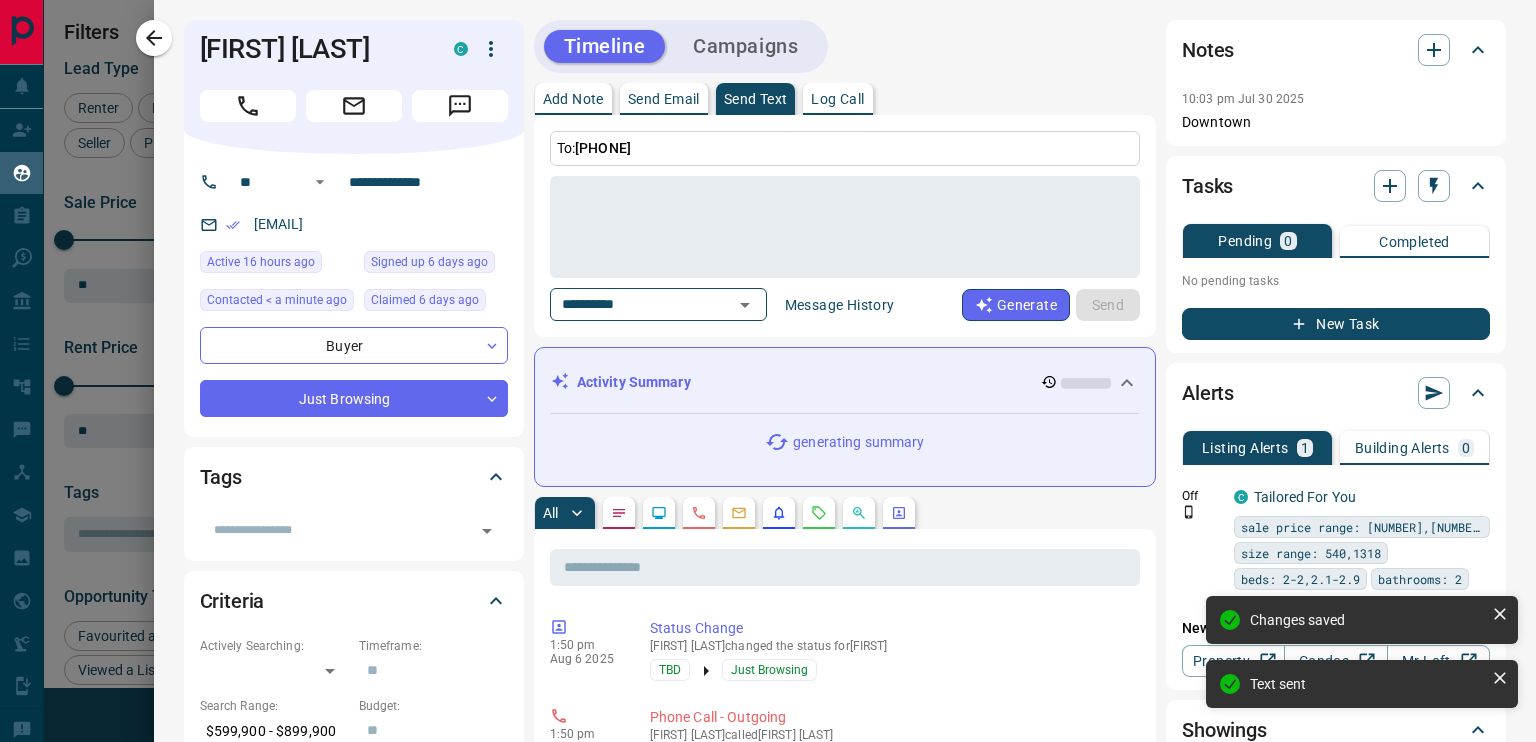click at bounding box center (154, 38) 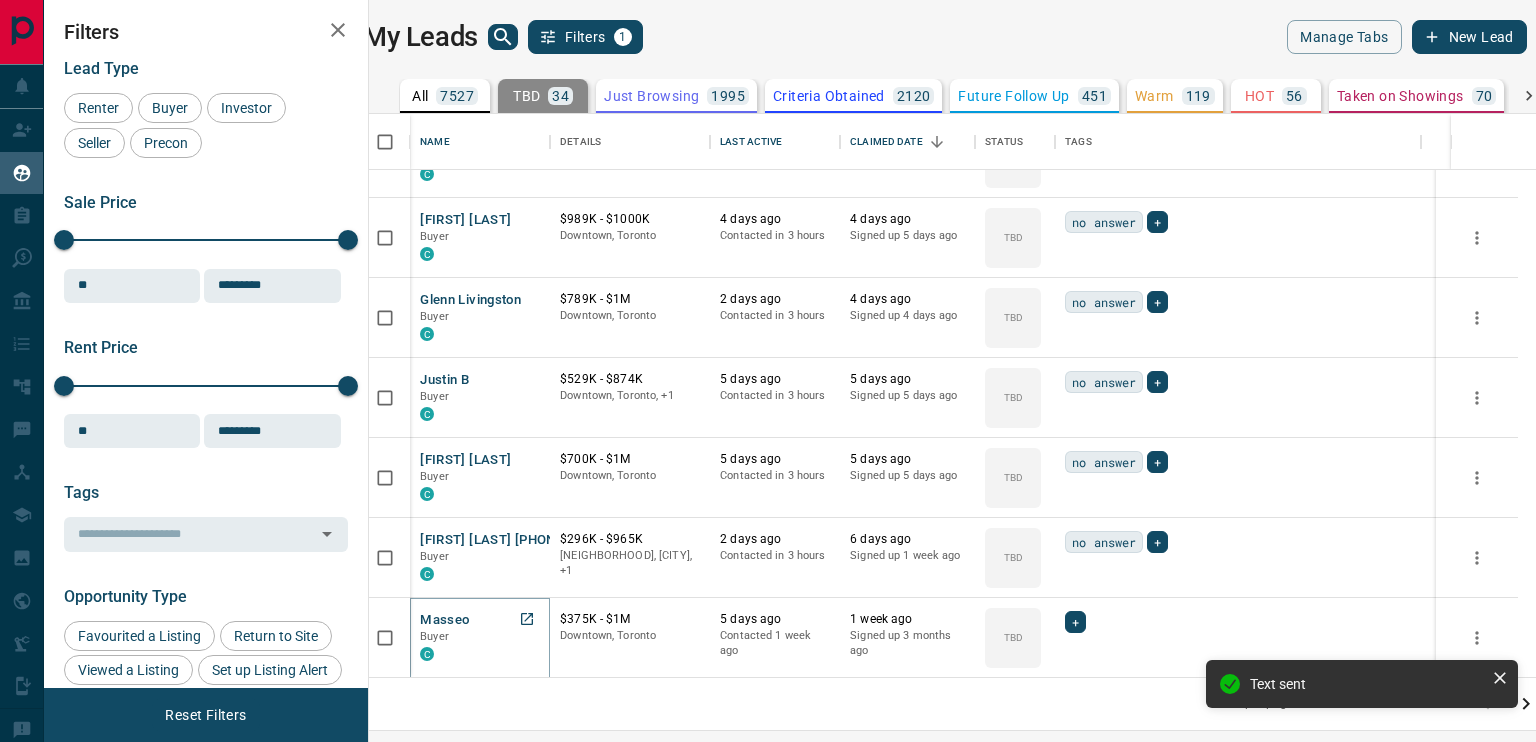 click on "Masseo" at bounding box center [444, 620] 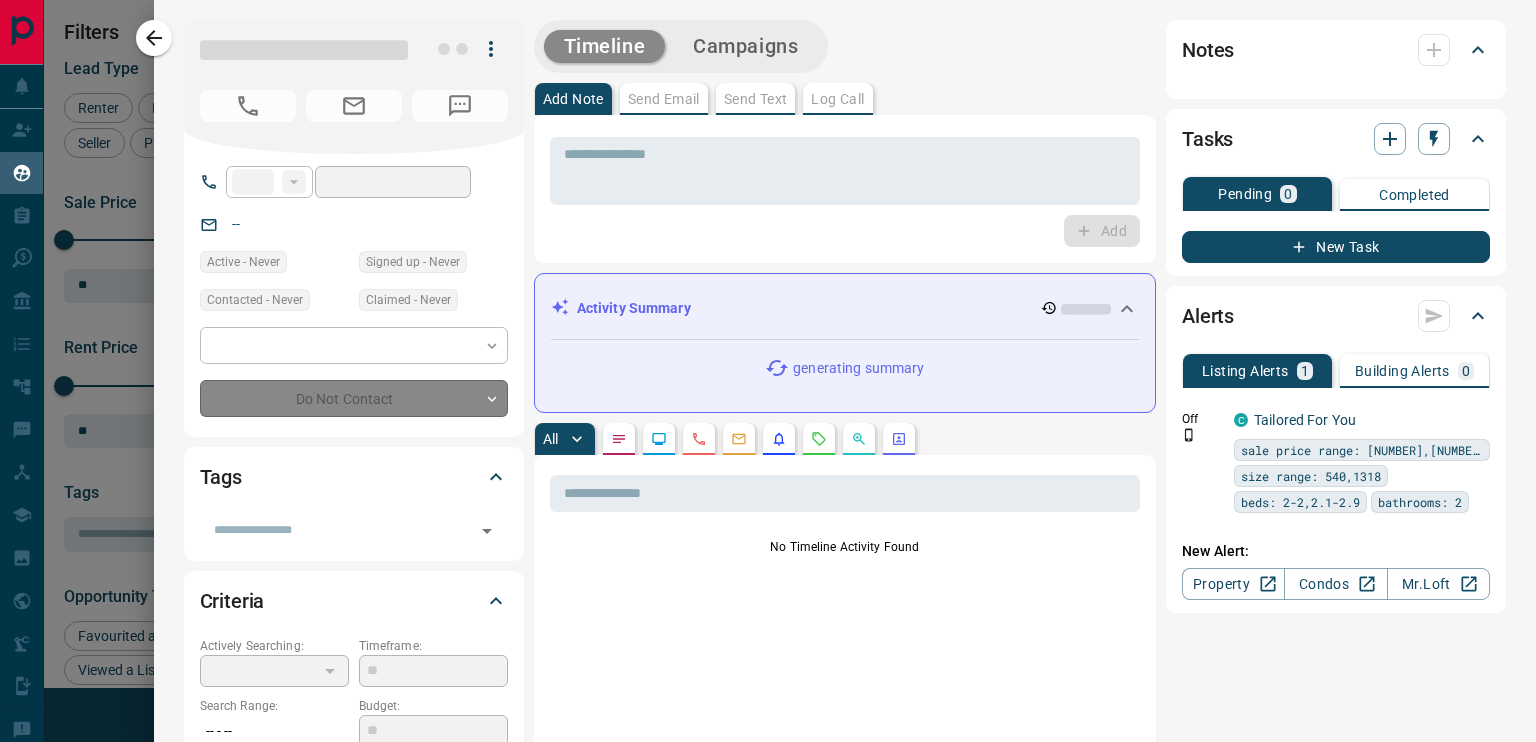 type on "**" 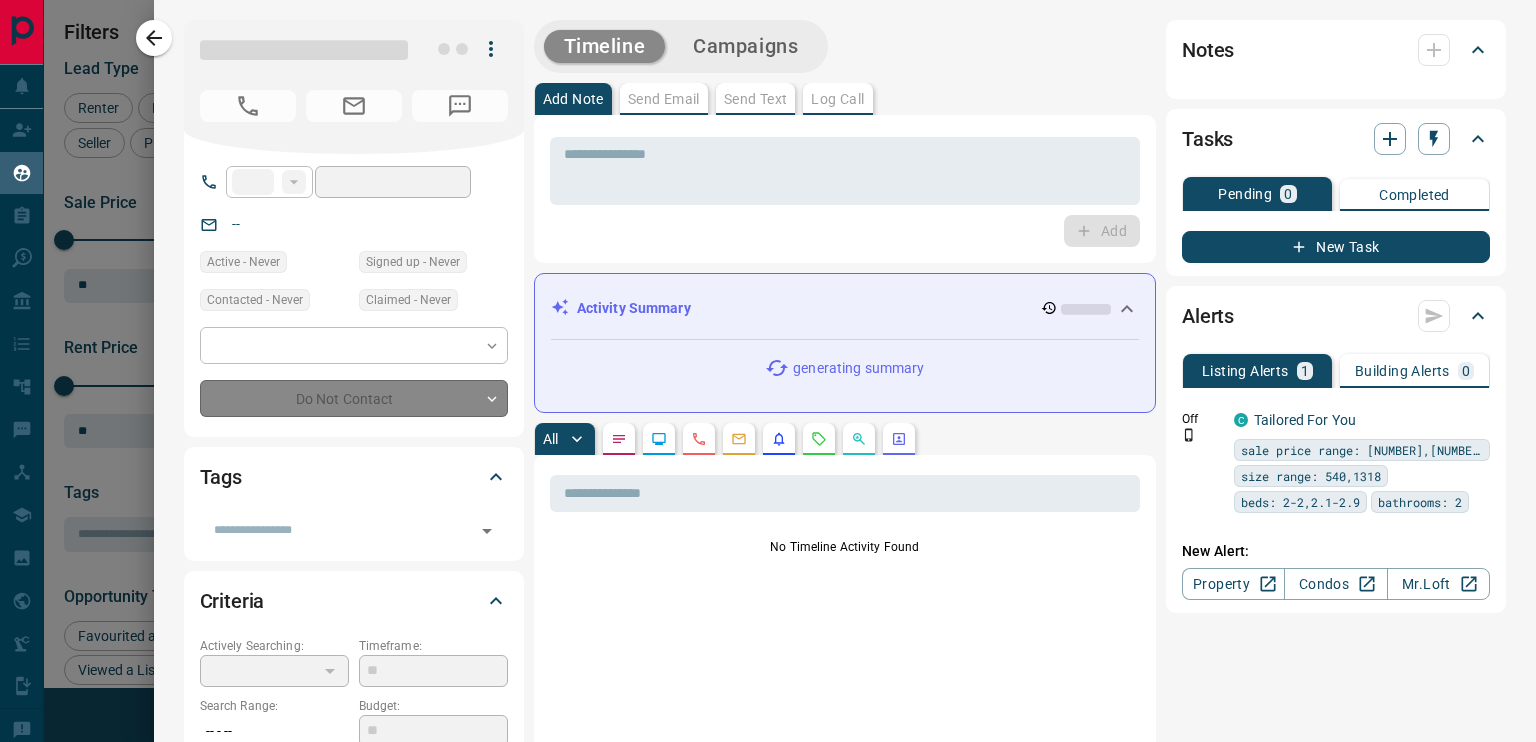 type on "**********" 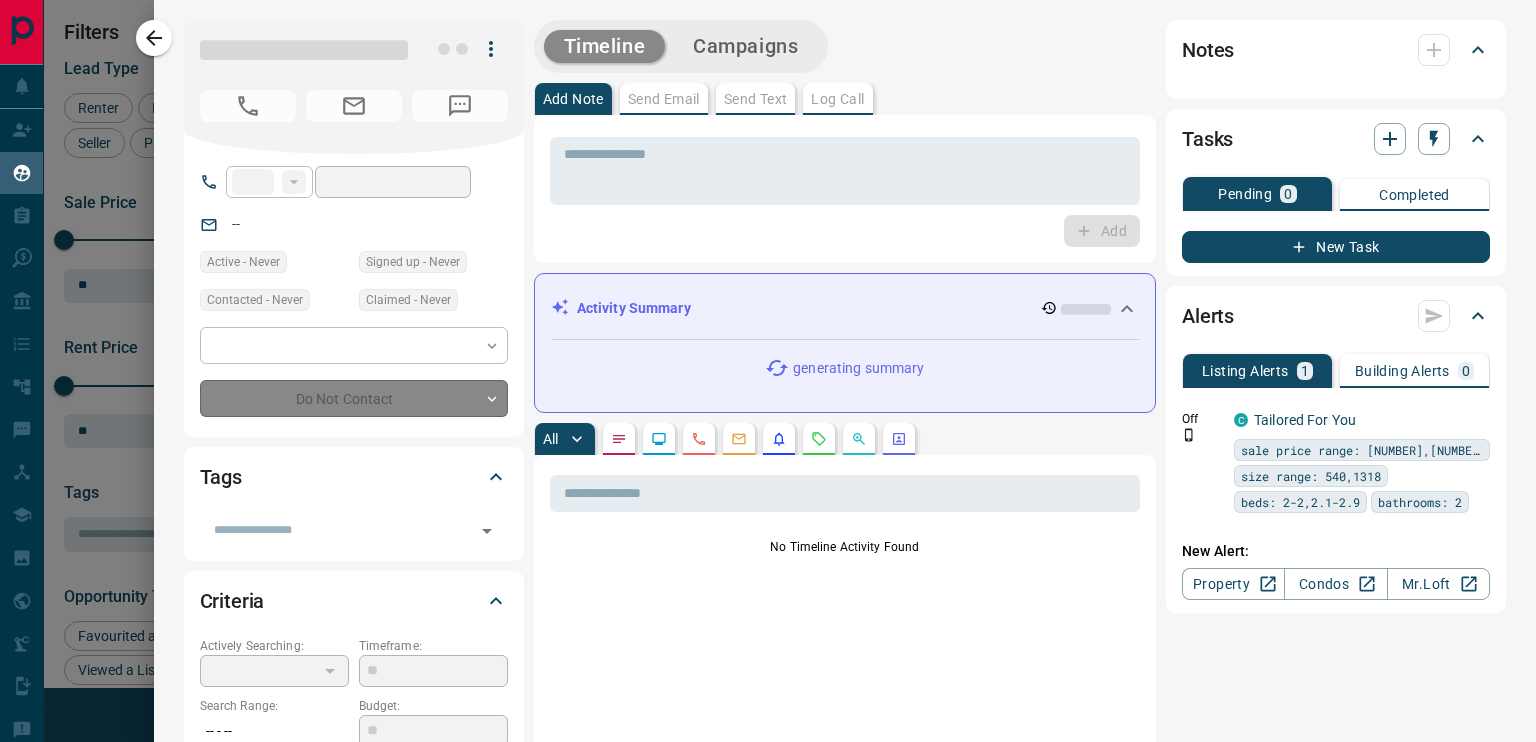type on "**" 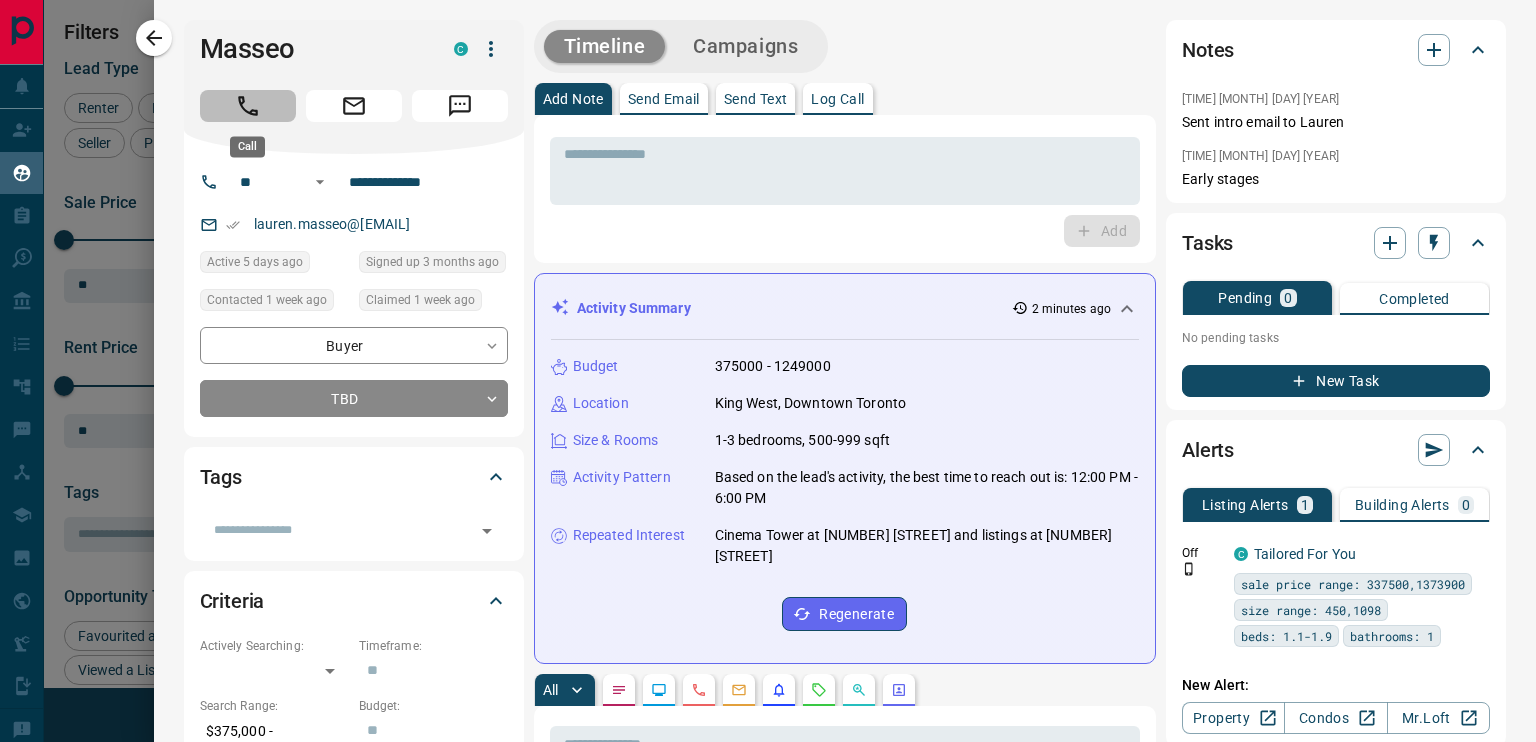 click at bounding box center (248, 106) 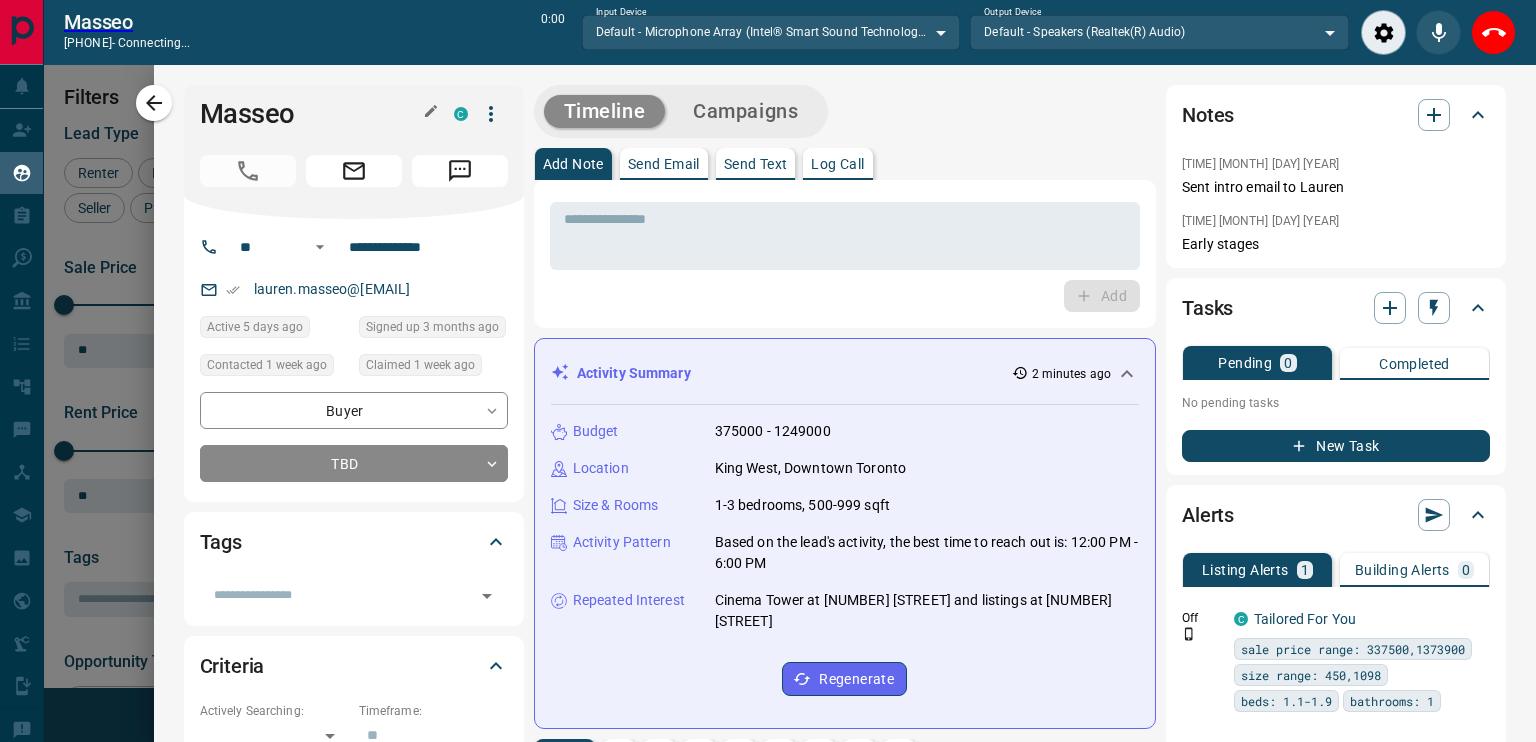 scroll, scrollTop: 486, scrollLeft: 1143, axis: both 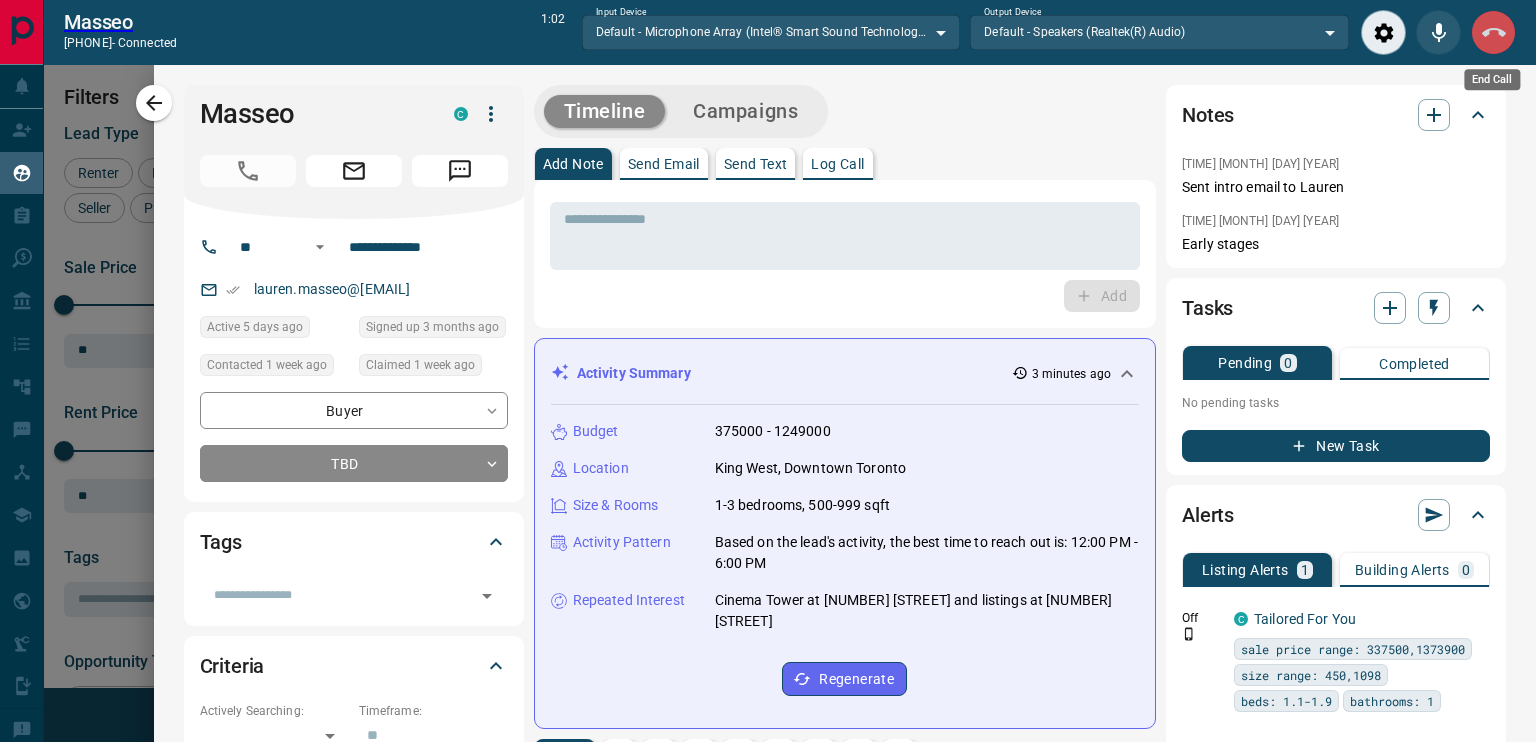 click at bounding box center [1493, 32] 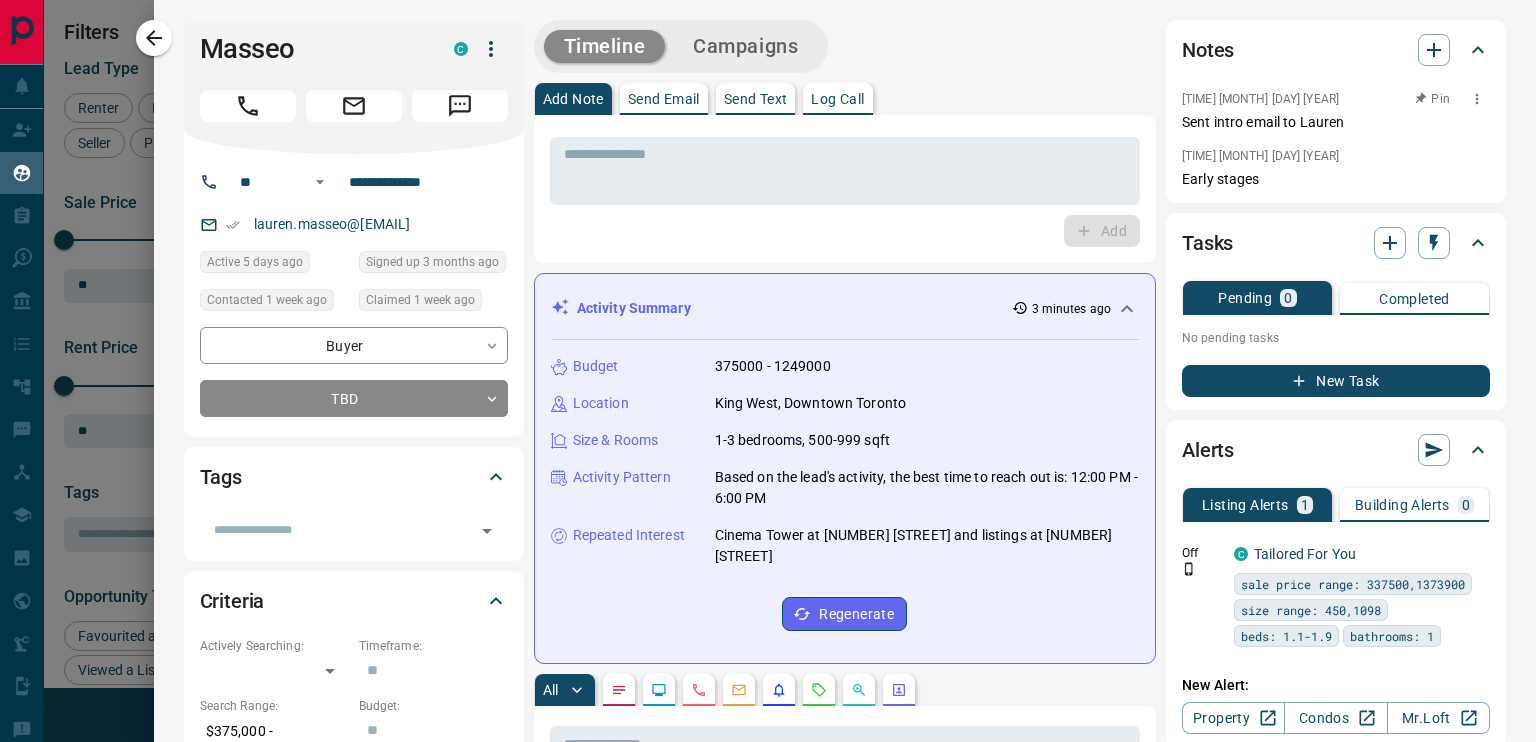 scroll, scrollTop: 16, scrollLeft: 16, axis: both 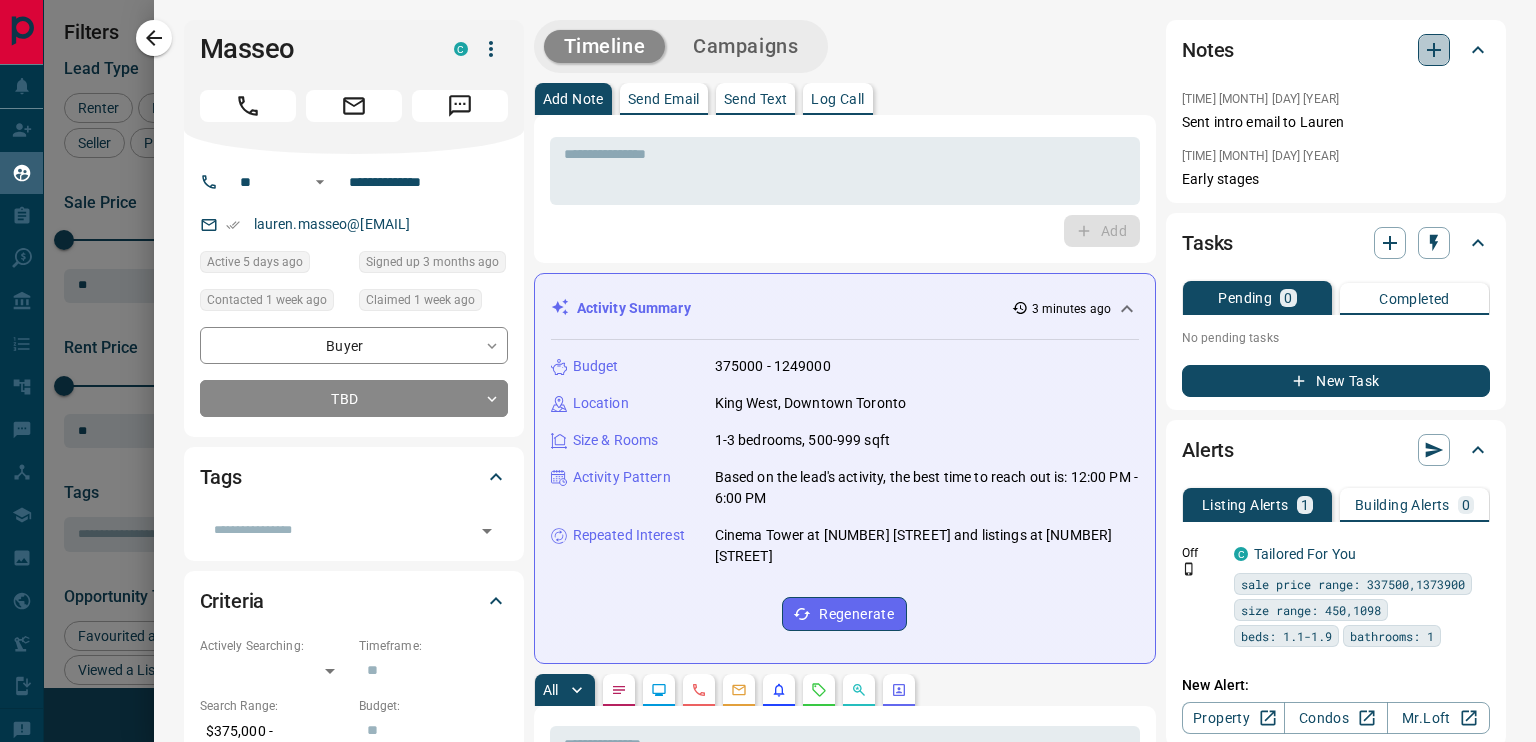 click 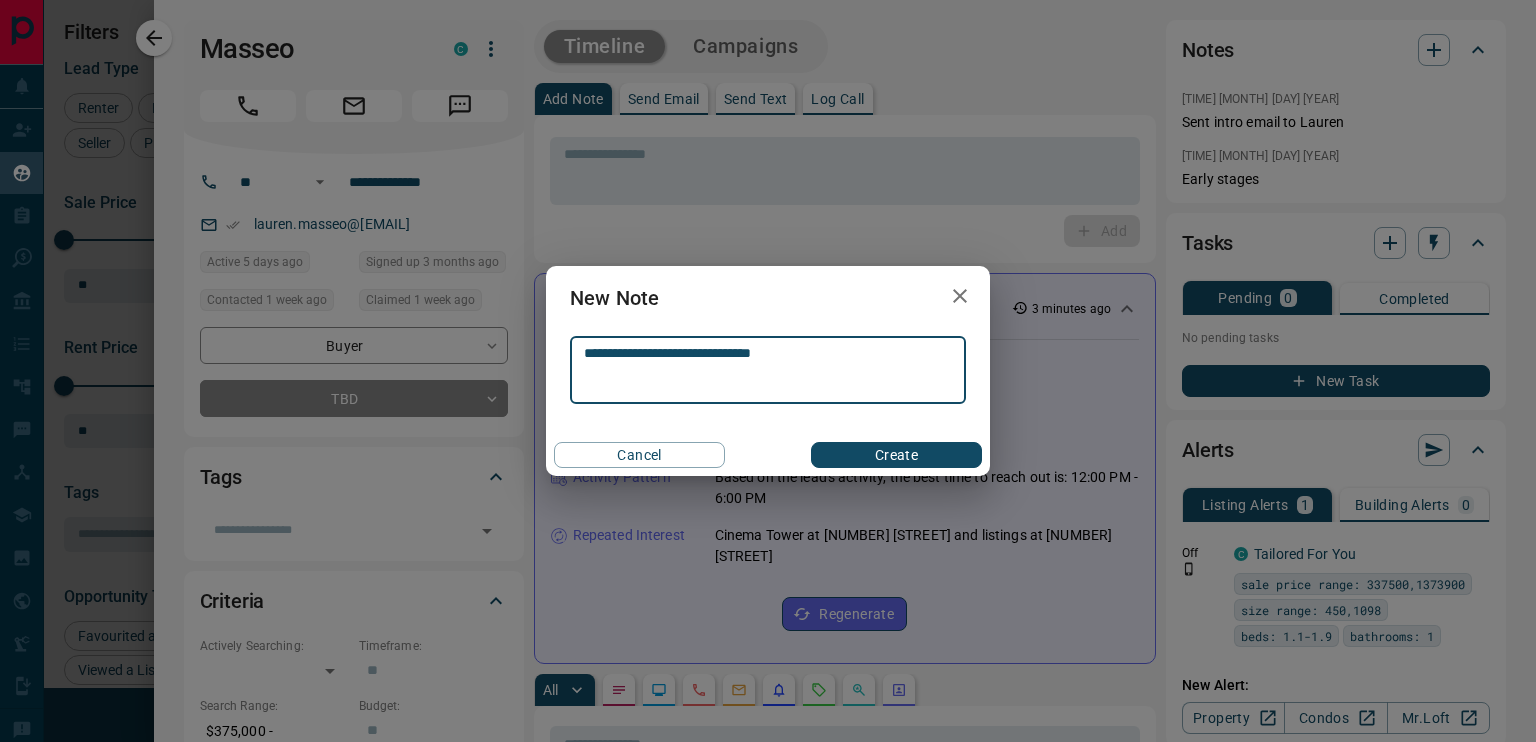 type on "**********" 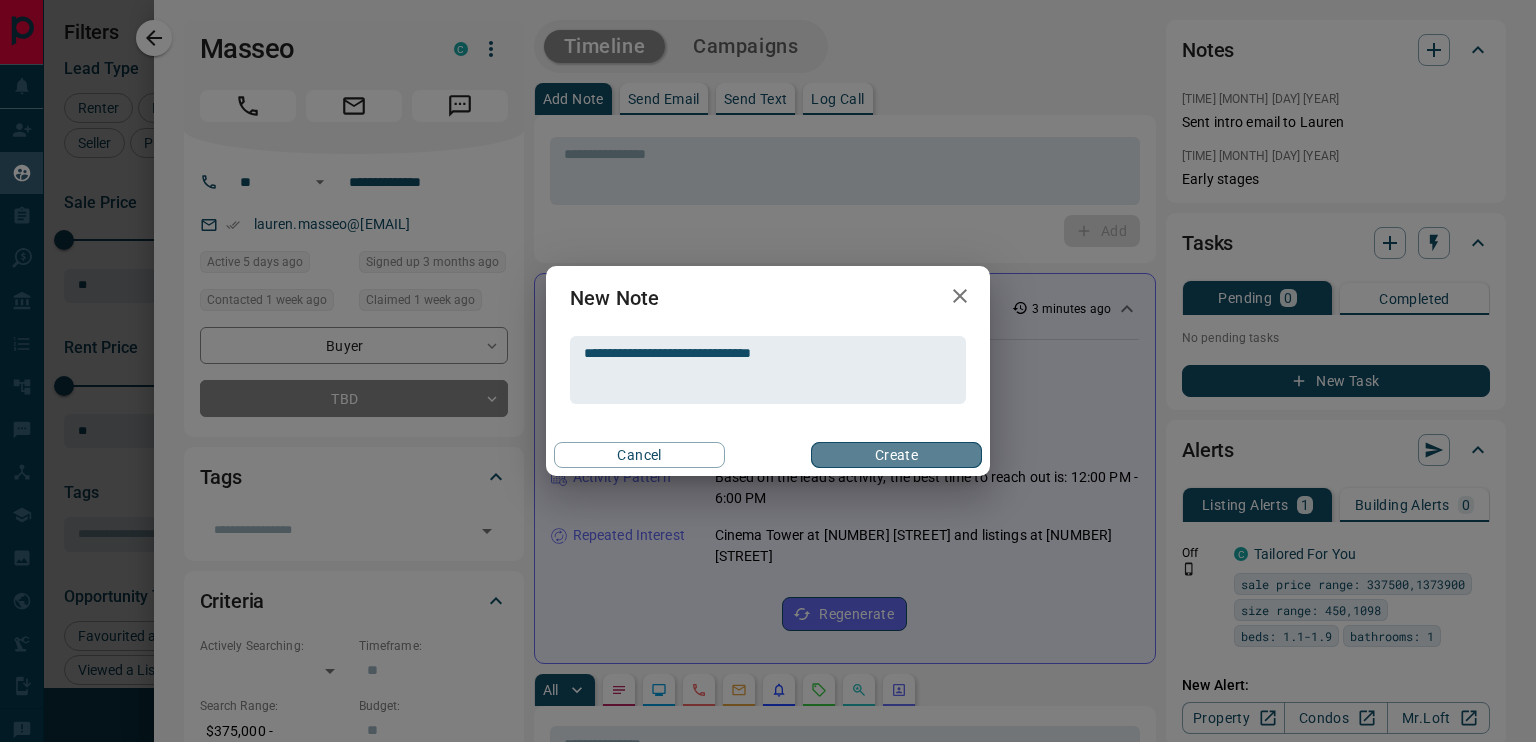 click on "Create" at bounding box center [896, 455] 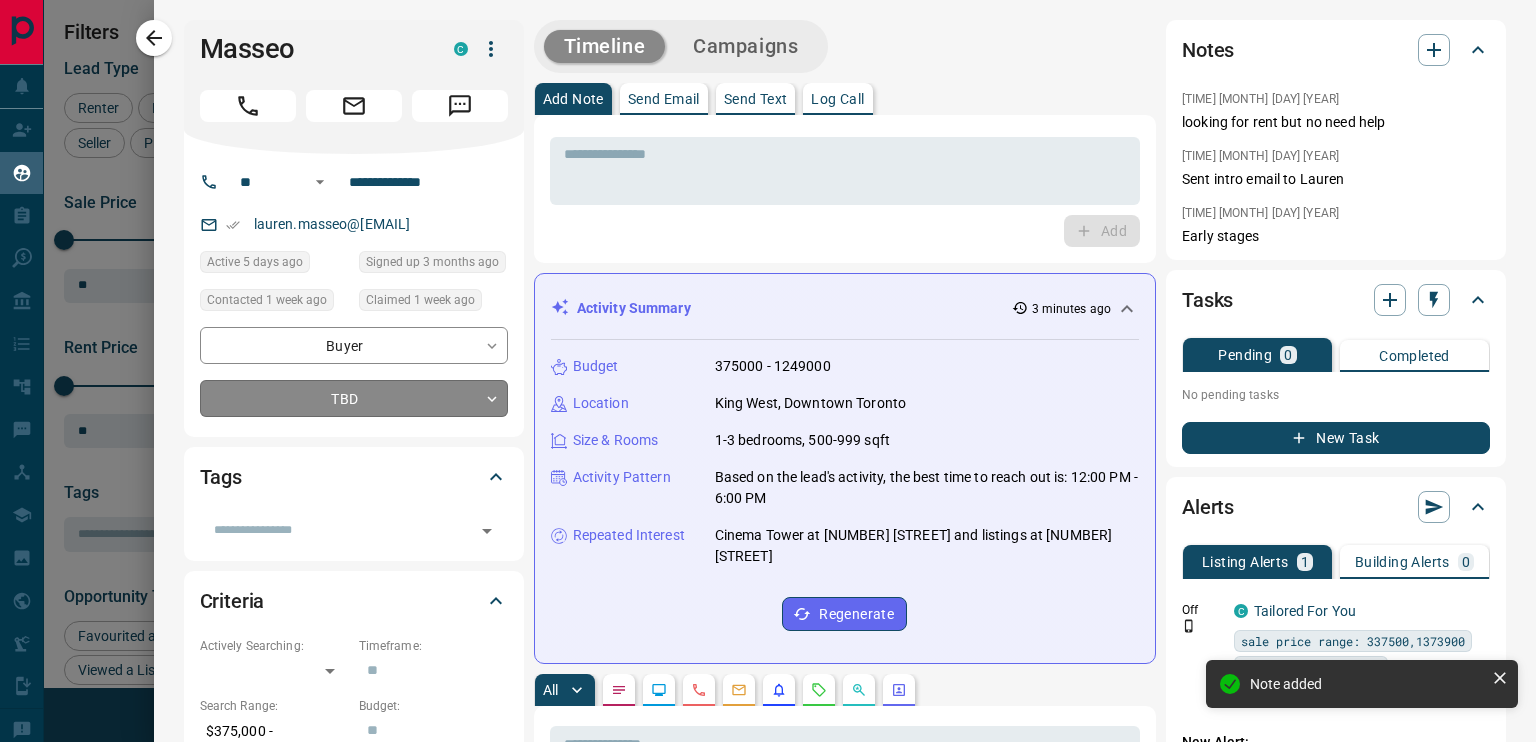 click on "Lead Transfers Claim Leads My Leads Tasks Opportunities Deals Campaigns Automations Messages Broker Bay Training Media Services Agent Resources Precon Worksheet Mobile Apps Disclosure Logout My Leads Filters 1 Manage Tabs New Lead All 7527 TBD 34 Do Not Contact - Not Responsive 1838 Bogus 705 Just Browsing 1995 Criteria Obtained 2120 Future Follow Up 451 Warm 119 HOT 56 Taken on Showings 70 Submitted Offer 3 Client 136 Name Details Last Active Claimed Date Status Tags Irla Hamiti Buyer C $549K - $1M Downtown, Toronto 3 days ago Contacted 3 days ago 3 days ago Signed up 6 years ago TBD + Jonathan Ng Buyer C $509K - $1M Downtown, Toronto 3 days ago Contacted 3 days ago 3 days ago Signed up 3 days ago TBD + Bruna Nicoletti Buyer C $1 - $1000M Downtown, Toronto 18 hours ago Contacted in 3 hours 3 days ago Signed up 5 years ago TBD + Evan B Buyer C $989K - $1000K Downtown, Toronto 4 days ago Contacted in 3 hours 4 days ago Signed up 5 days ago TBD no answer + Glenn Livingston Buyer C $789K - $1M Downtown, Toronto" at bounding box center [768, 358] 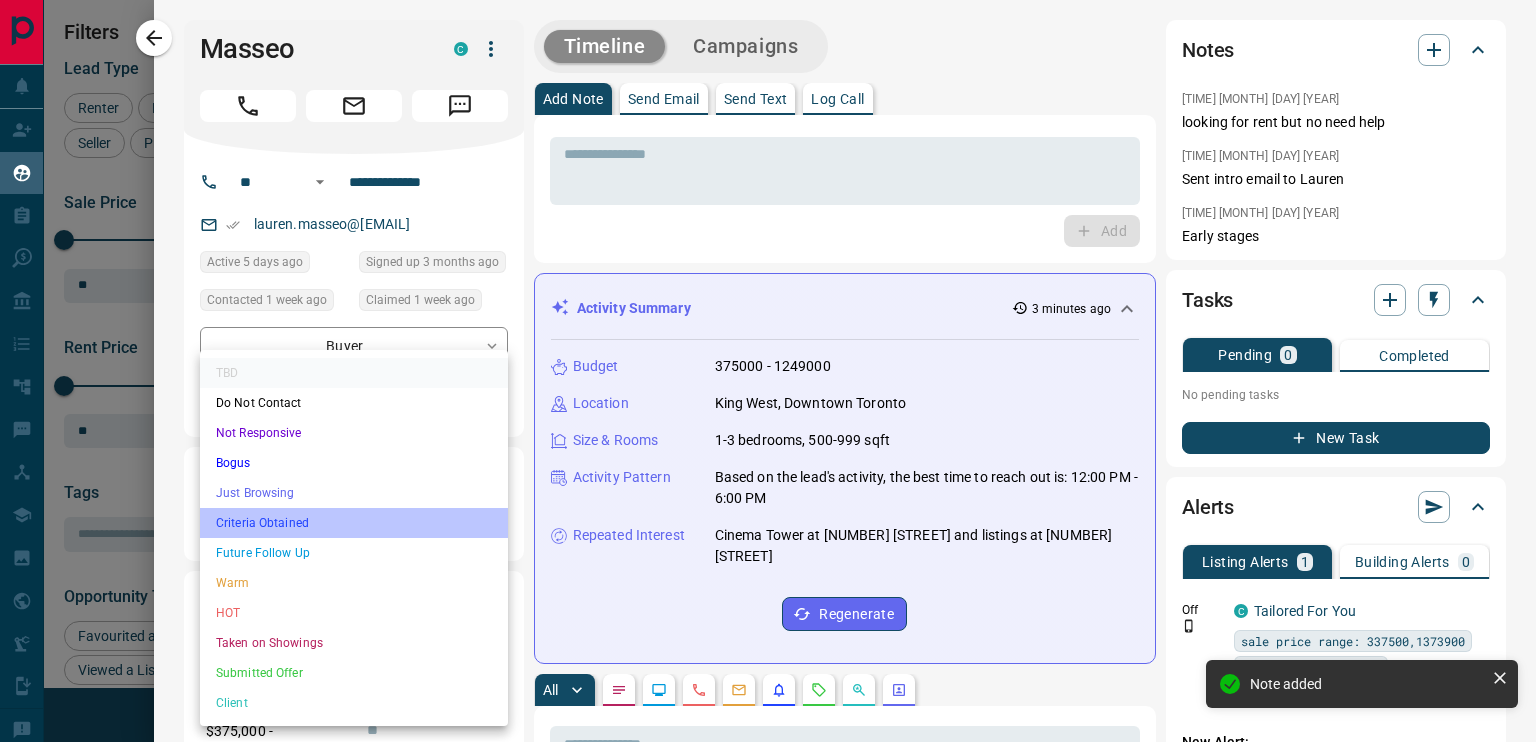 click on "Criteria Obtained" at bounding box center [354, 523] 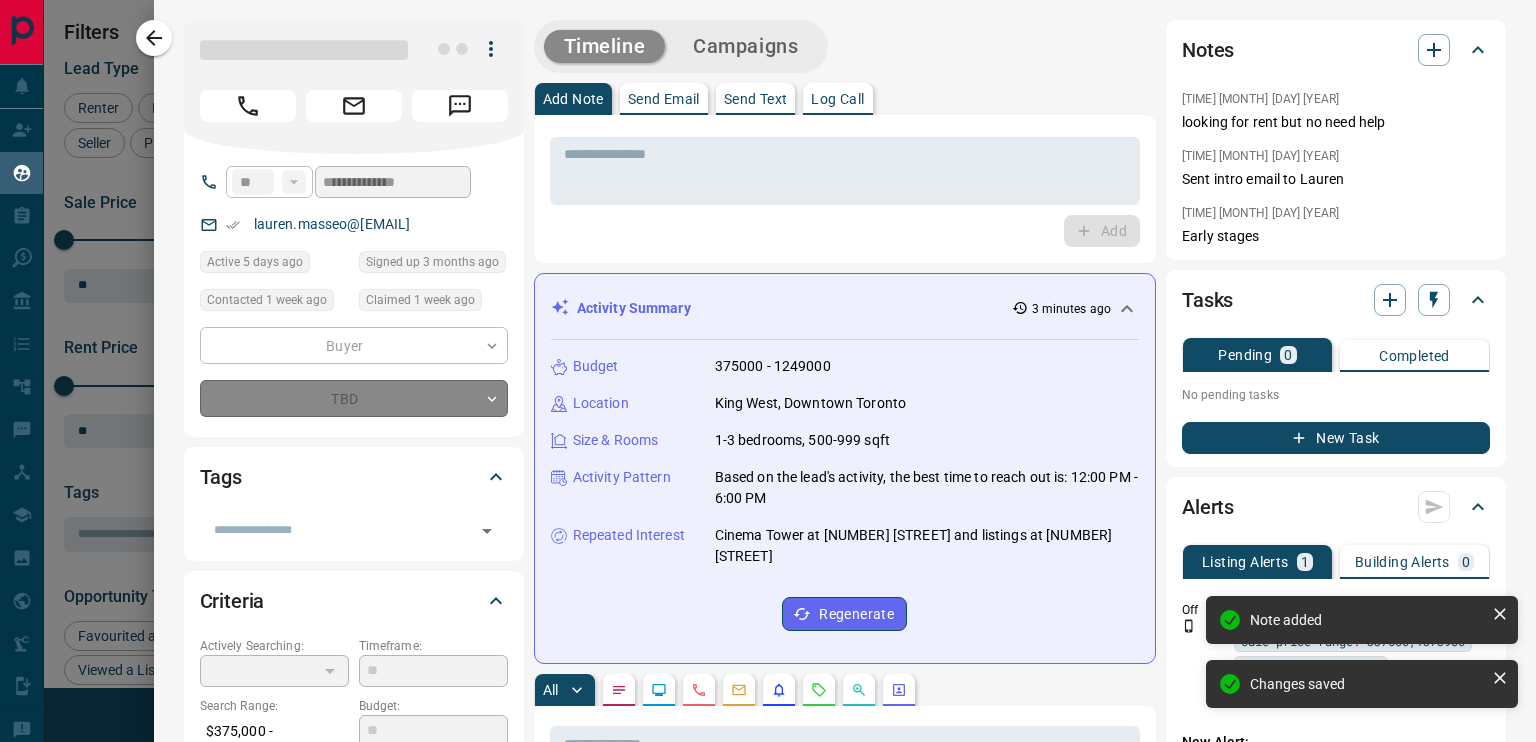 type on "*" 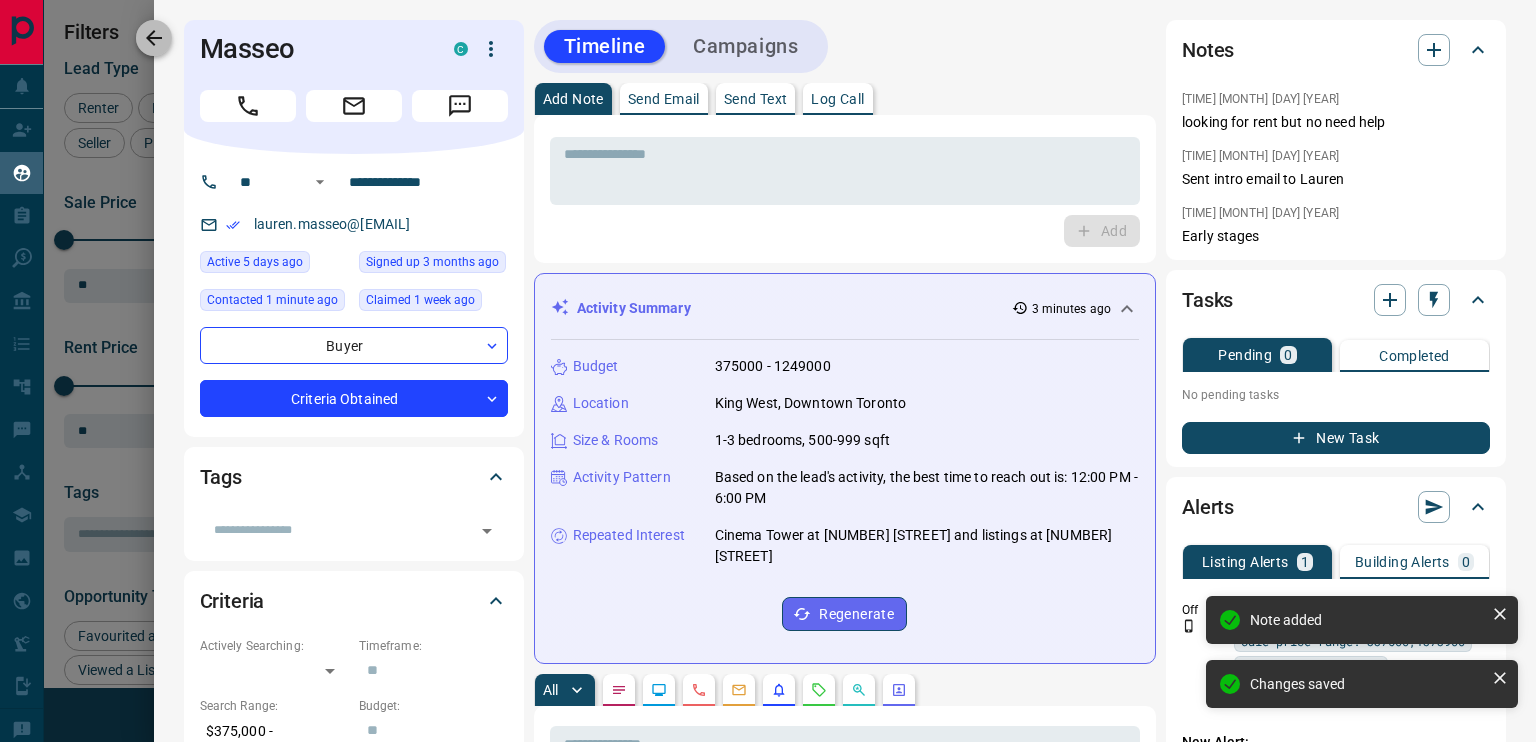 click 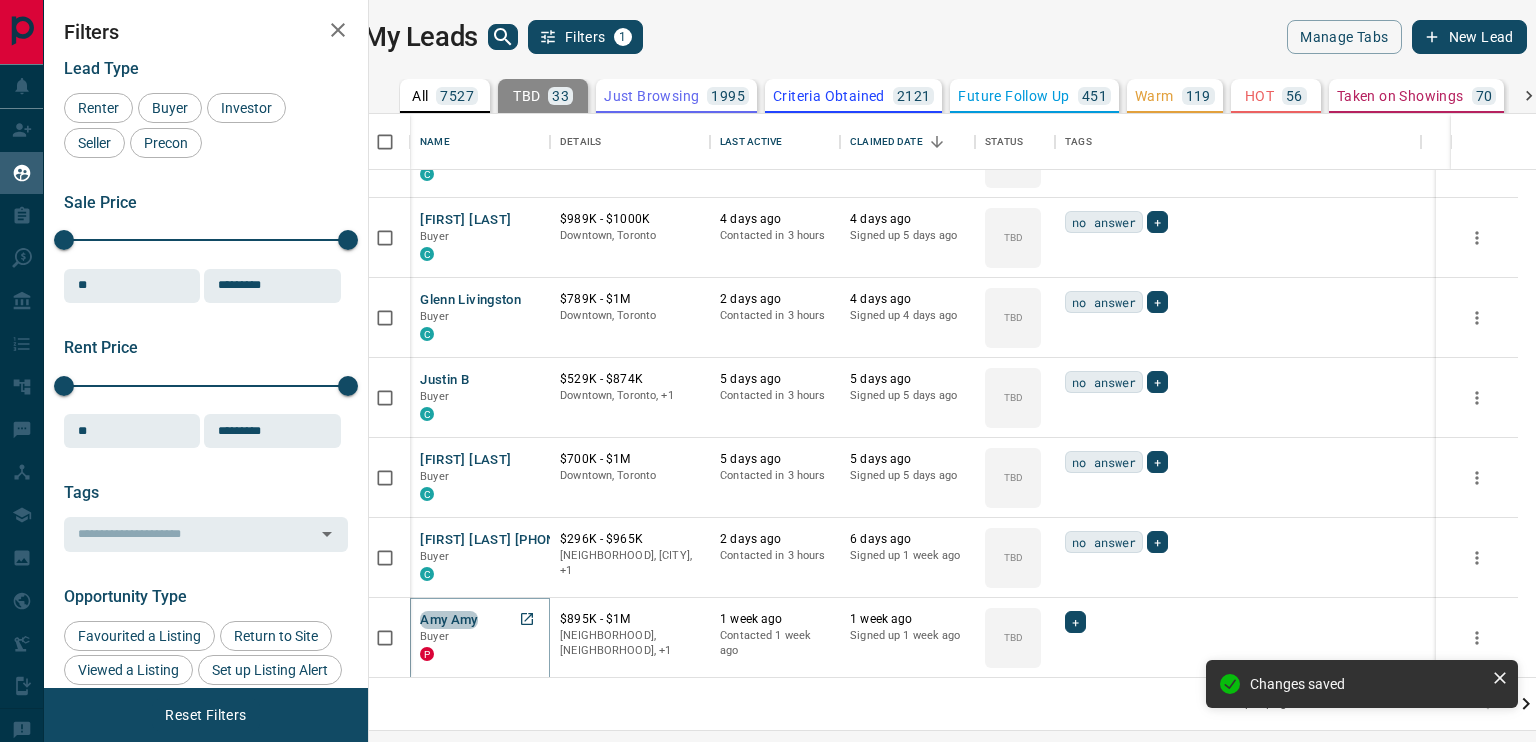 click on "Amy Amy" at bounding box center (449, 620) 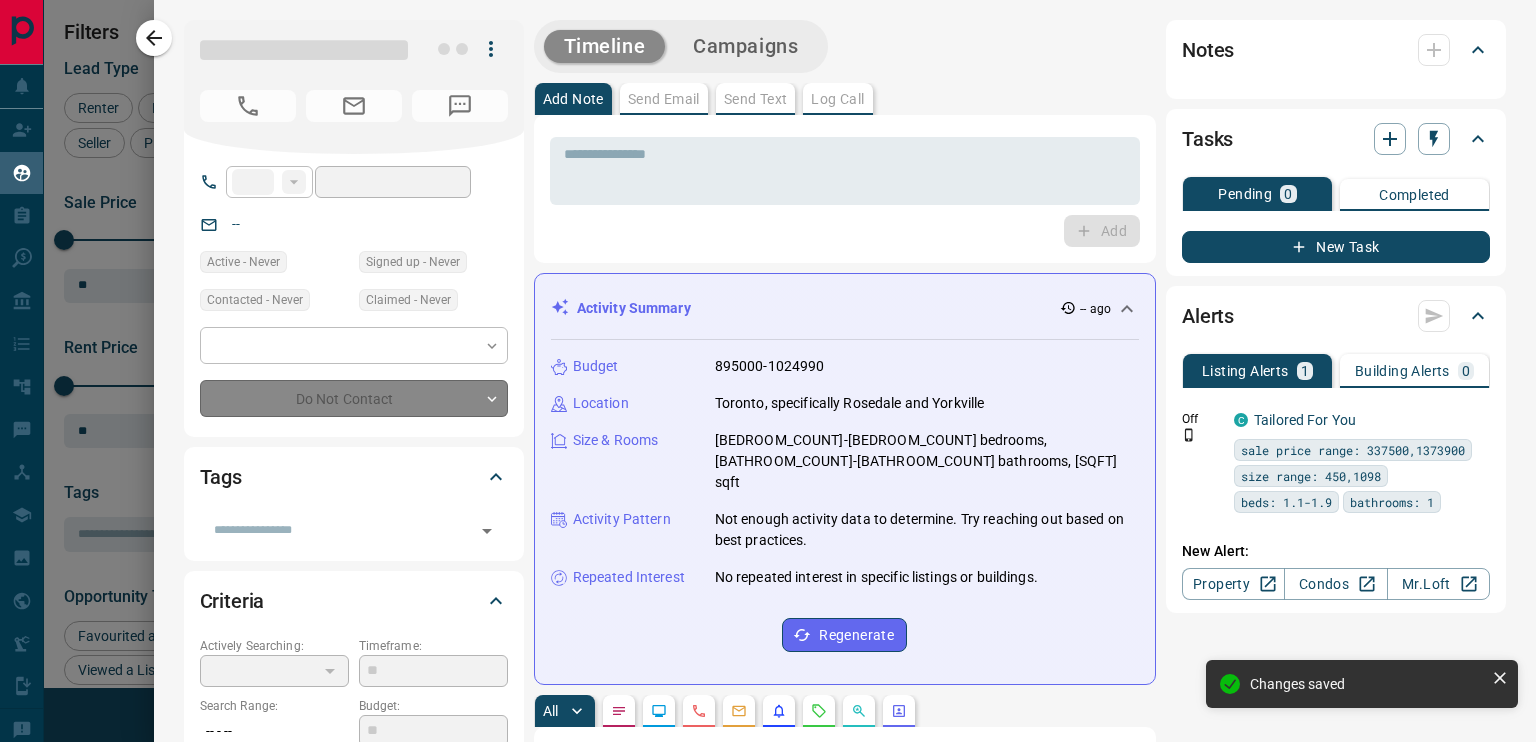 type on "**" 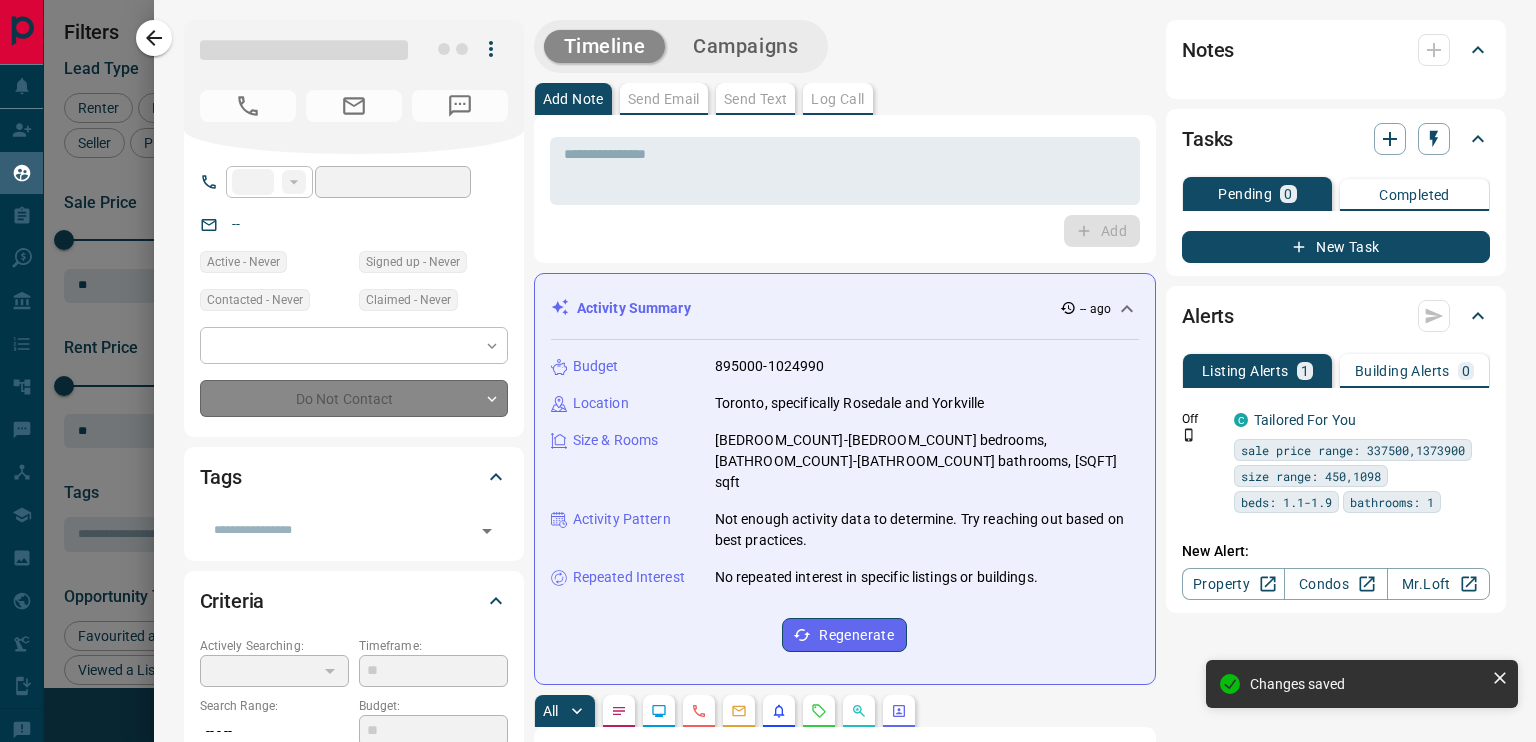 type on "**********" 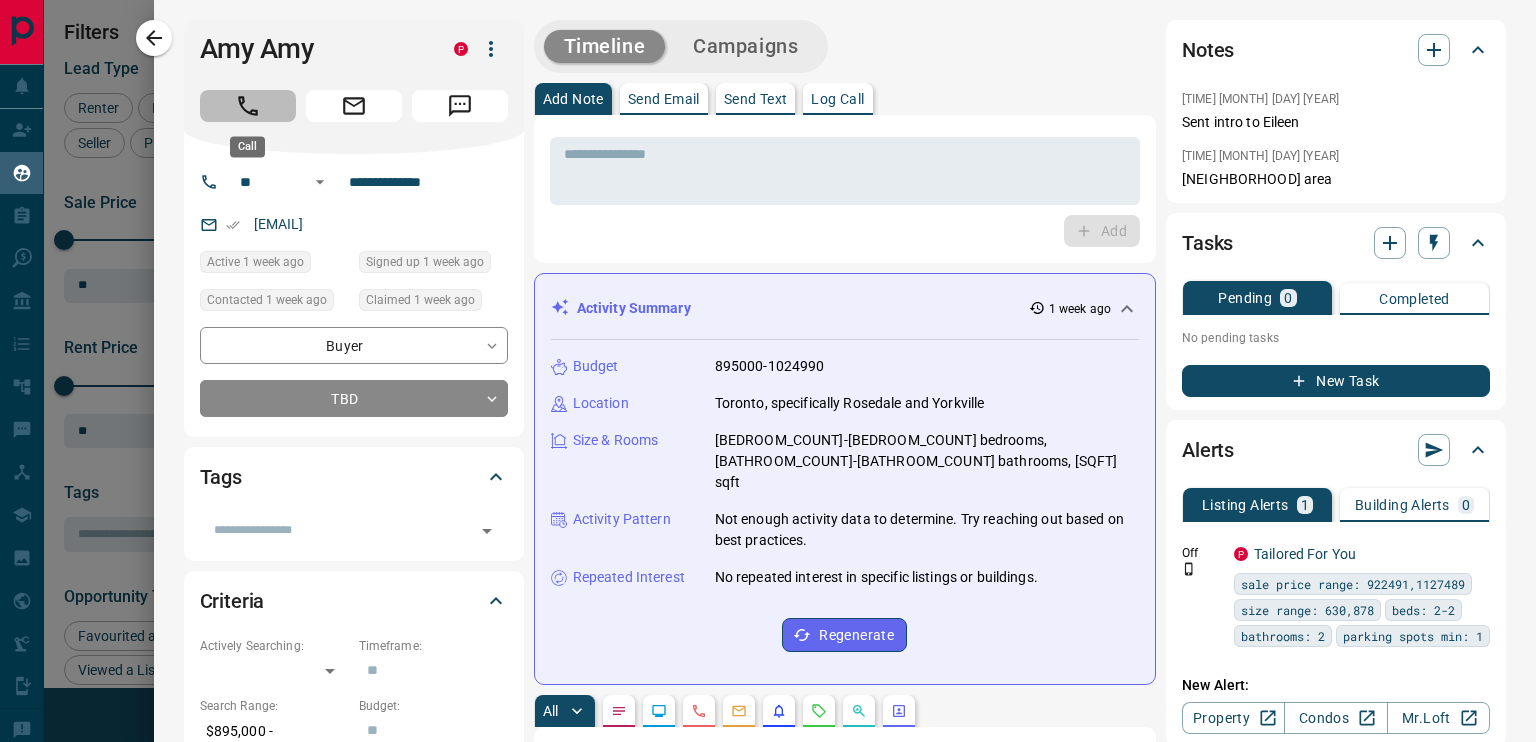 click 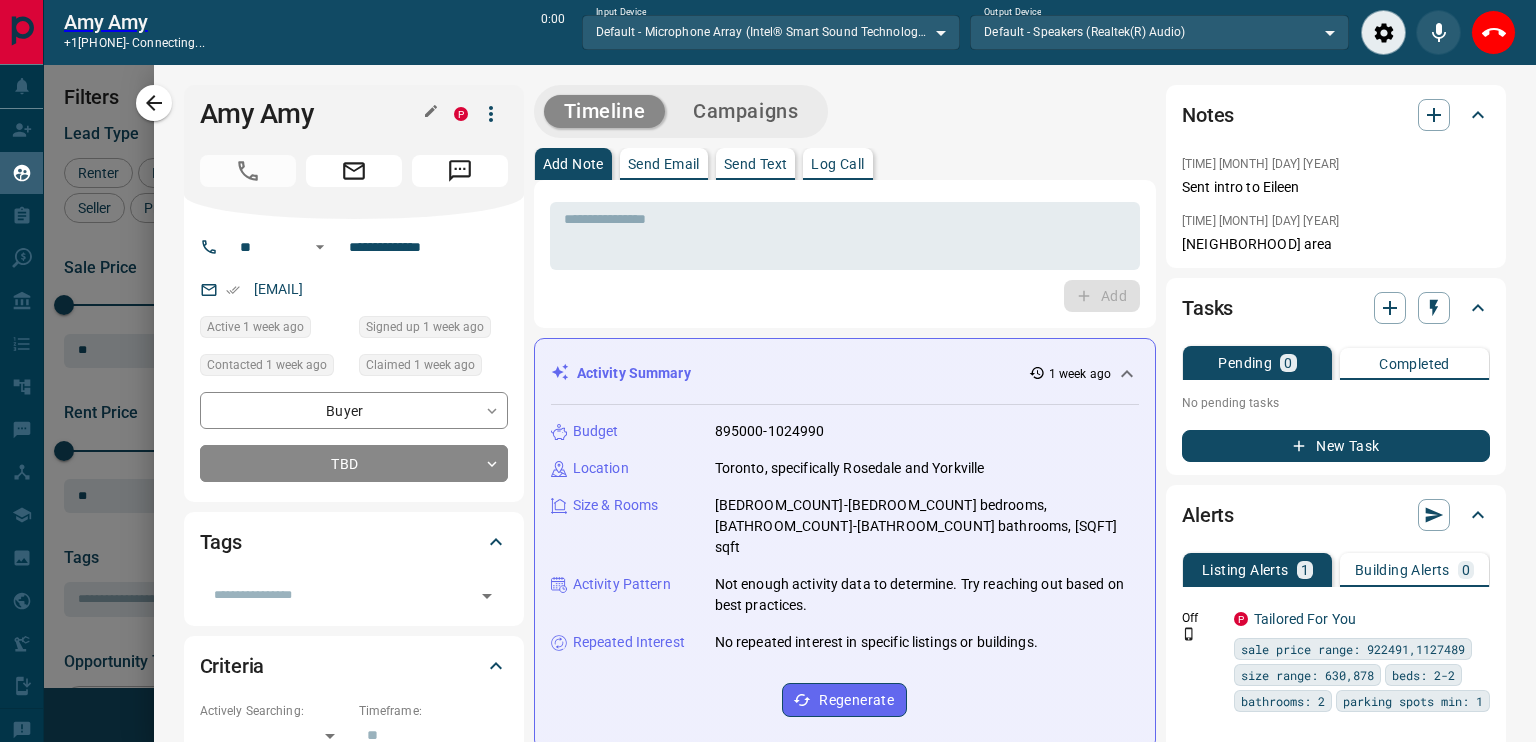 scroll, scrollTop: 486, scrollLeft: 1143, axis: both 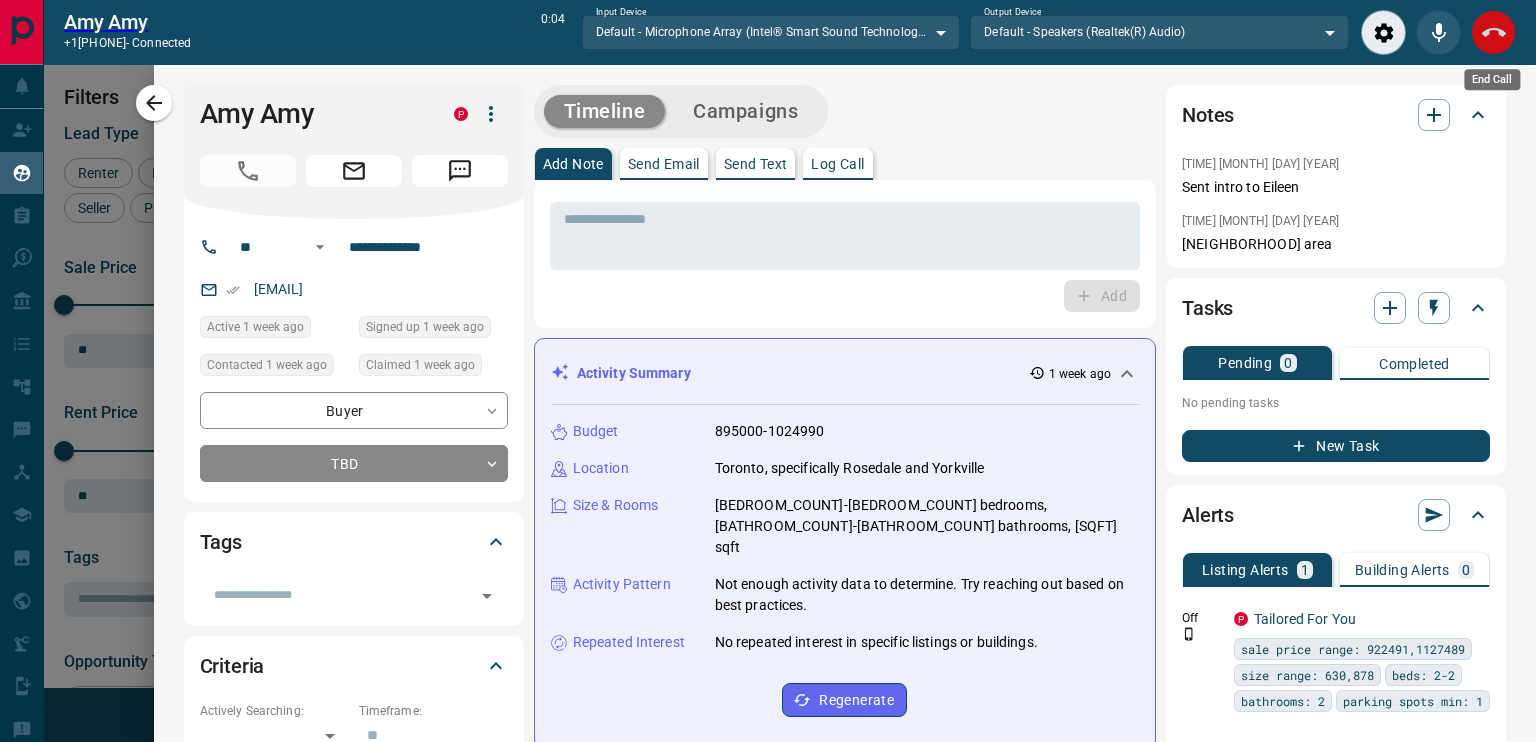 click 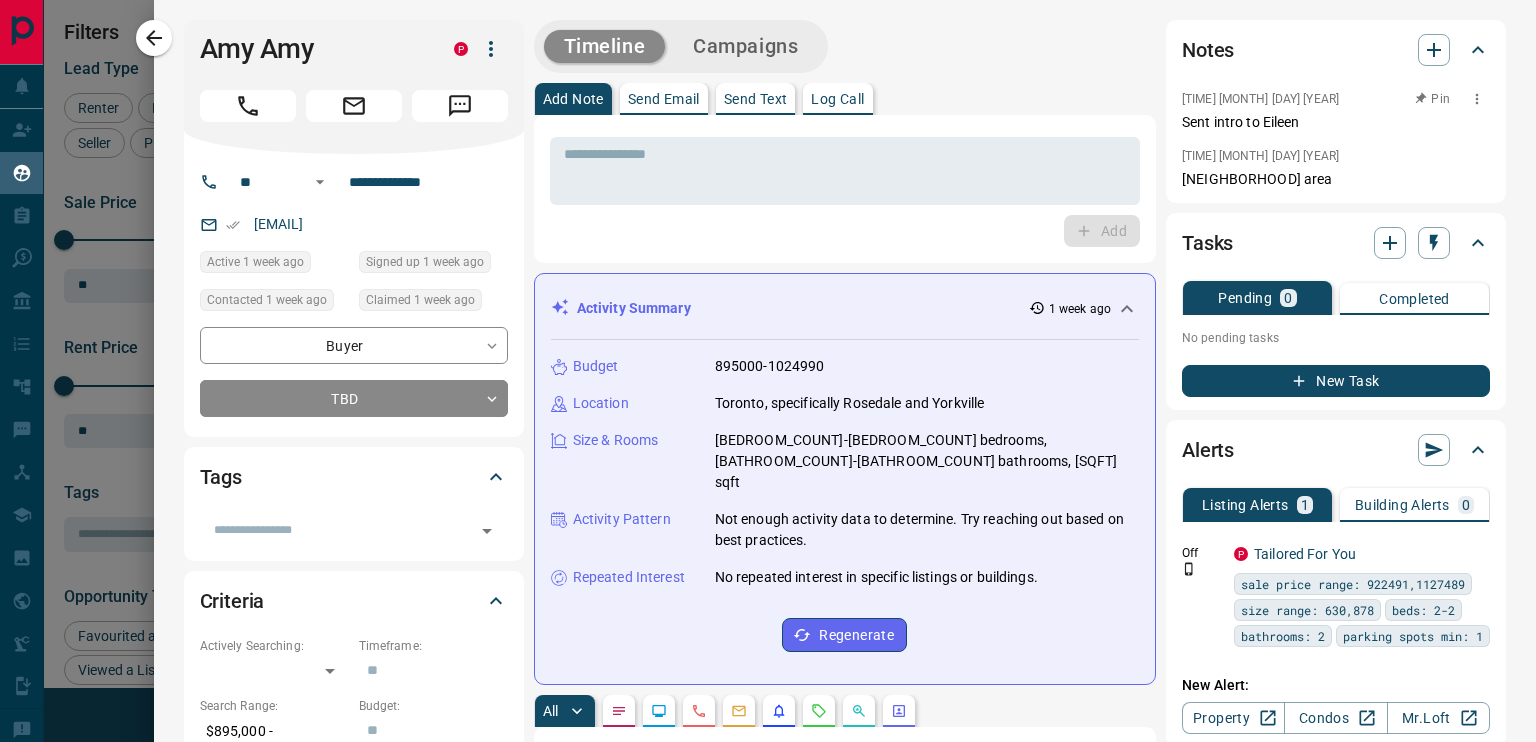 scroll, scrollTop: 16, scrollLeft: 16, axis: both 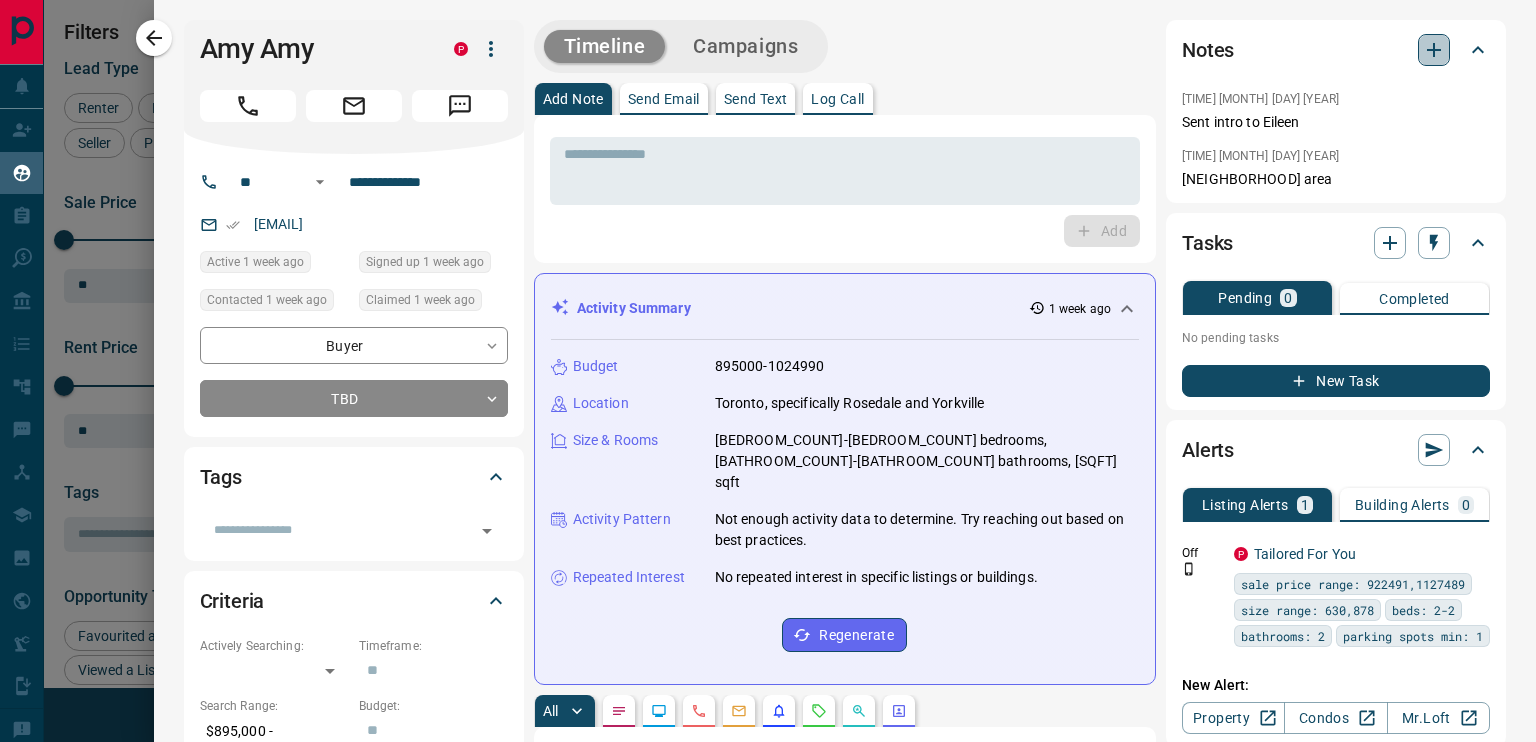 click 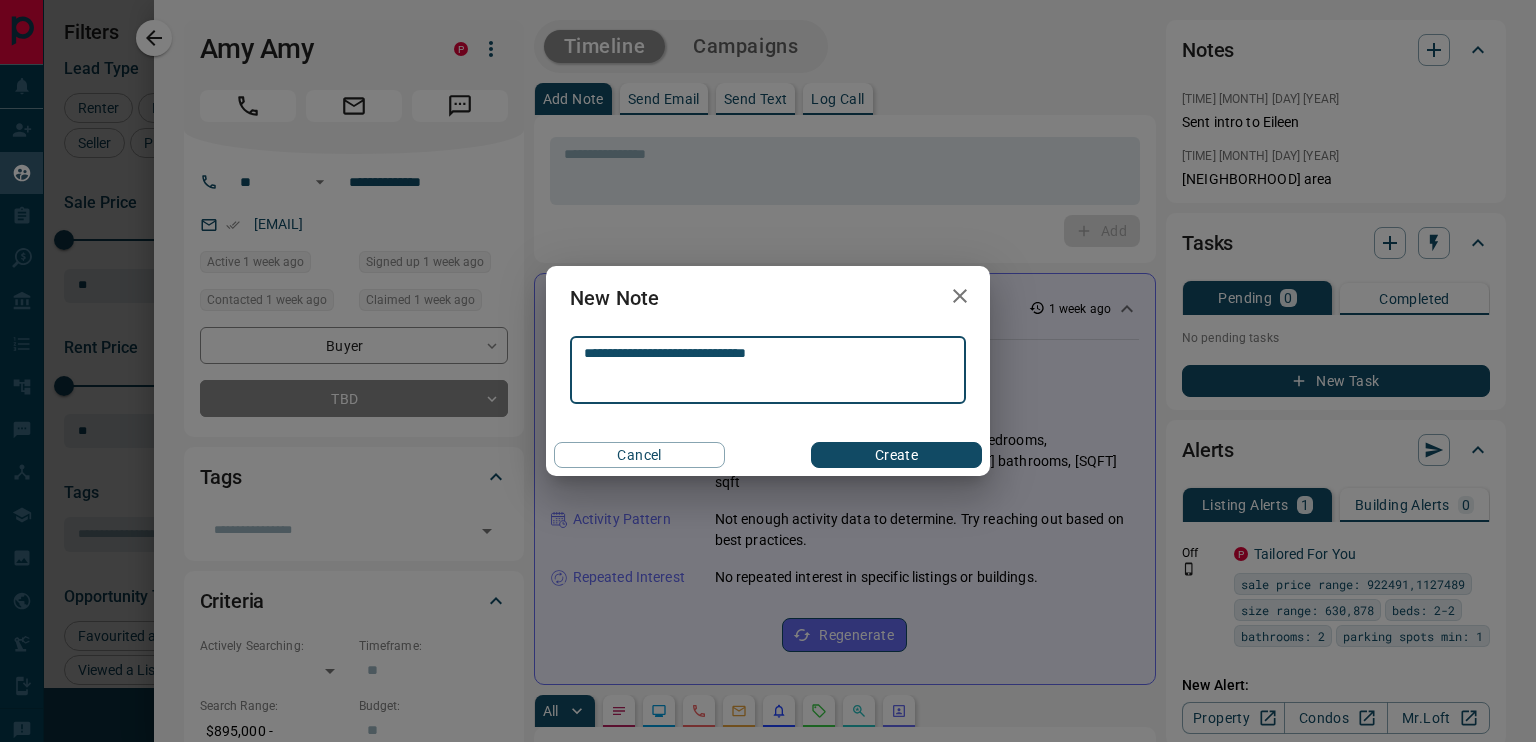 type on "**********" 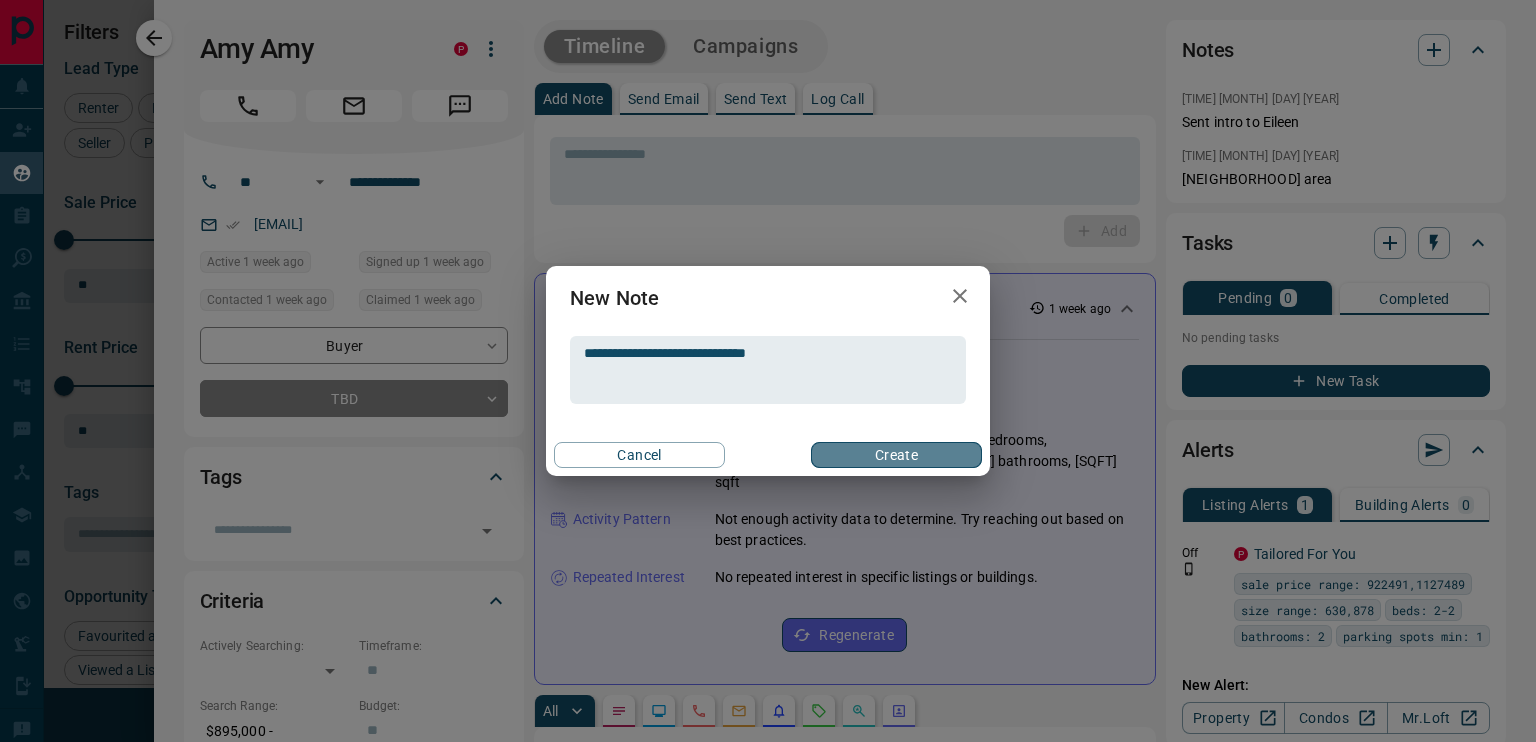 click on "Create" at bounding box center (896, 455) 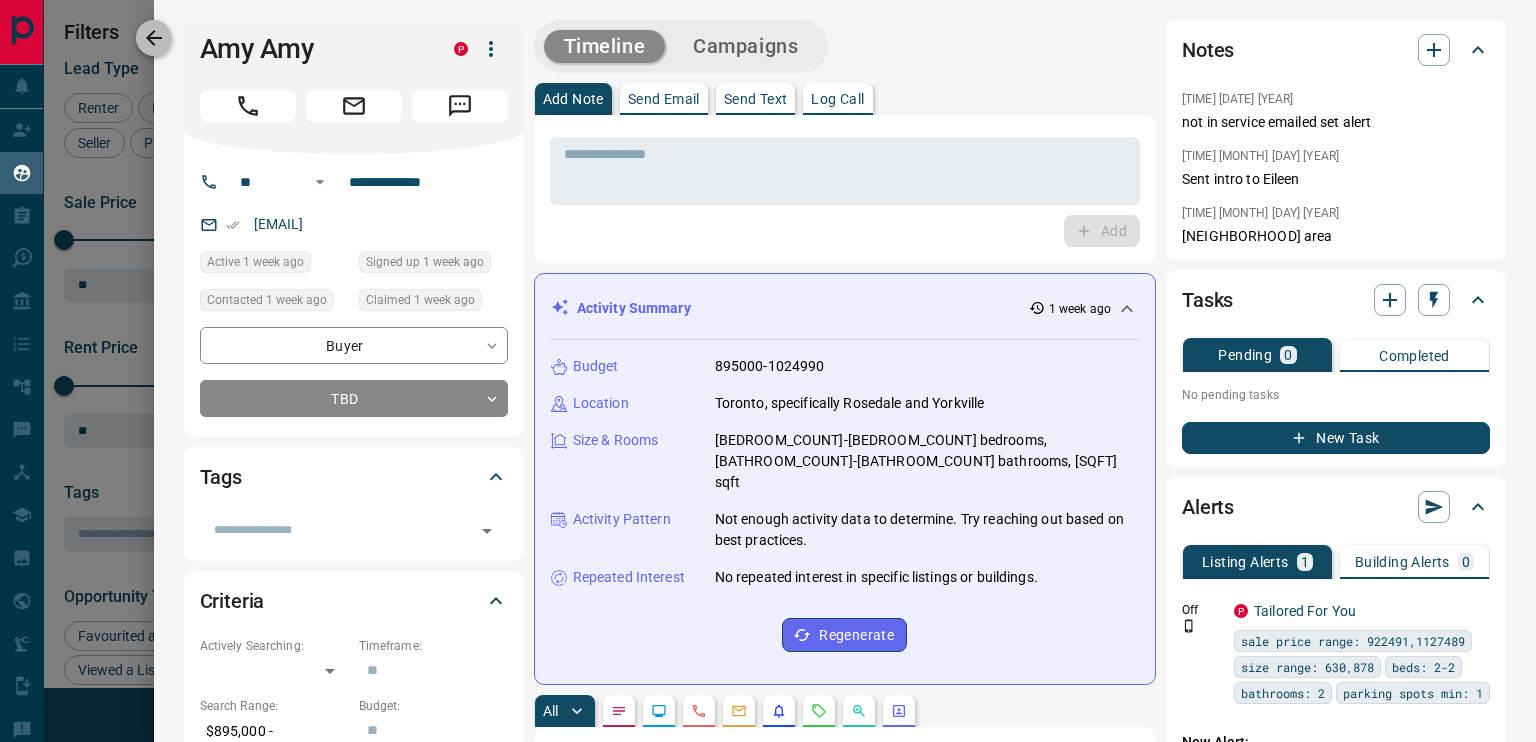 click 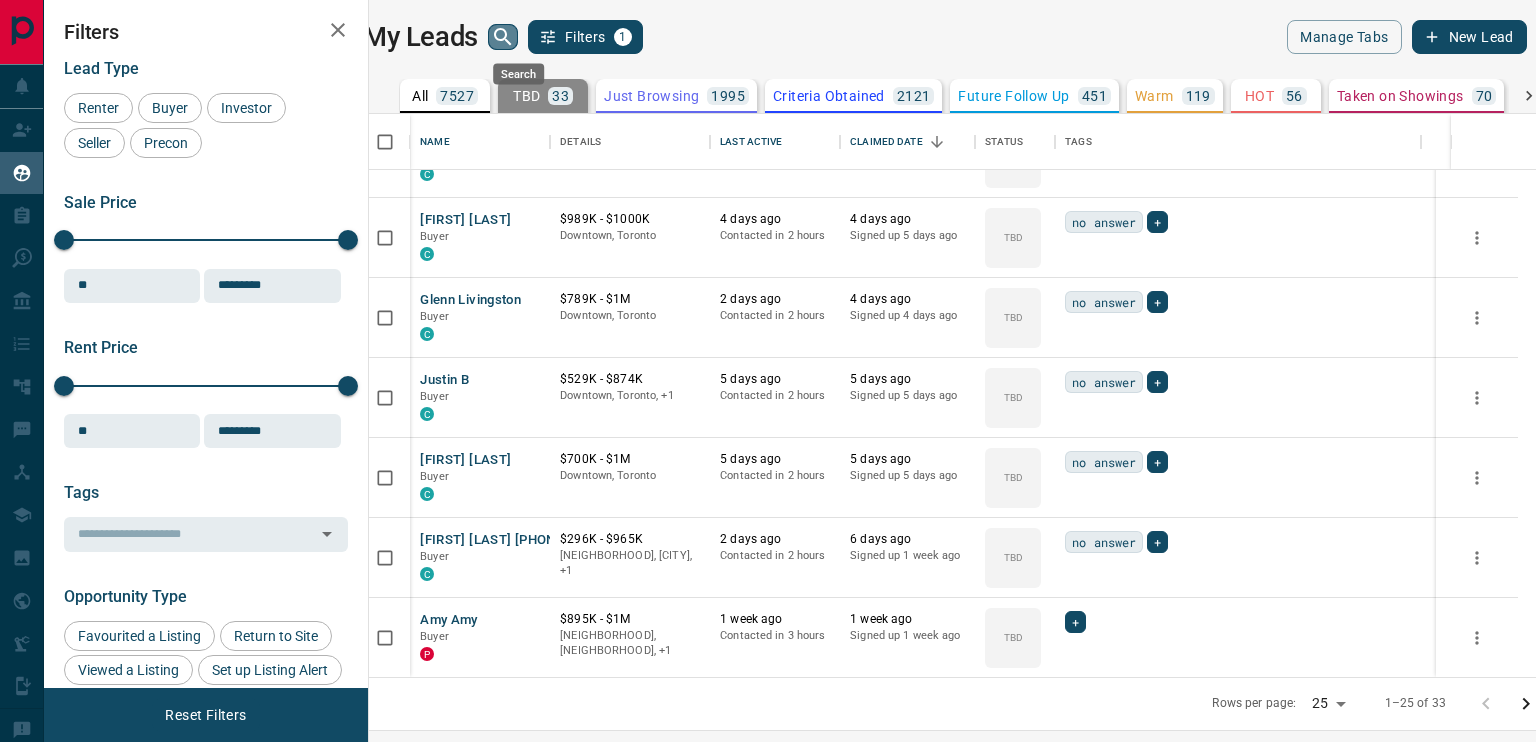 click 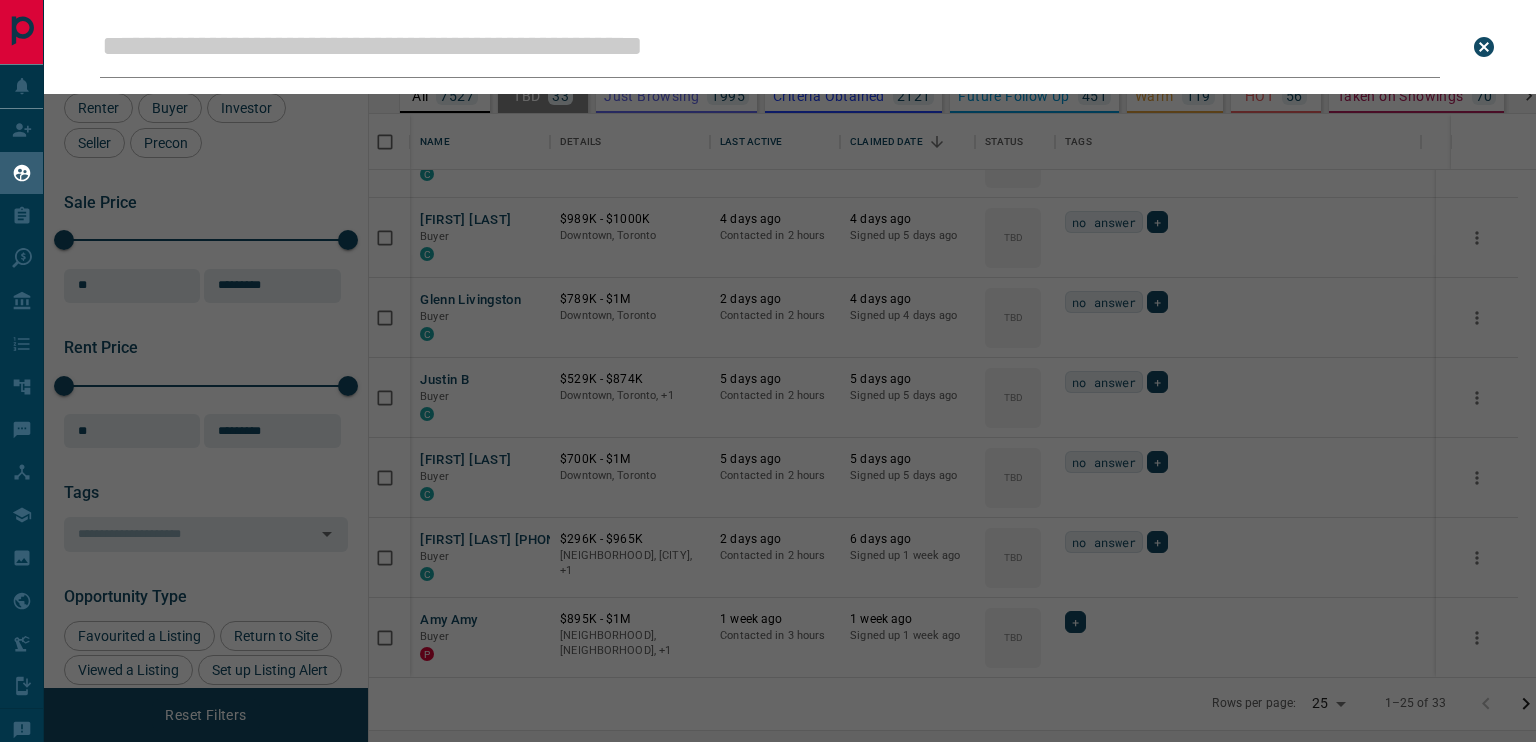 type on "**********" 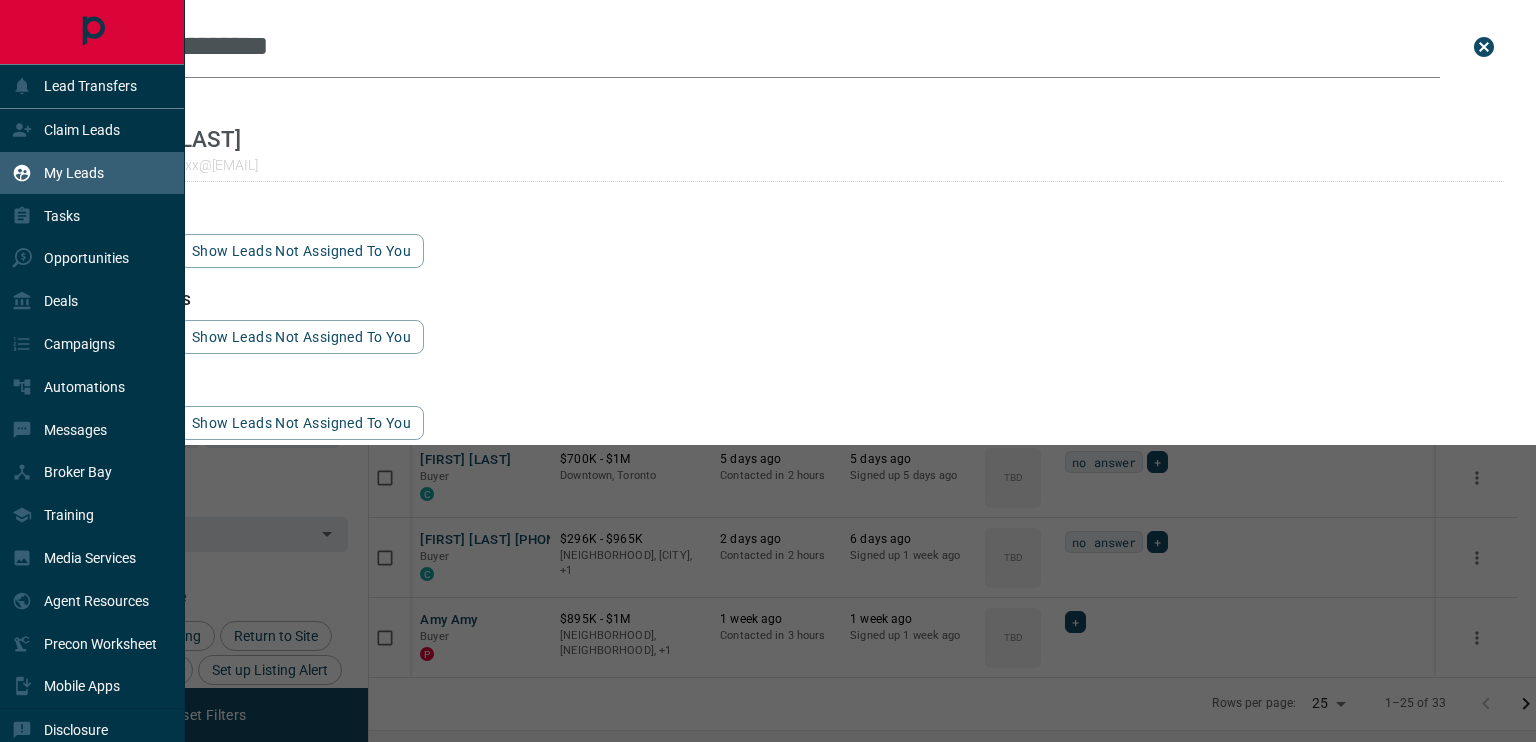click on "My Leads" at bounding box center (74, 173) 